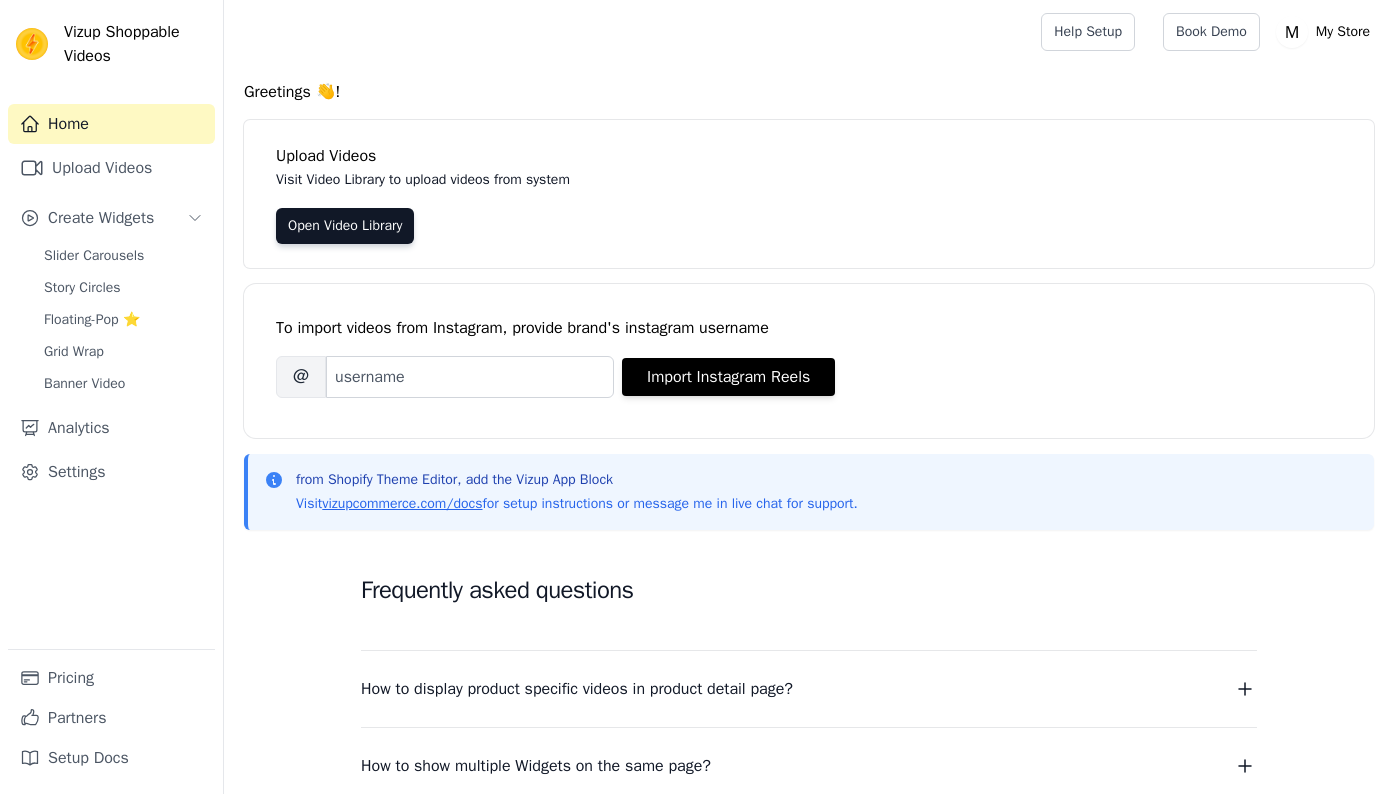 scroll, scrollTop: 0, scrollLeft: 0, axis: both 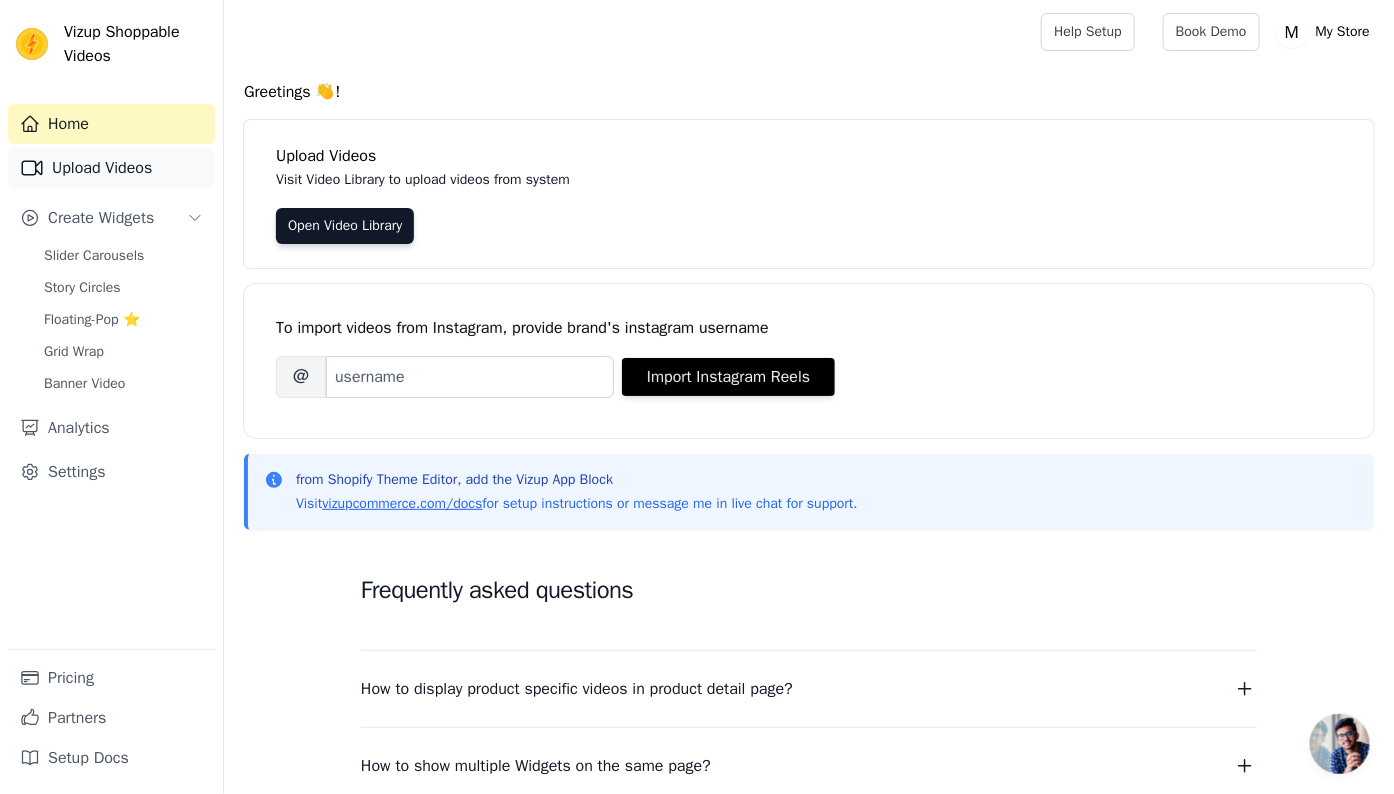 click on "Upload Videos" at bounding box center (111, 168) 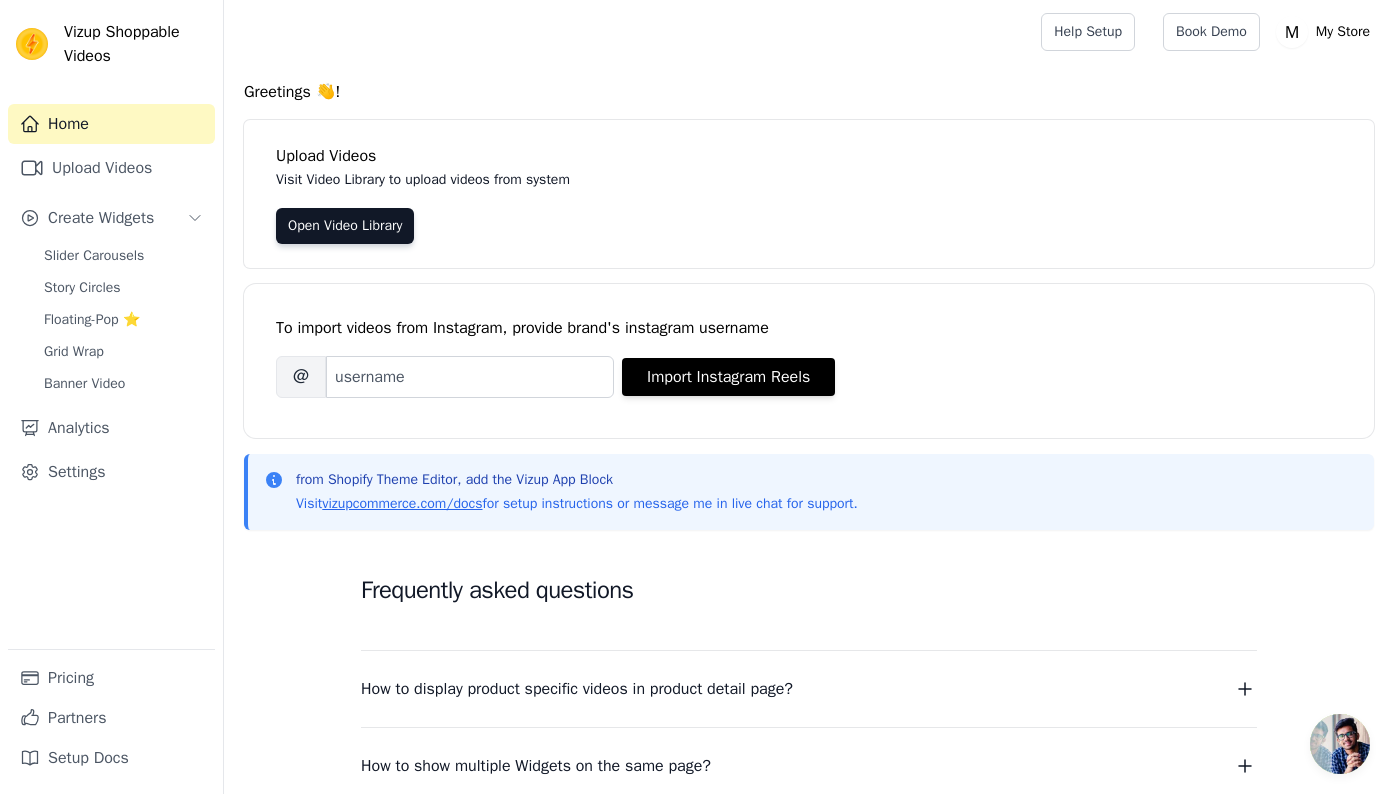scroll, scrollTop: 0, scrollLeft: 0, axis: both 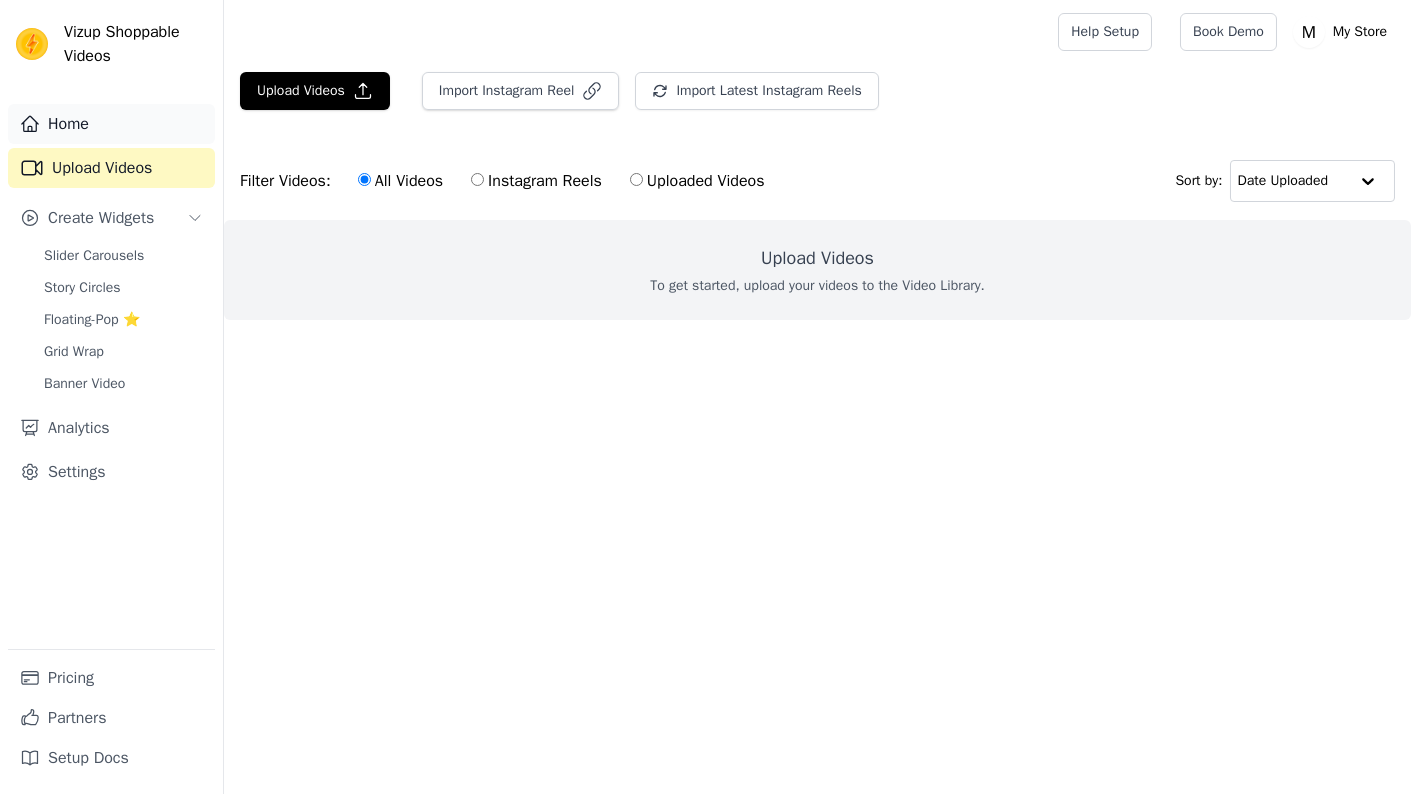 click on "Home" at bounding box center (111, 124) 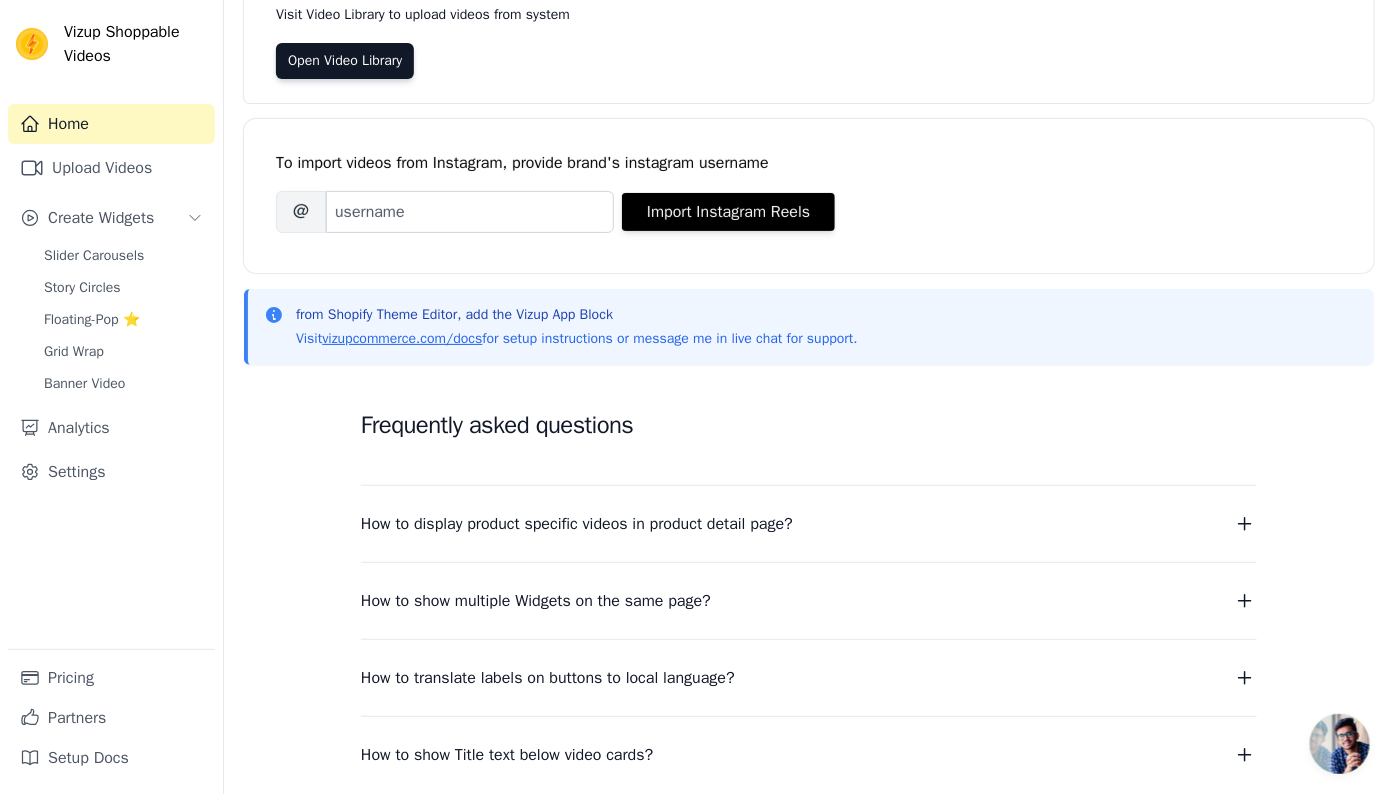 scroll, scrollTop: 0, scrollLeft: 0, axis: both 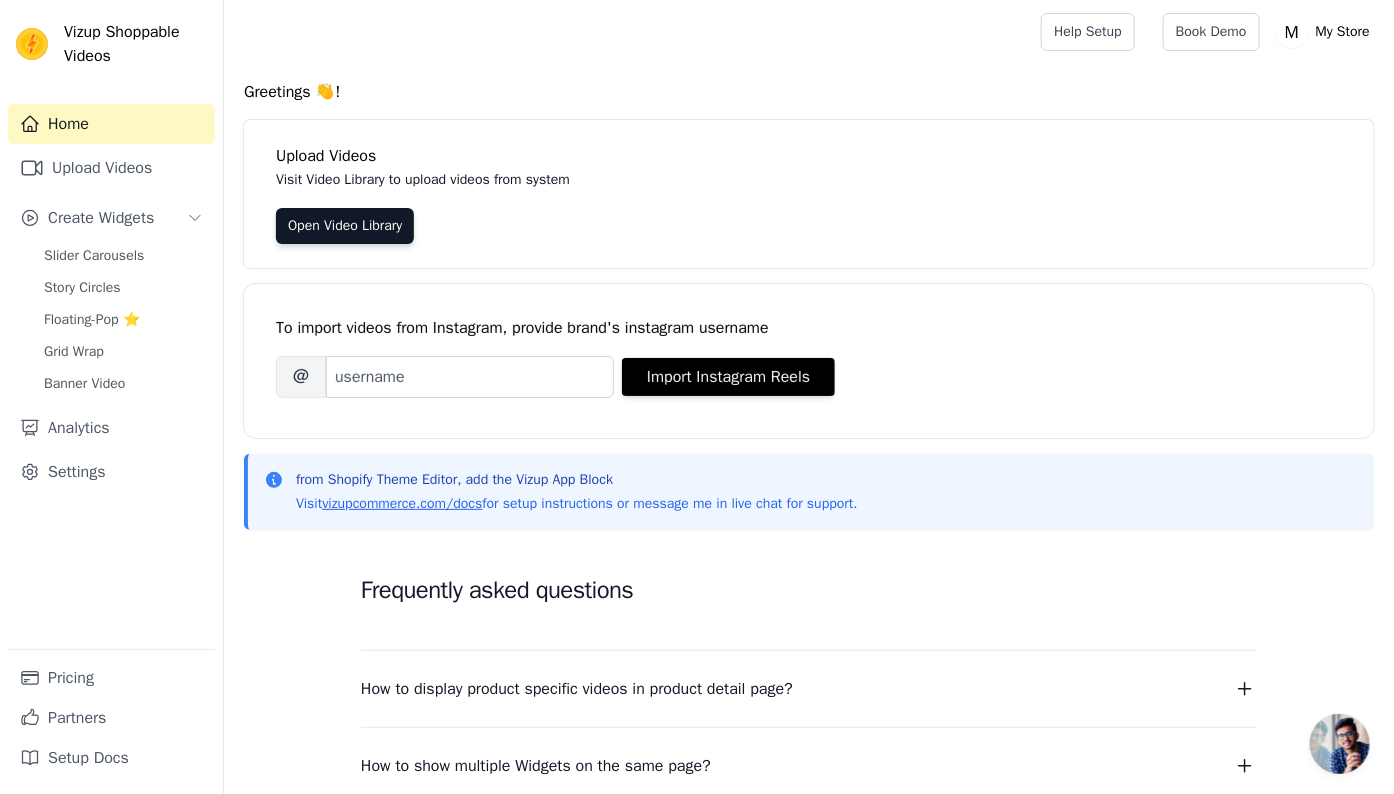 drag, startPoint x: 636, startPoint y: 141, endPoint x: 516, endPoint y: 83, distance: 133.28166 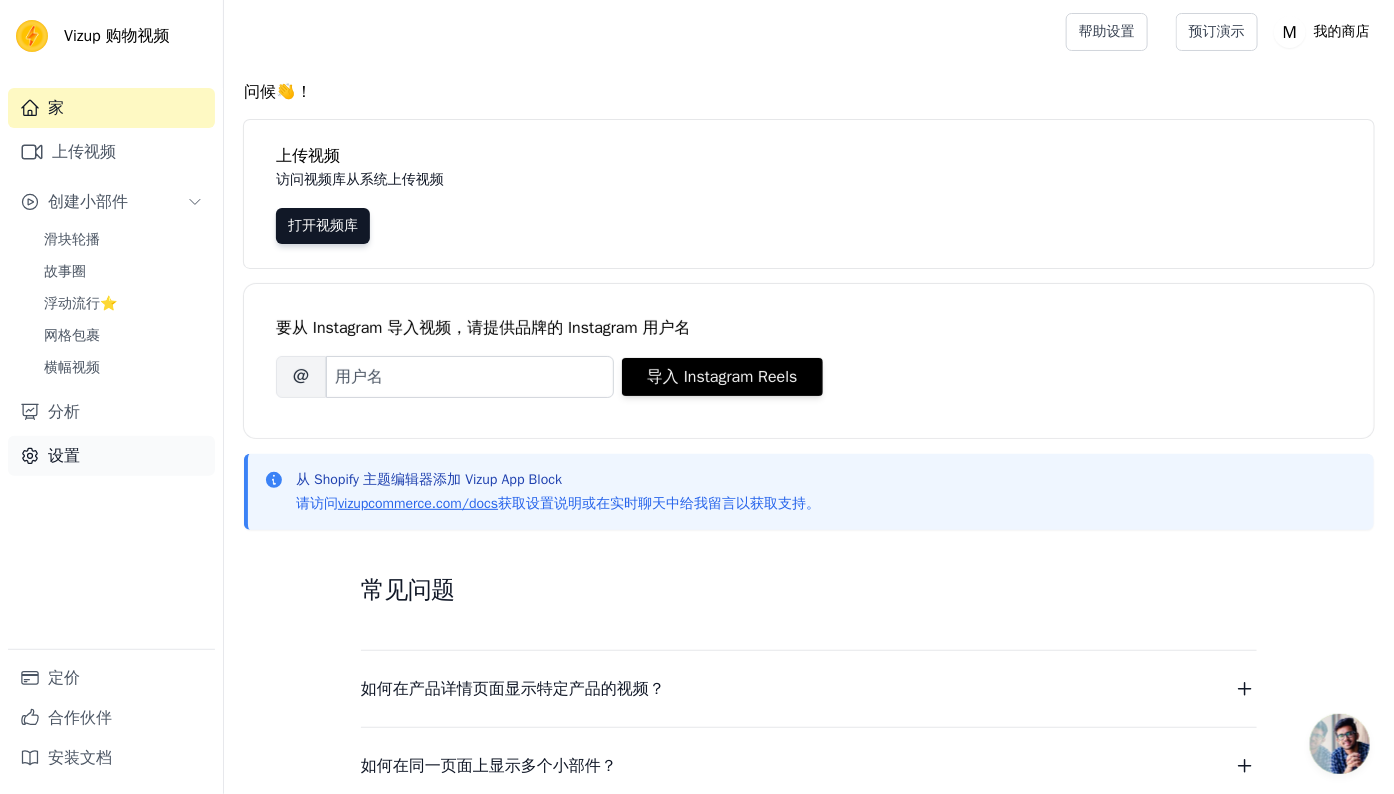 click on "设置" at bounding box center [111, 456] 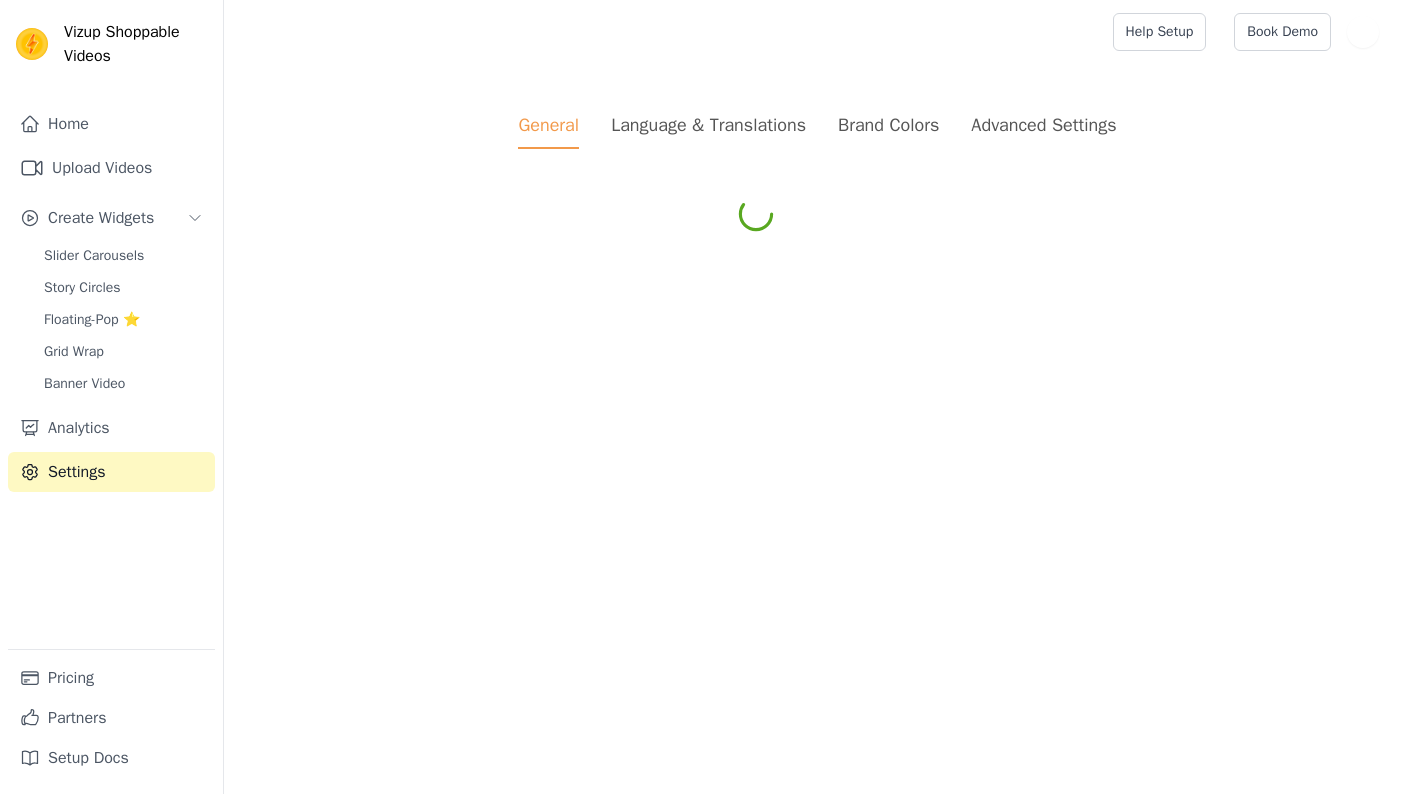 scroll, scrollTop: 0, scrollLeft: 0, axis: both 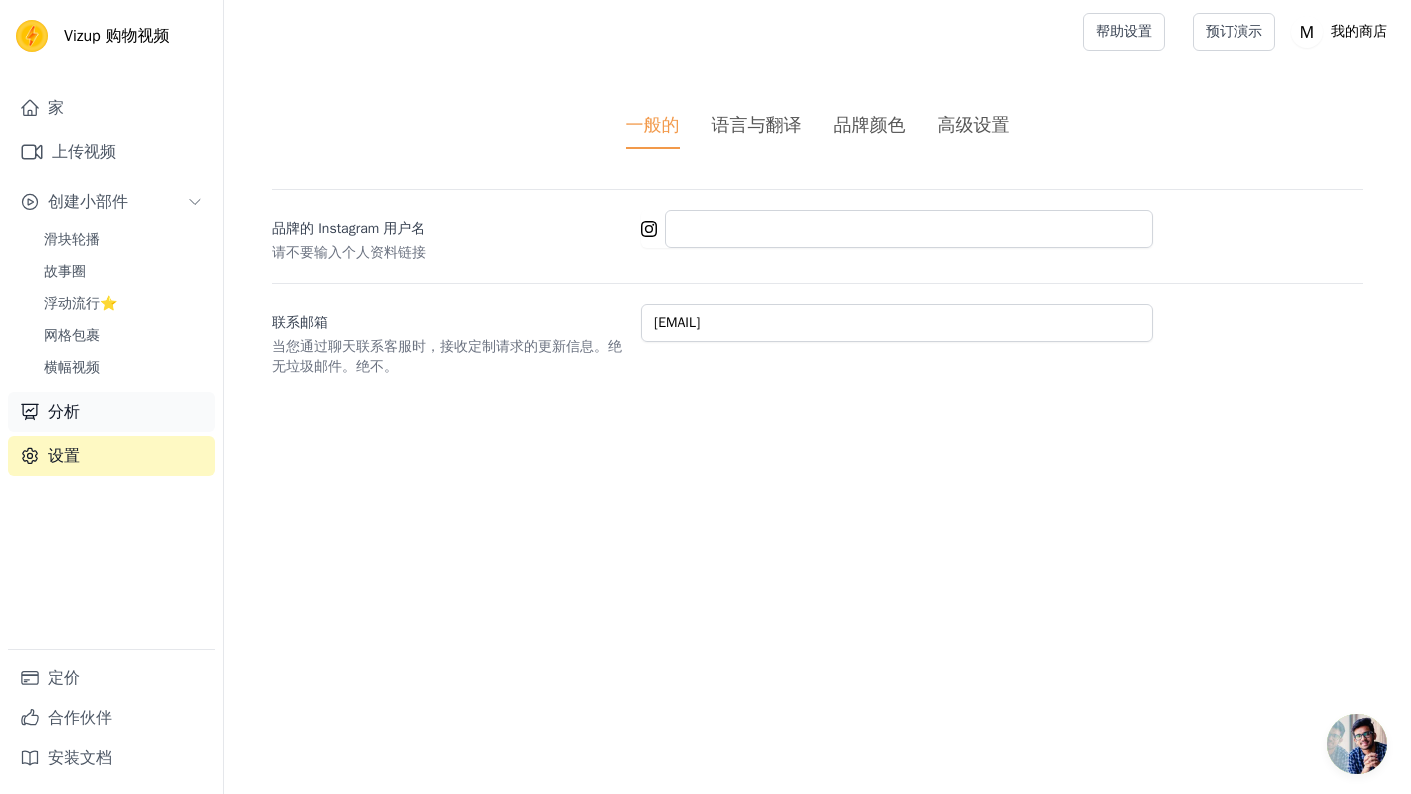 click on "分析" at bounding box center [111, 412] 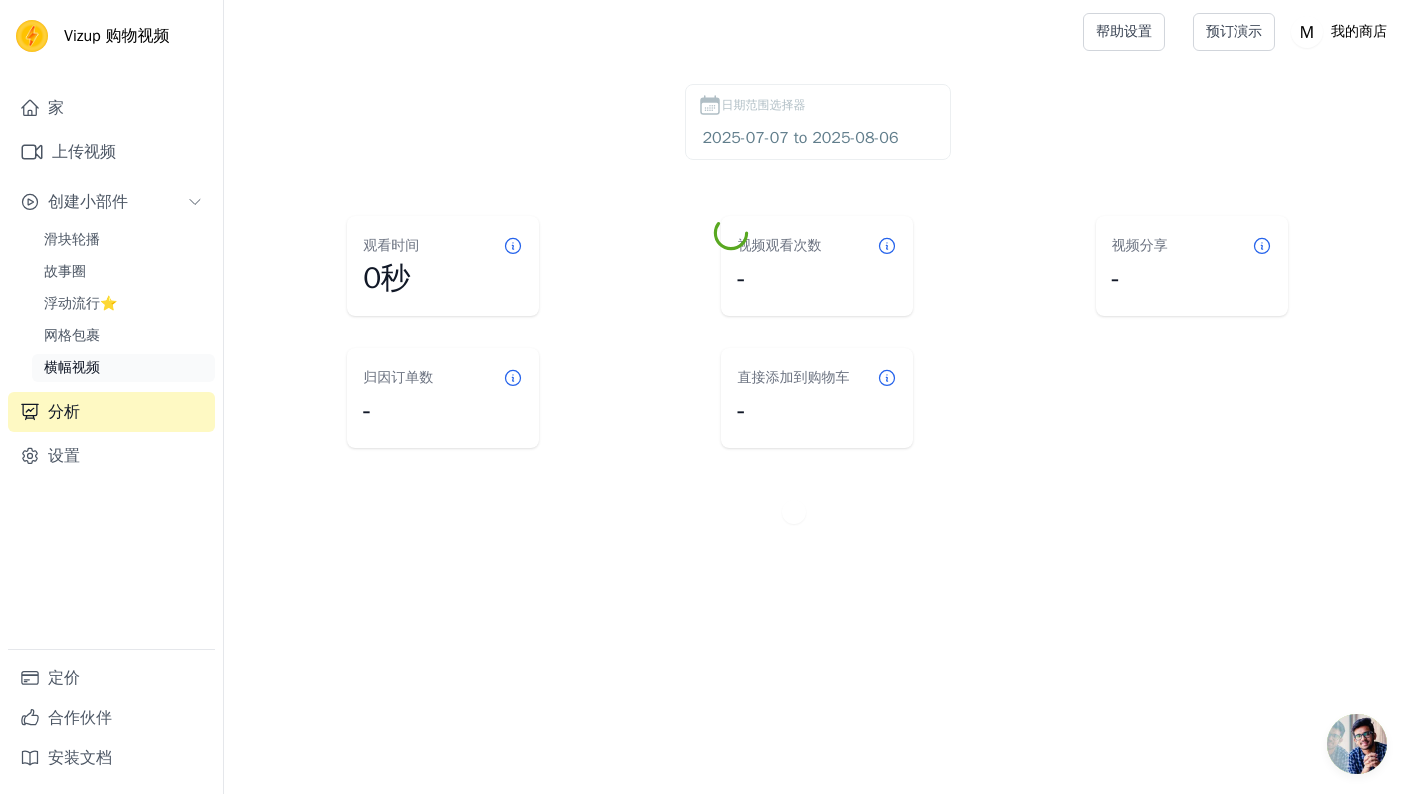 click on "横幅视频" at bounding box center (123, 368) 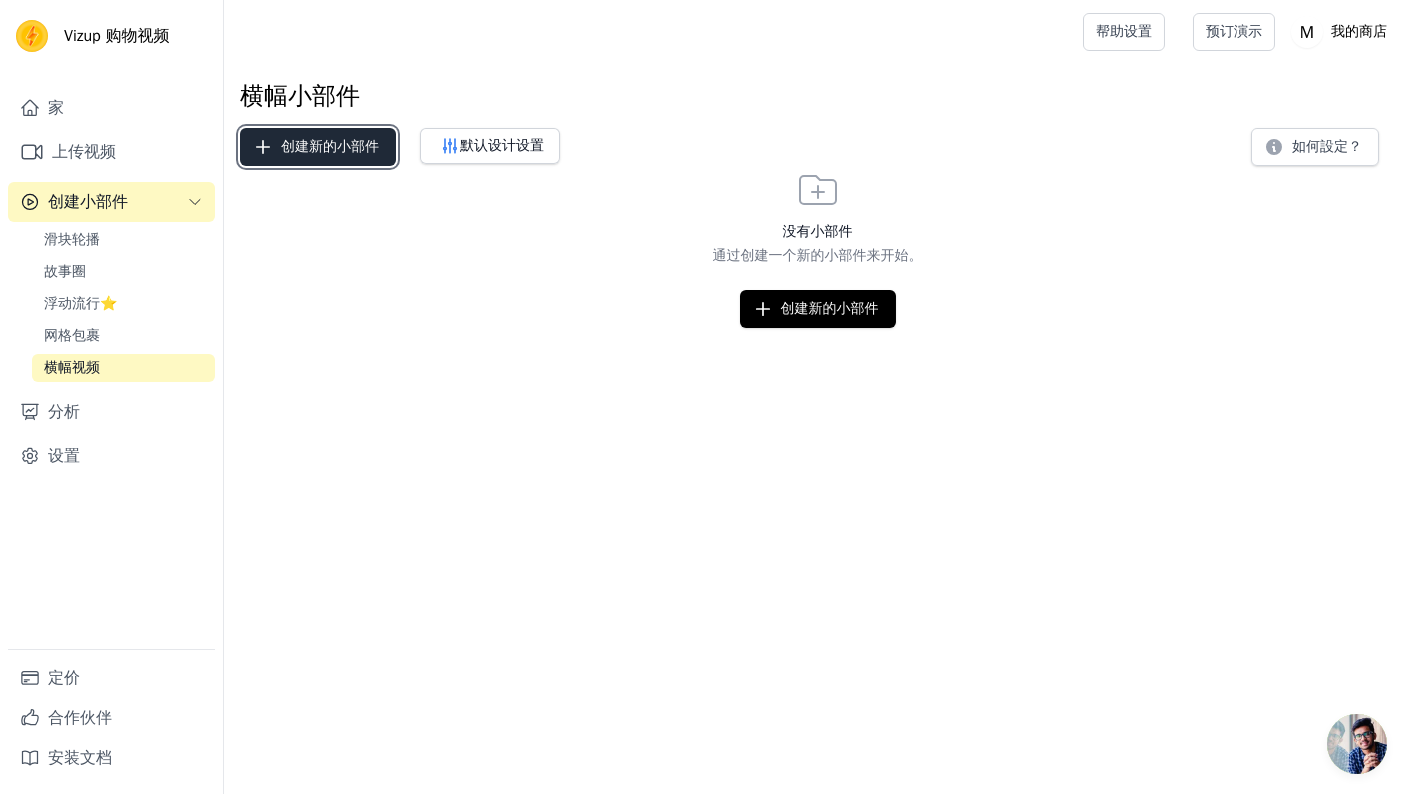 click on "创建新的小部件" at bounding box center (330, 146) 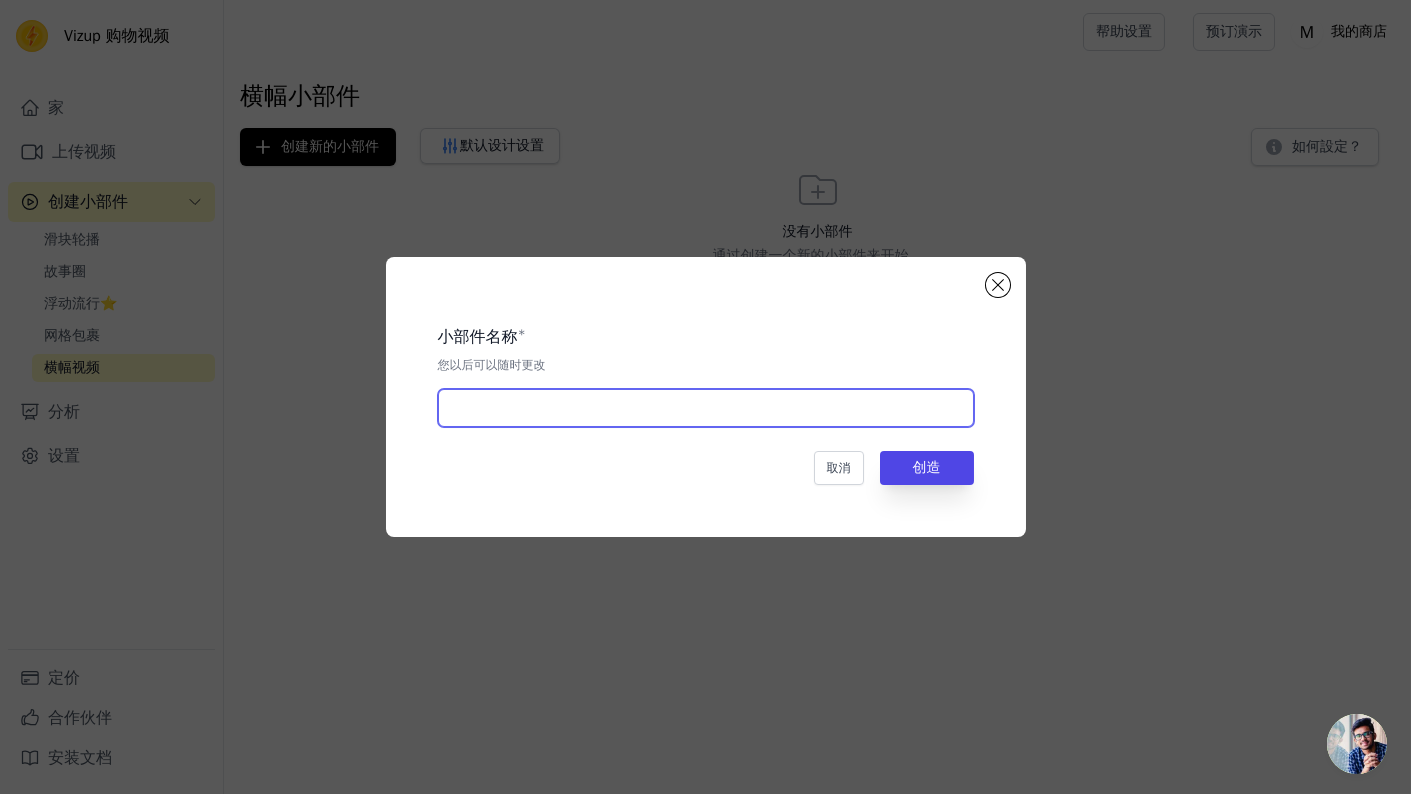 click at bounding box center [706, 408] 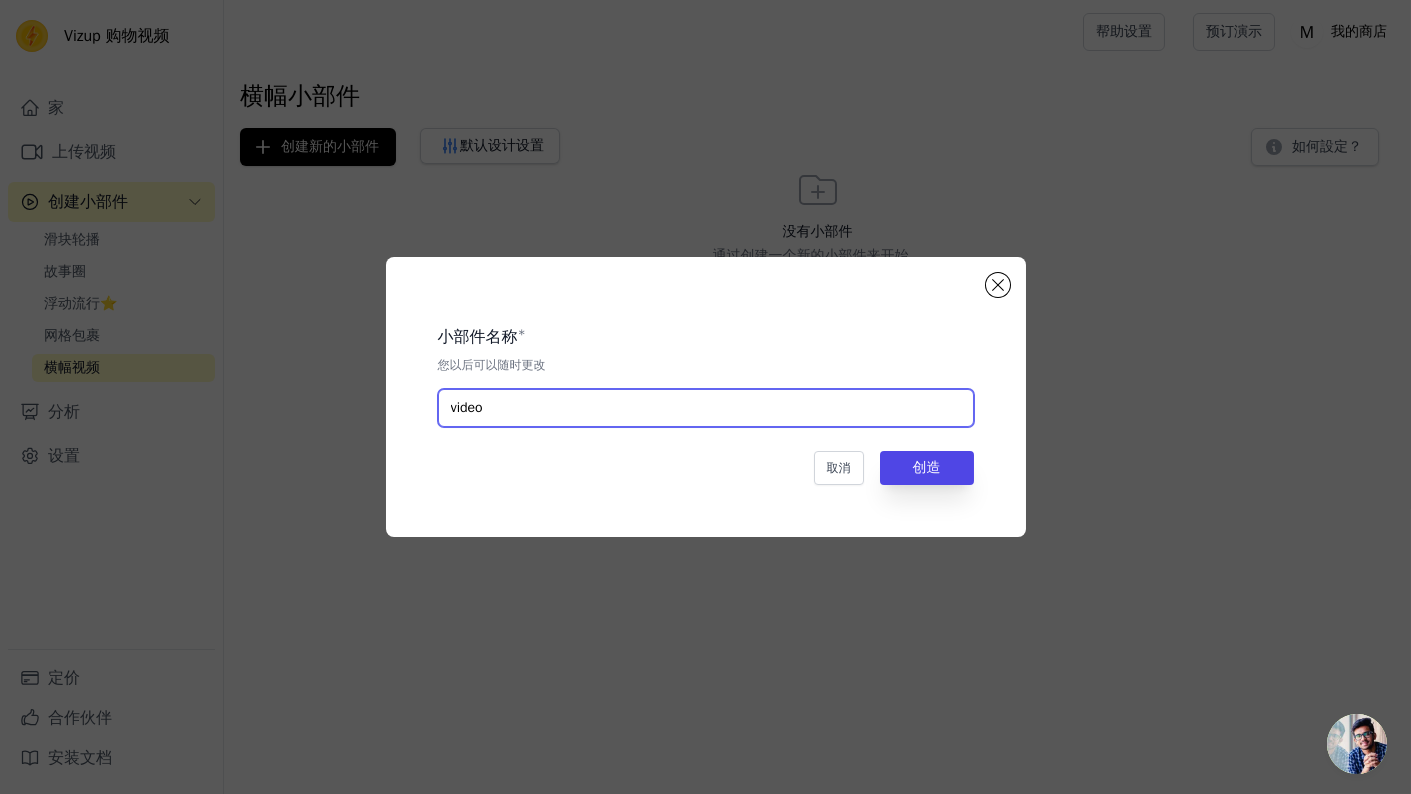 type on "video" 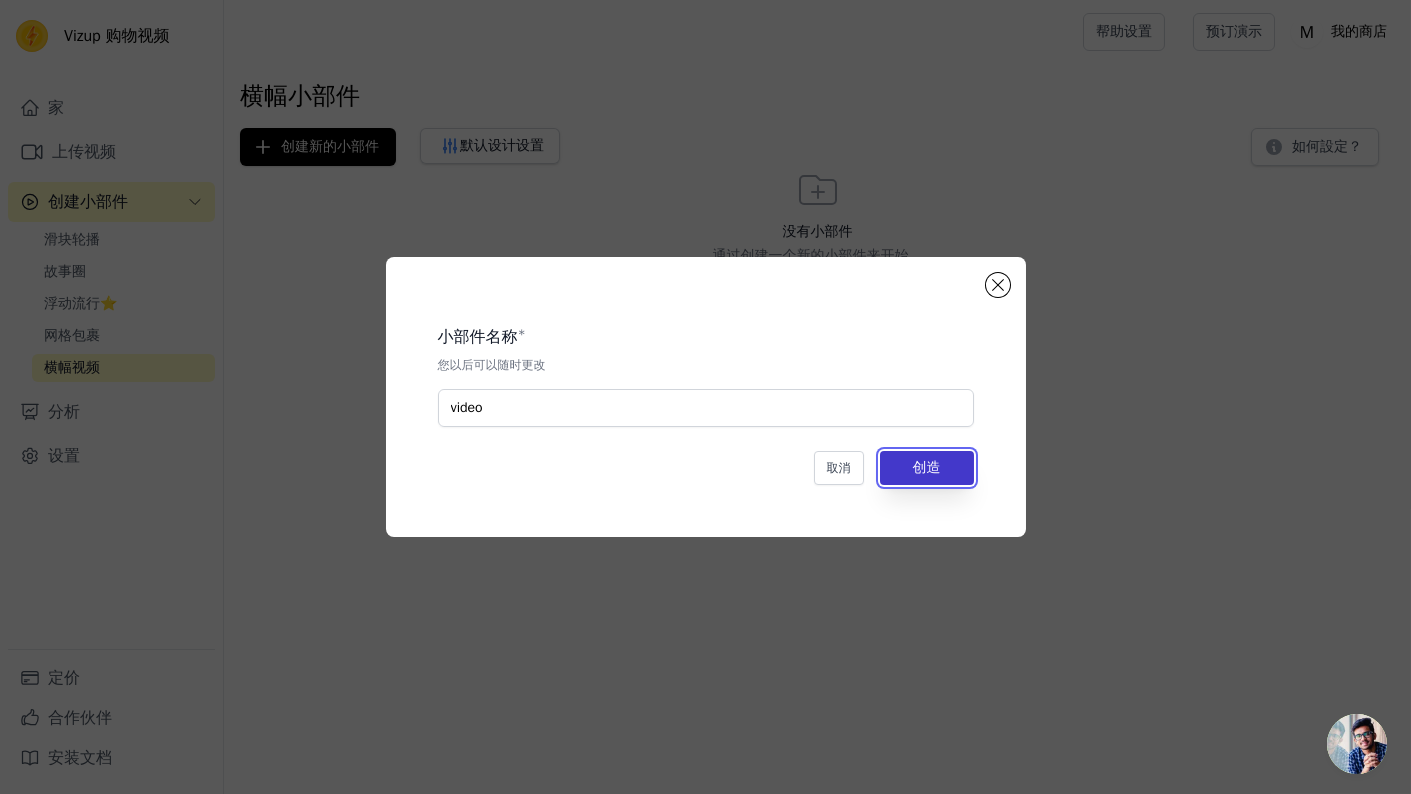 click on "创造" at bounding box center (927, 468) 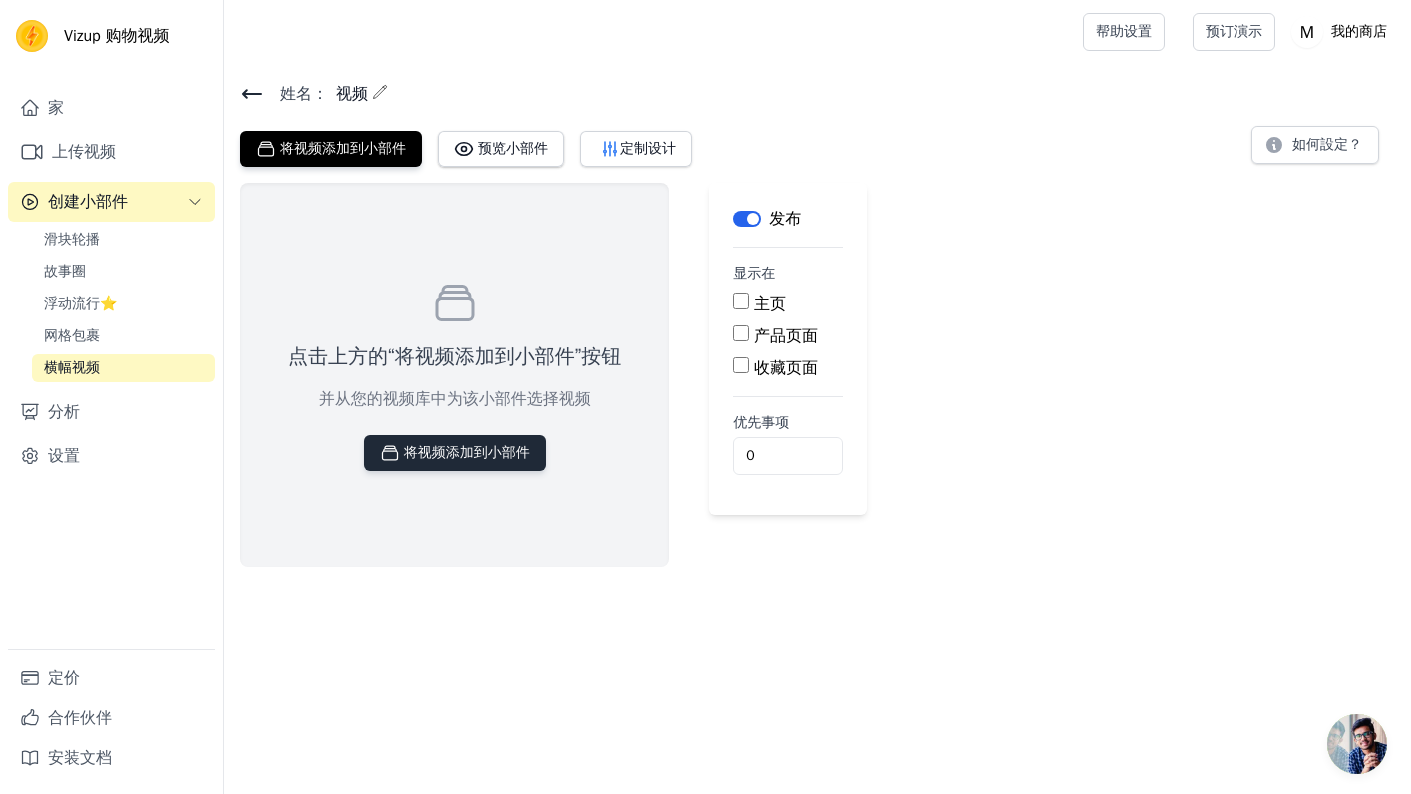 click on "将视频添加到小部件" at bounding box center (467, 453) 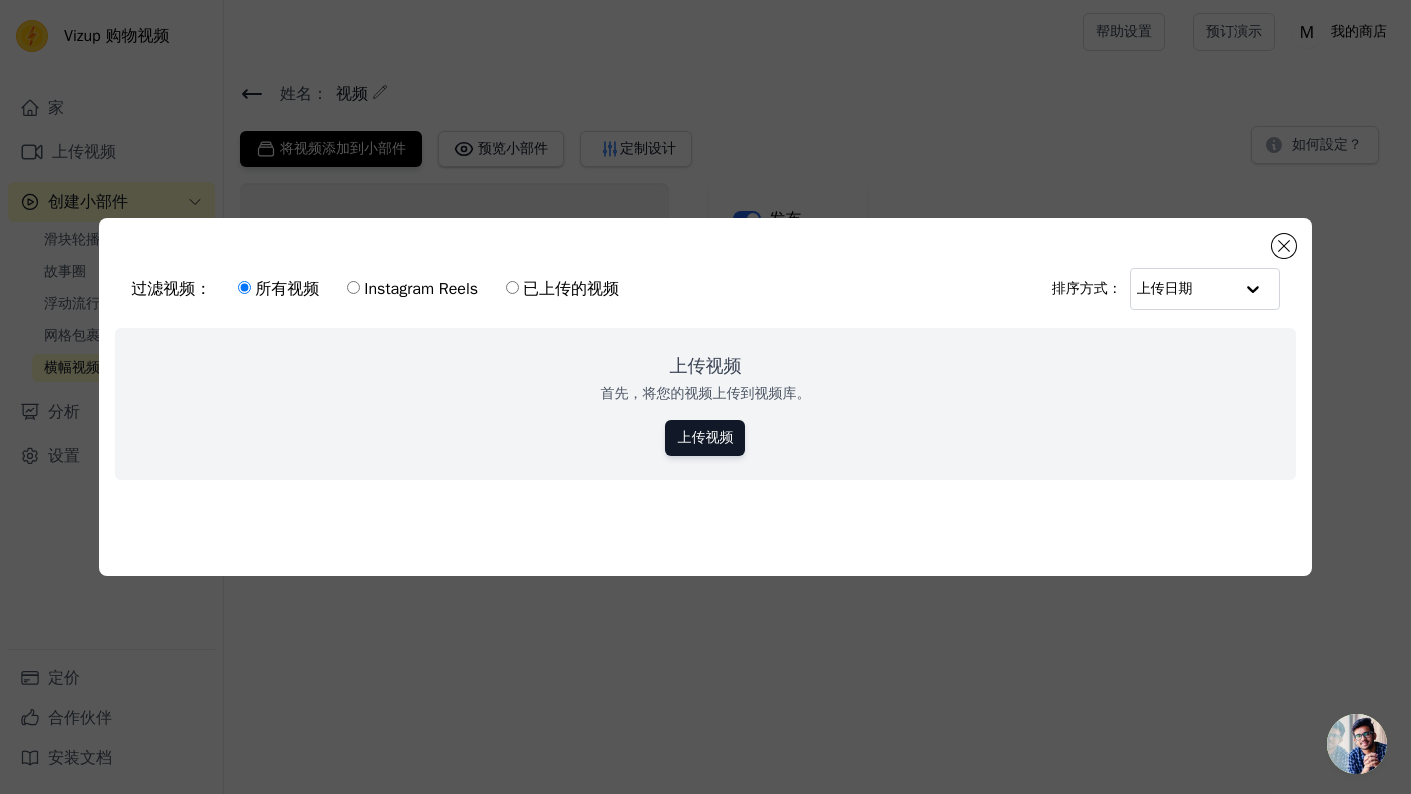 click on "已上传的视频" at bounding box center (571, 289) 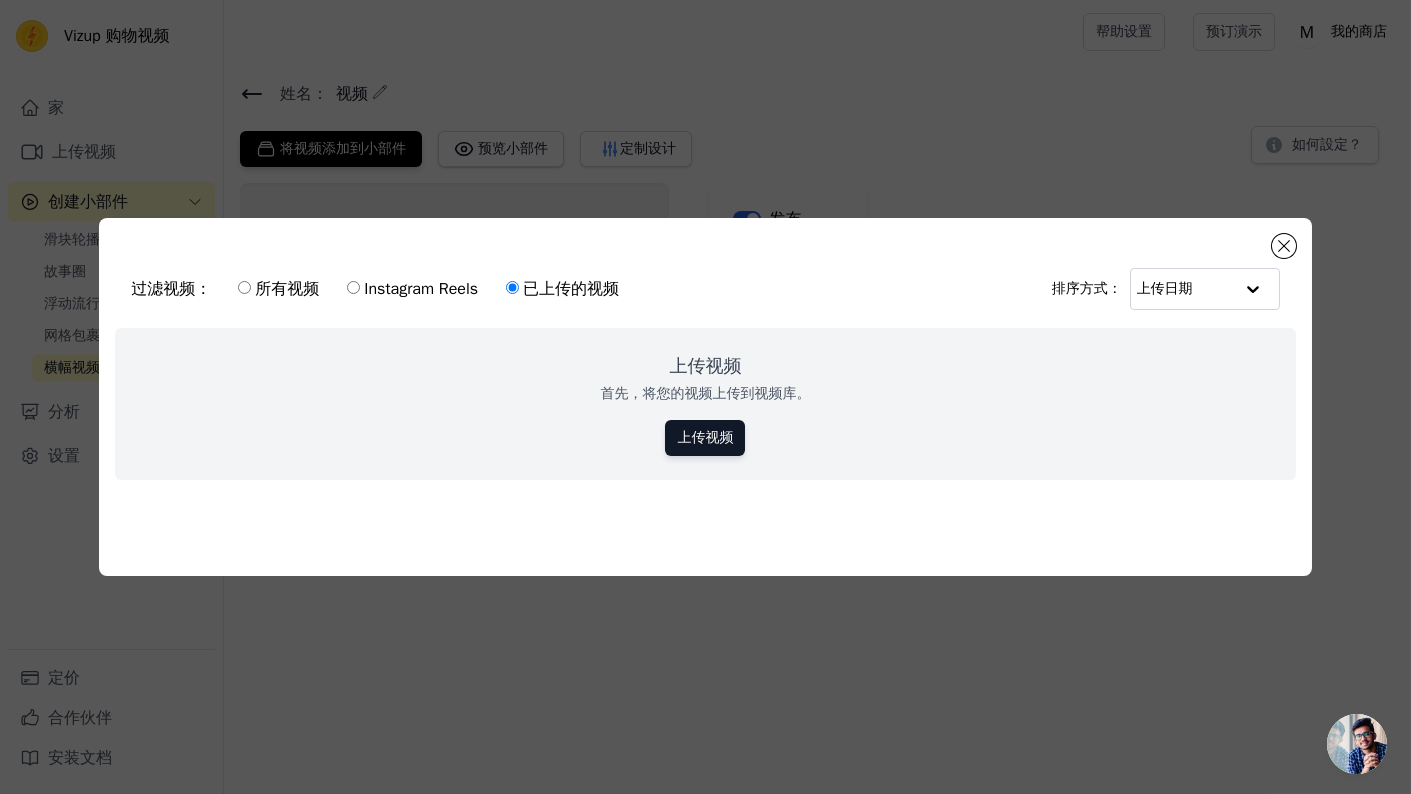 click on "所有视频" at bounding box center (287, 289) 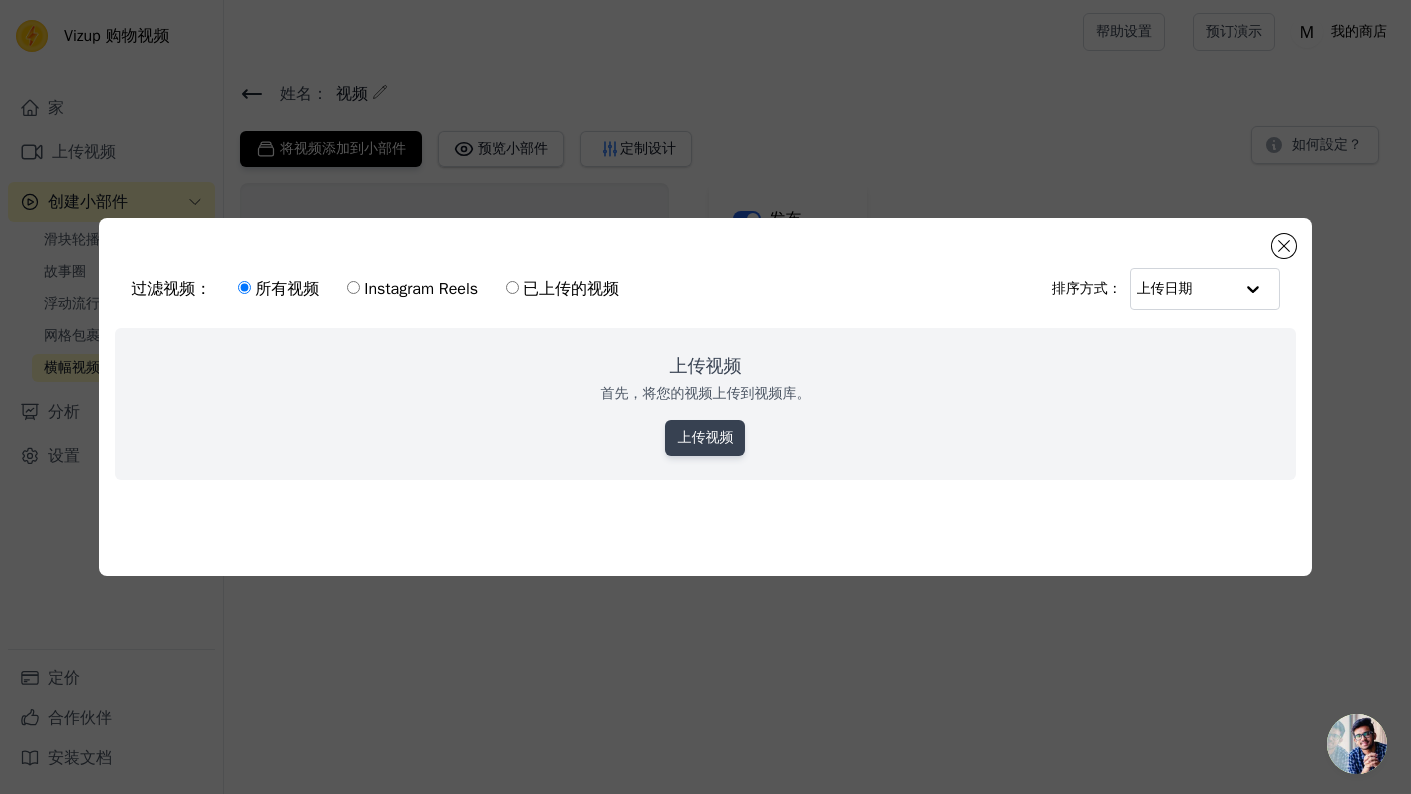 click on "上传视频" at bounding box center (705, 437) 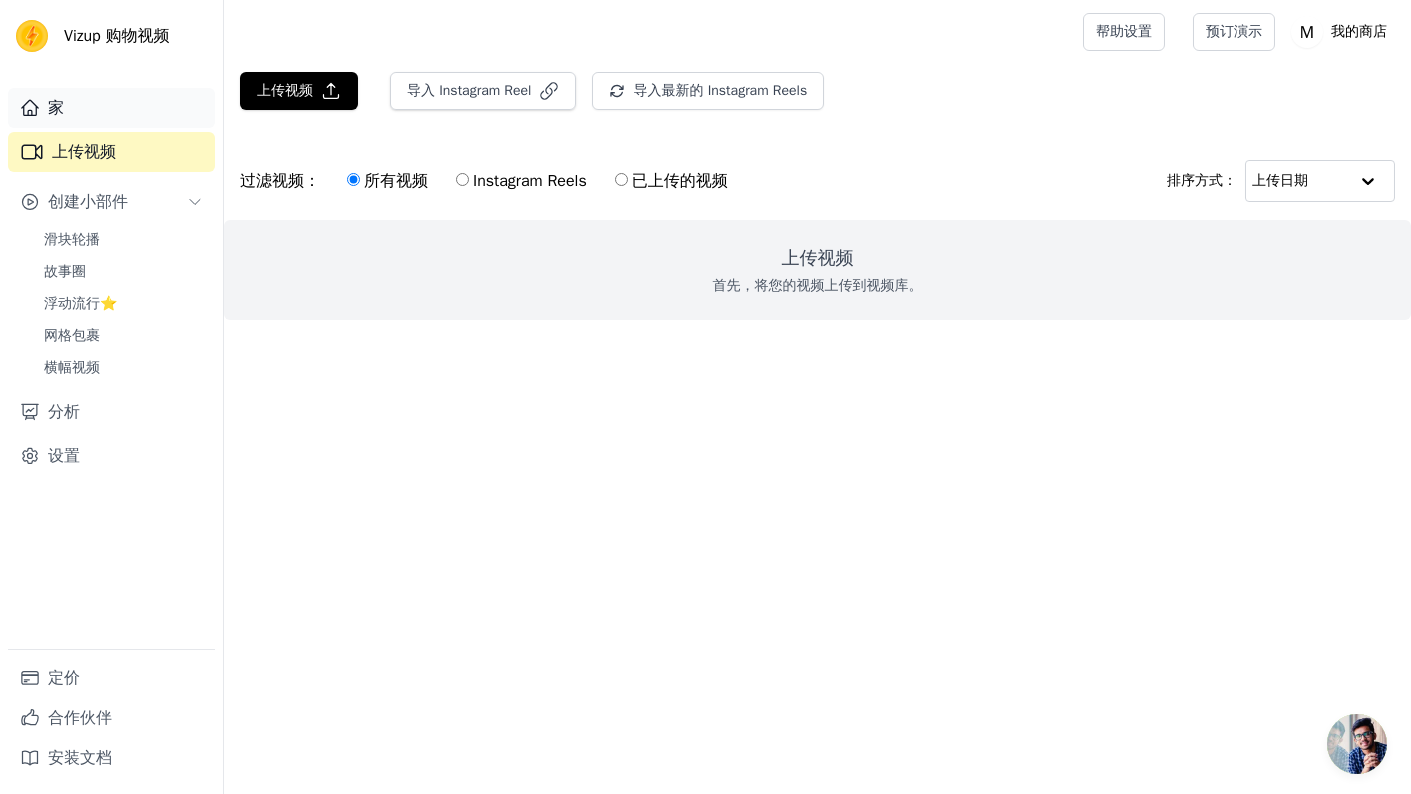 click on "家" at bounding box center (111, 108) 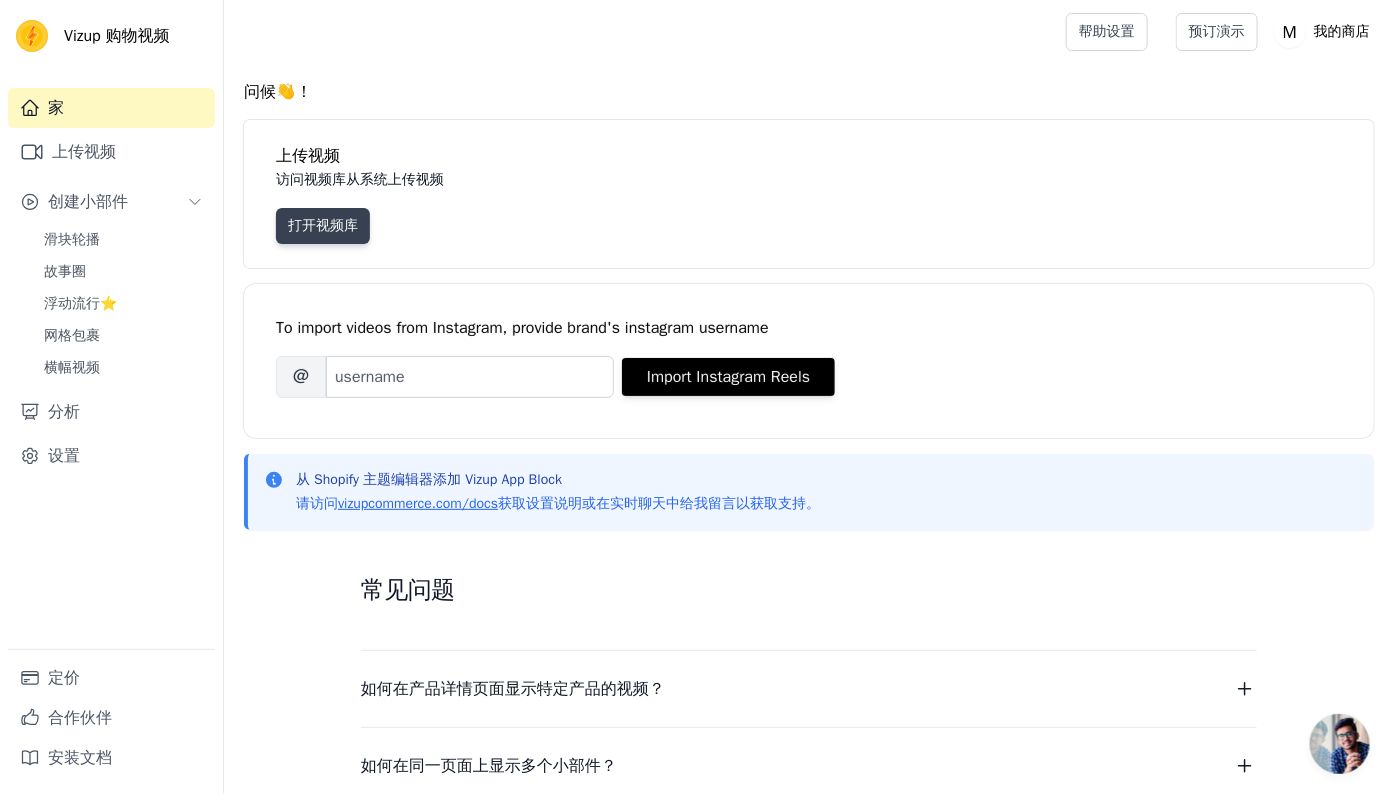 click on "打开视频库" at bounding box center (323, 225) 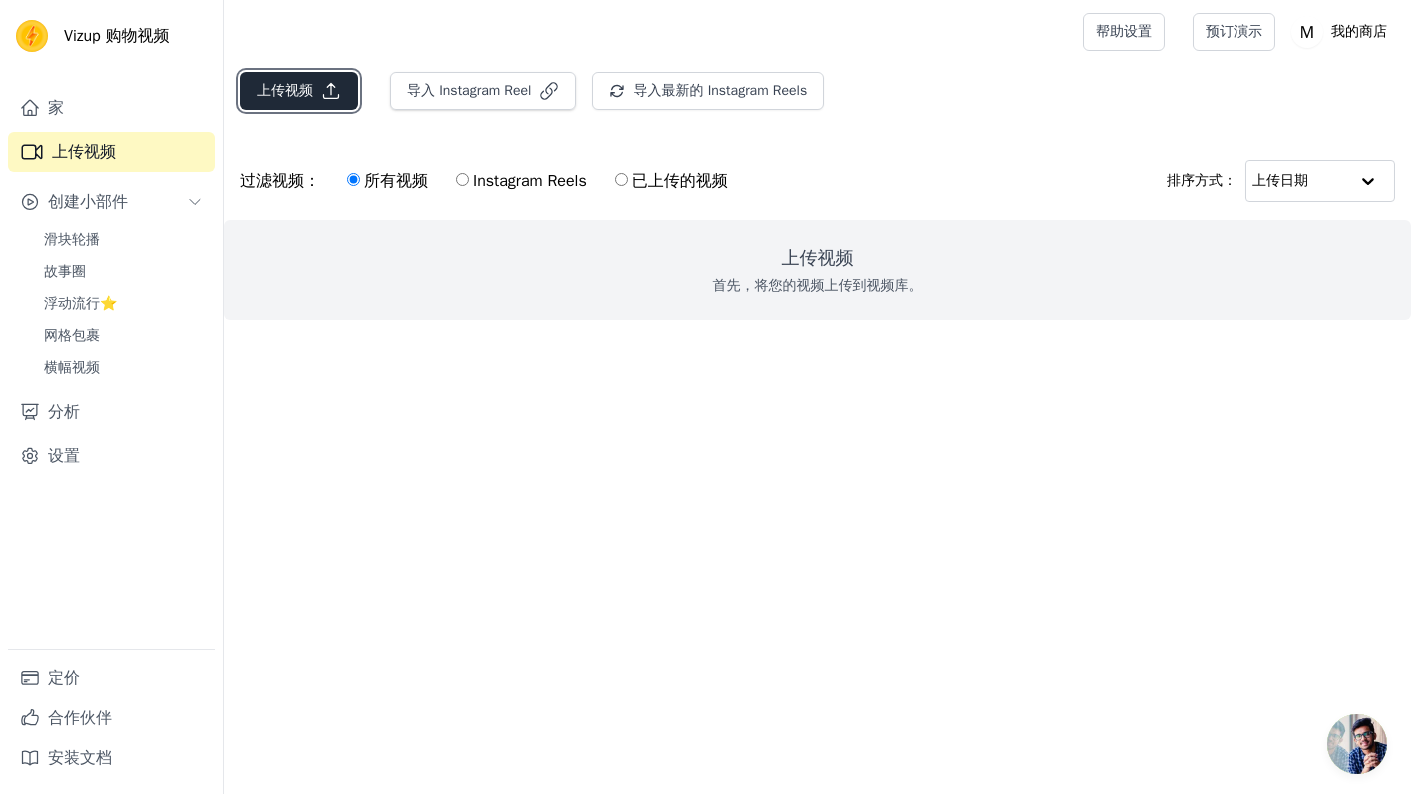 click on "上传视频" at bounding box center (285, 91) 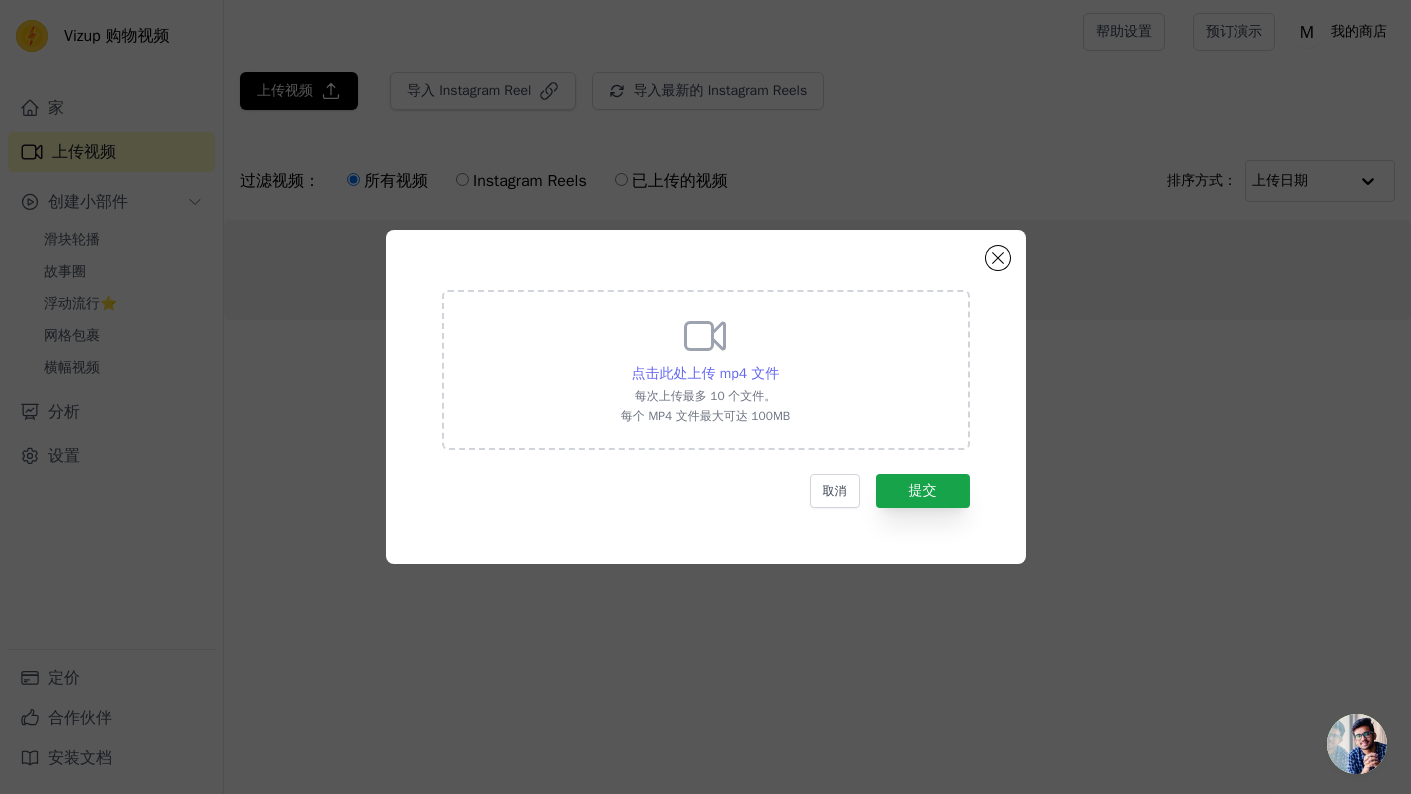 click on "点击此处上传 mp4 文件" at bounding box center [706, 374] 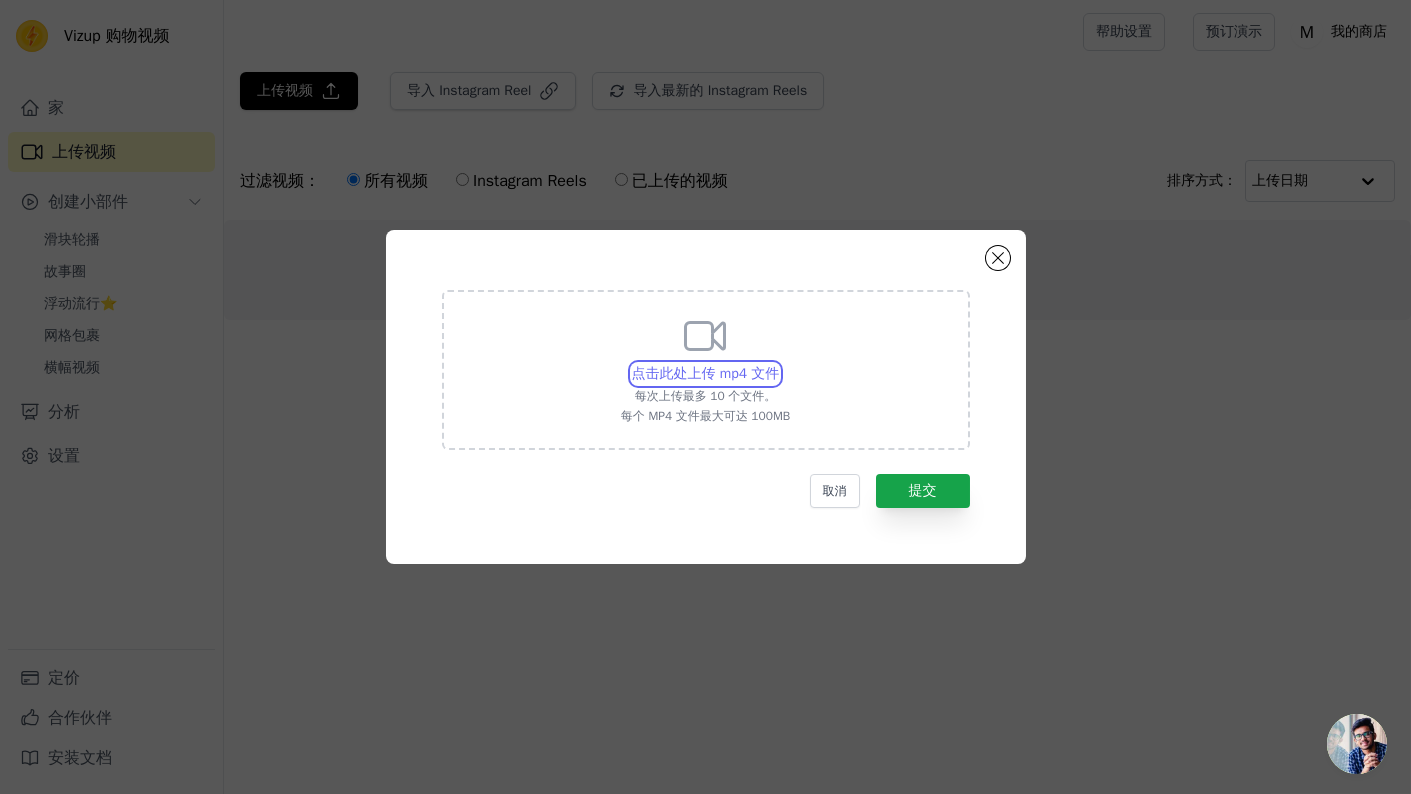 click on "点击此处上传 mp4 文件     每次上传最多 10 个文件。   每个 MP4 文件最大可达 100MB" at bounding box center [778, 363] 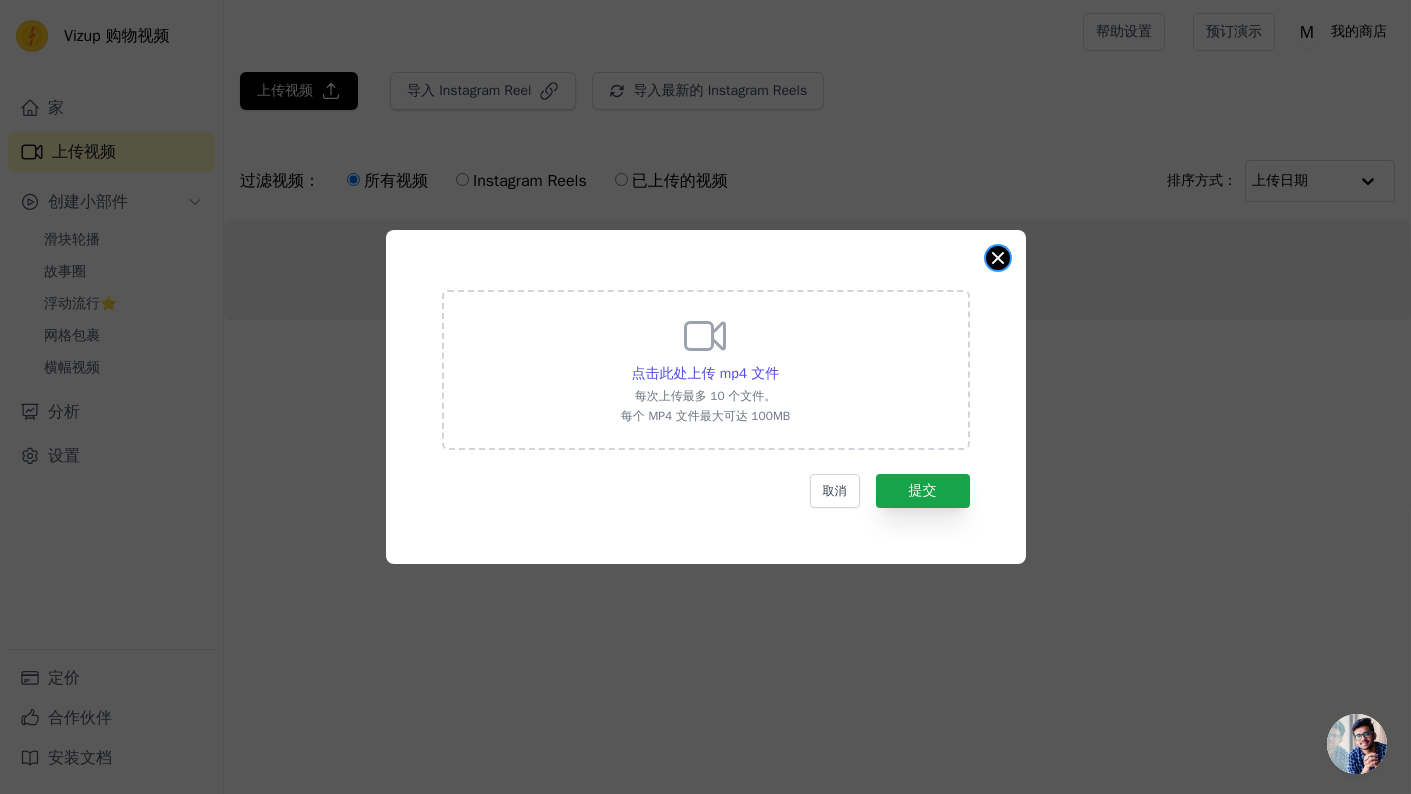 click at bounding box center [998, 258] 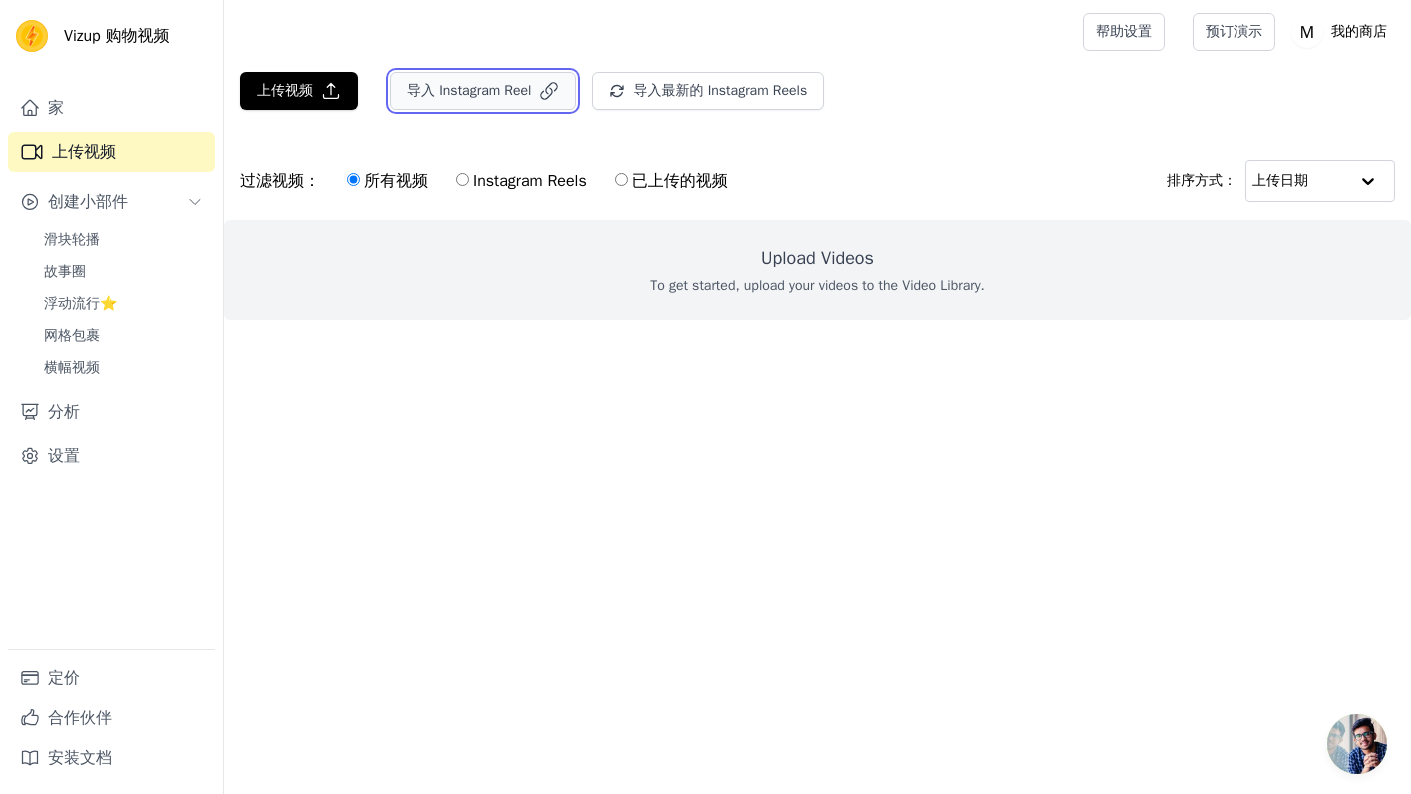 click on "导入 Instagram Reel" at bounding box center [483, 91] 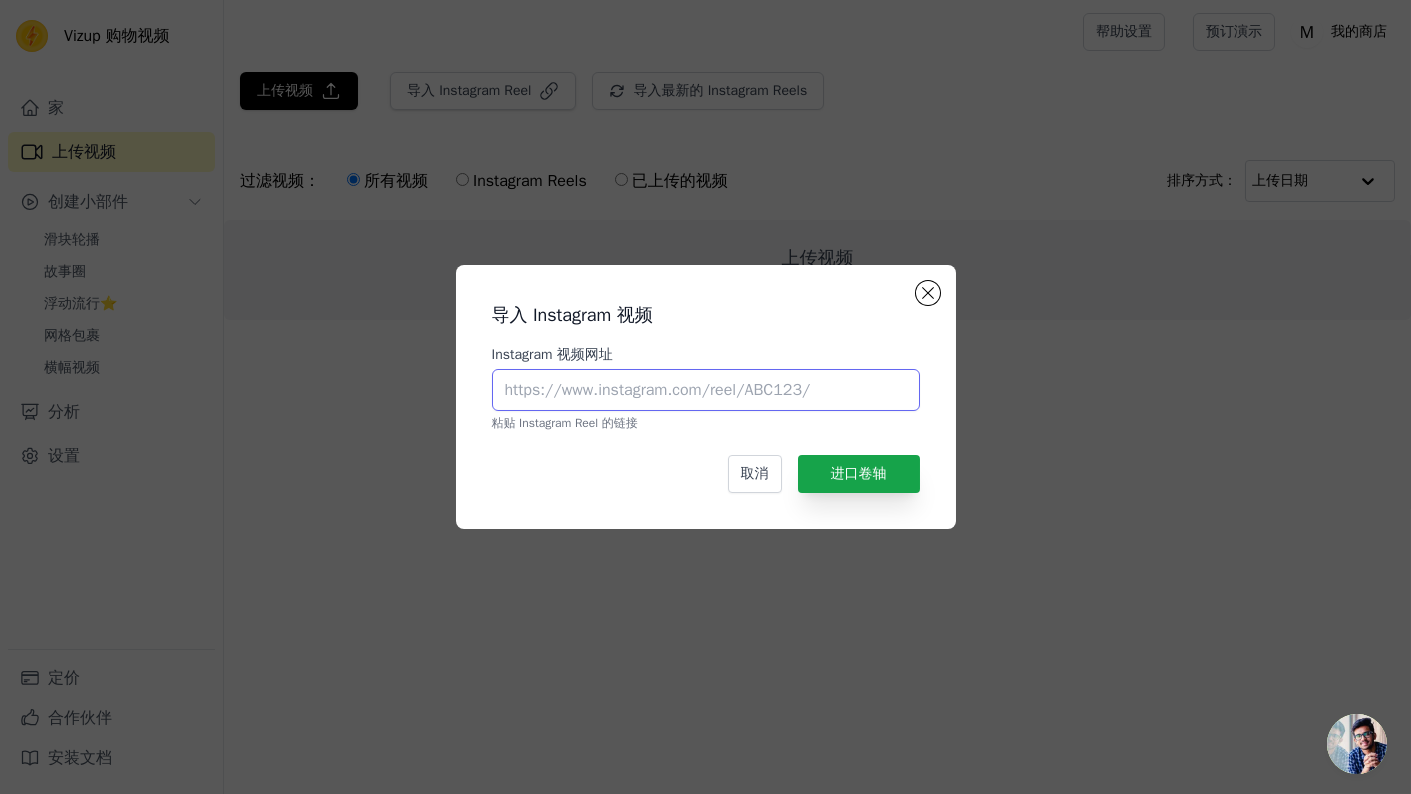 click on "Instagram 视频网址" at bounding box center [706, 390] 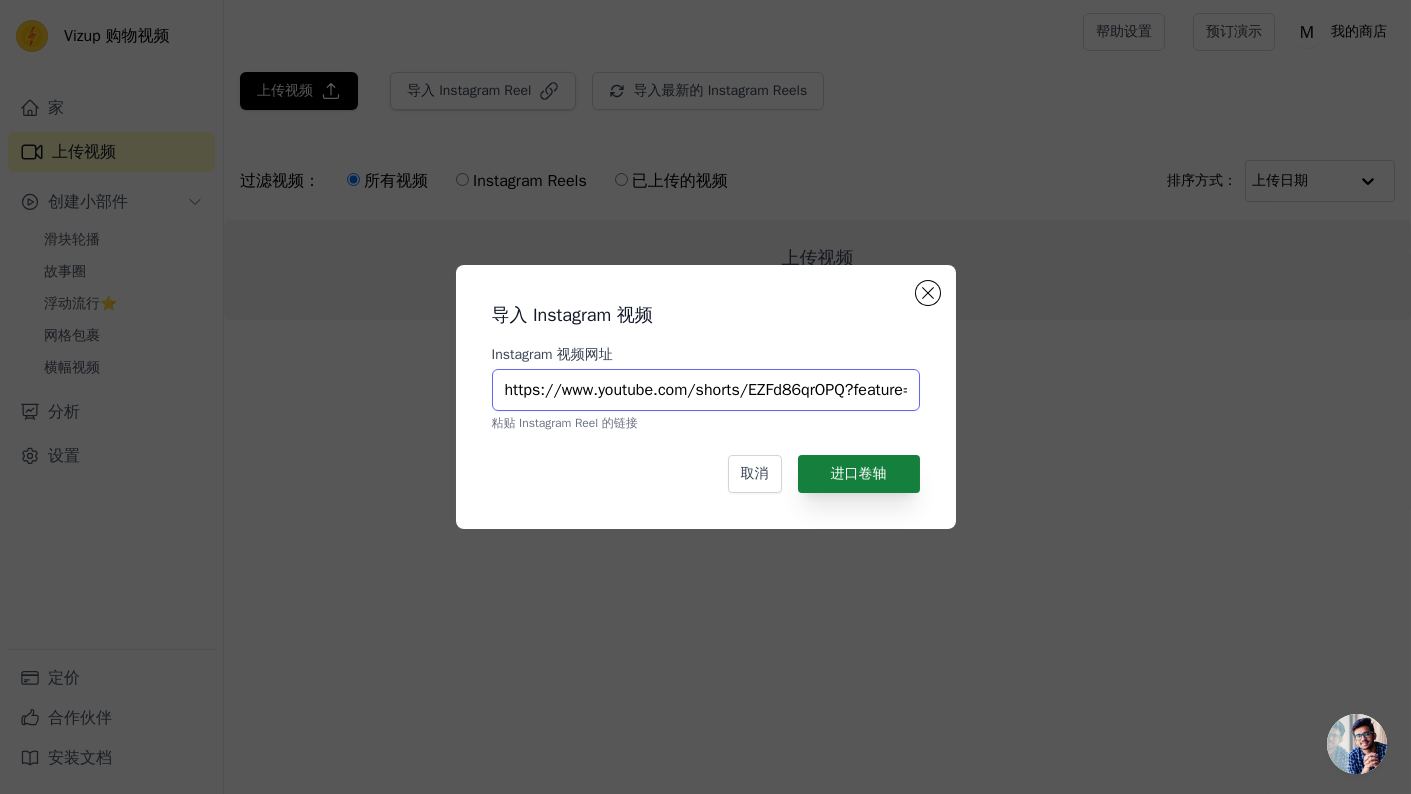scroll, scrollTop: 0, scrollLeft: 42, axis: horizontal 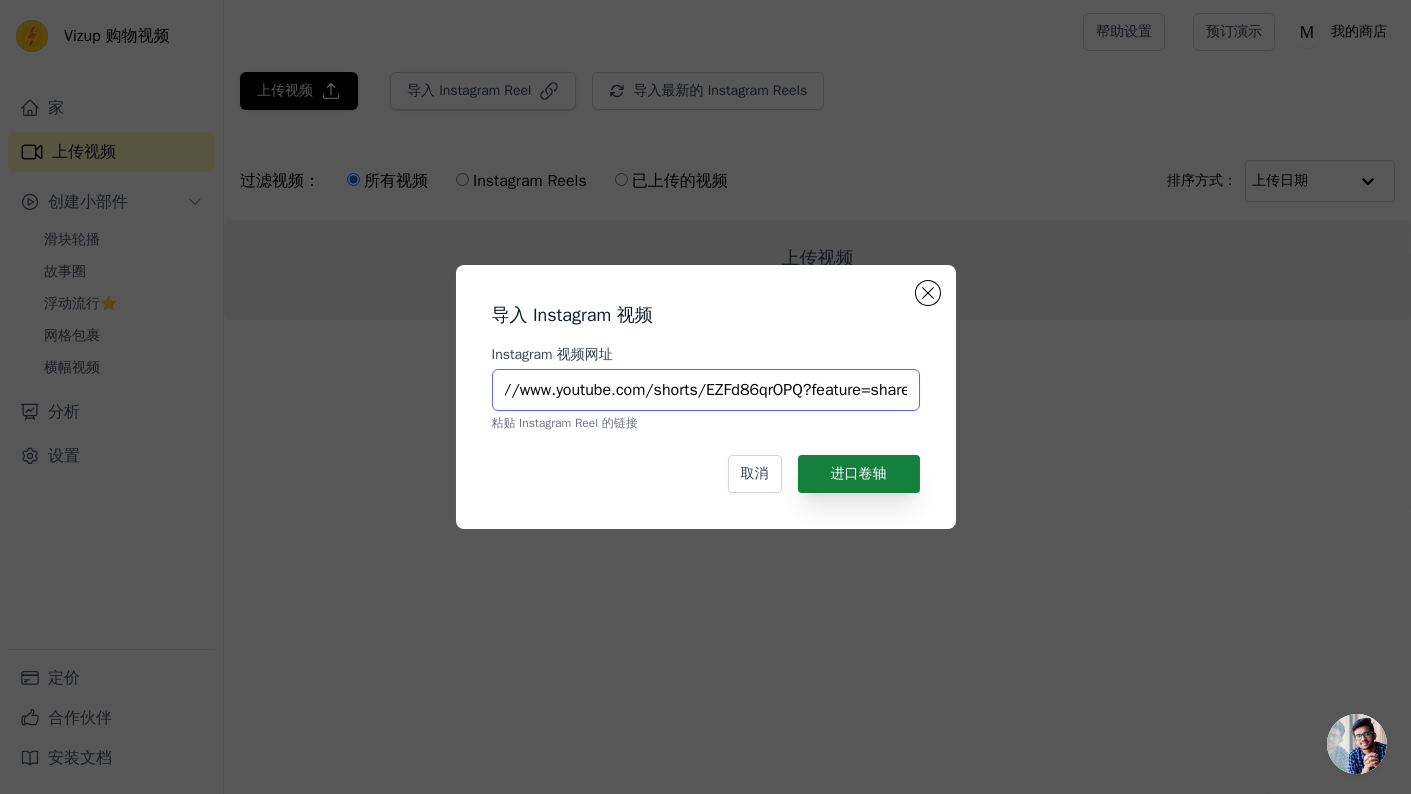 type on "https://www.youtube.com/shorts/EZFd86qrOPQ?feature=share" 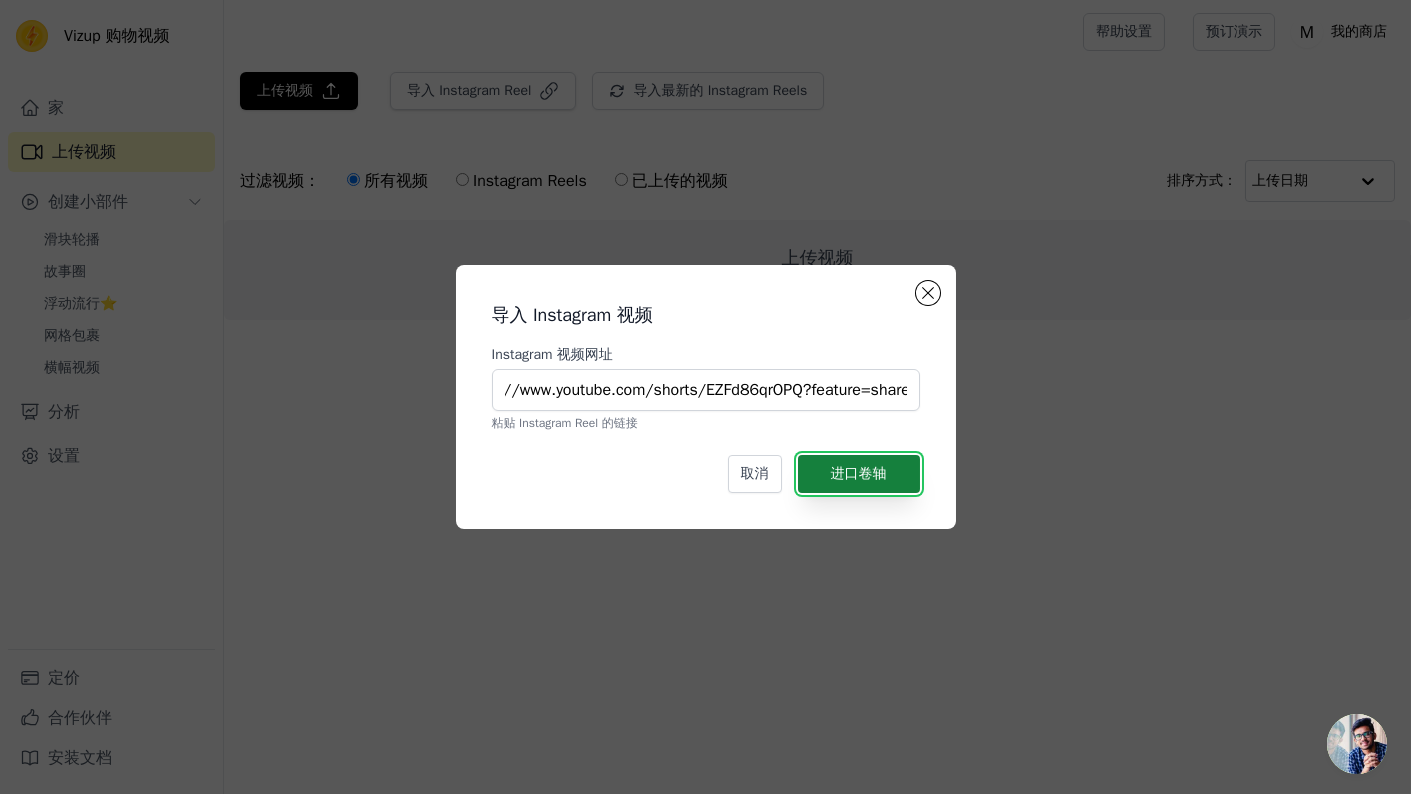 scroll, scrollTop: 0, scrollLeft: 0, axis: both 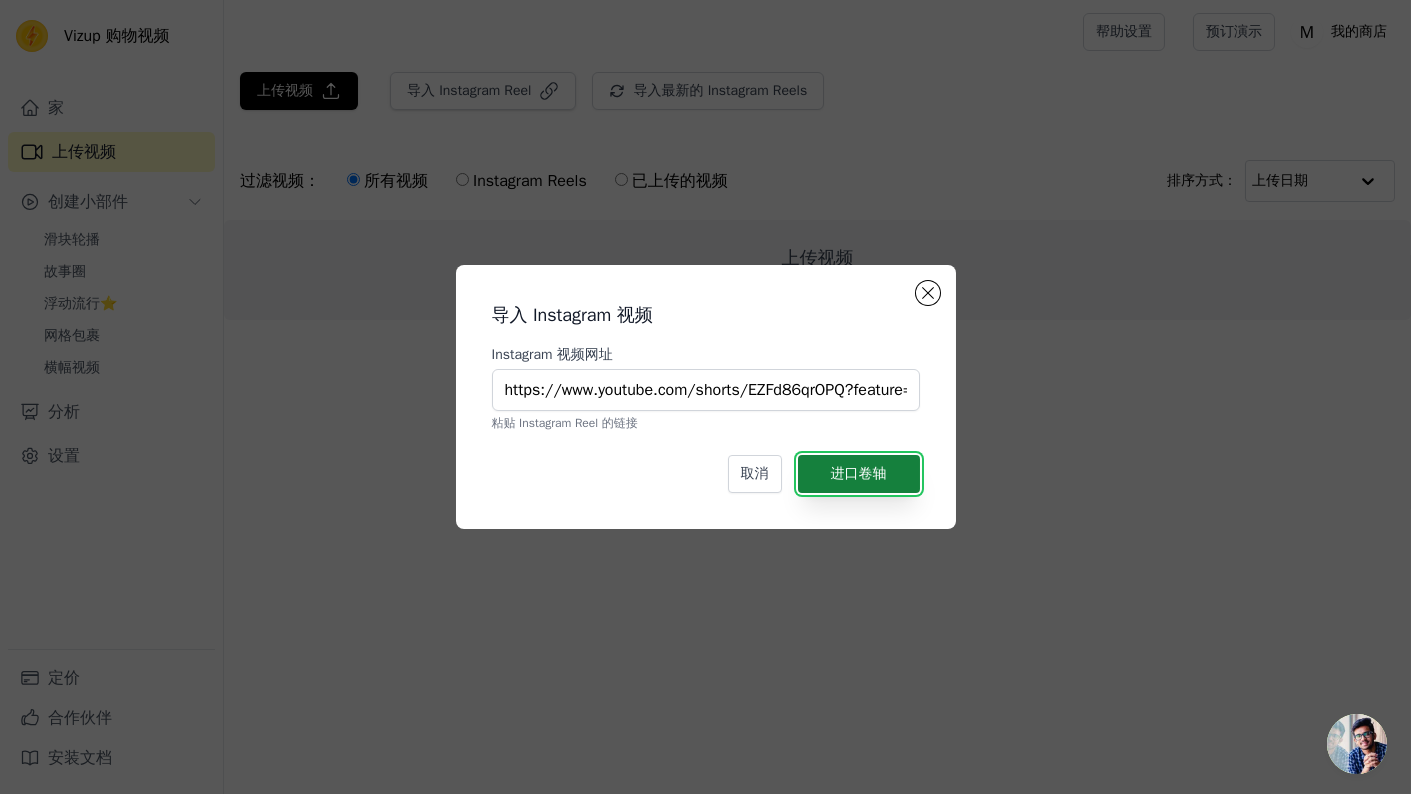 click on "进口卷轴" at bounding box center [859, 474] 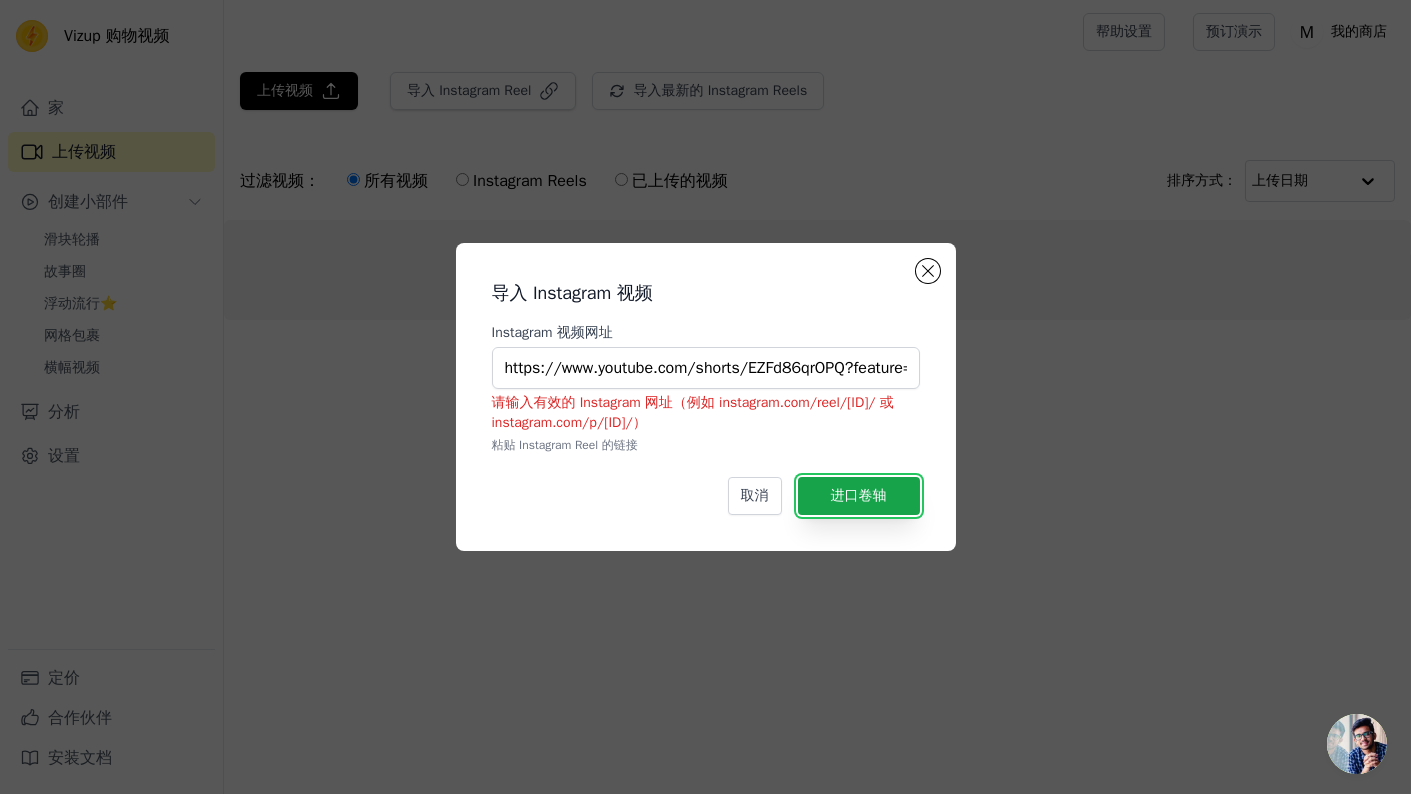 type 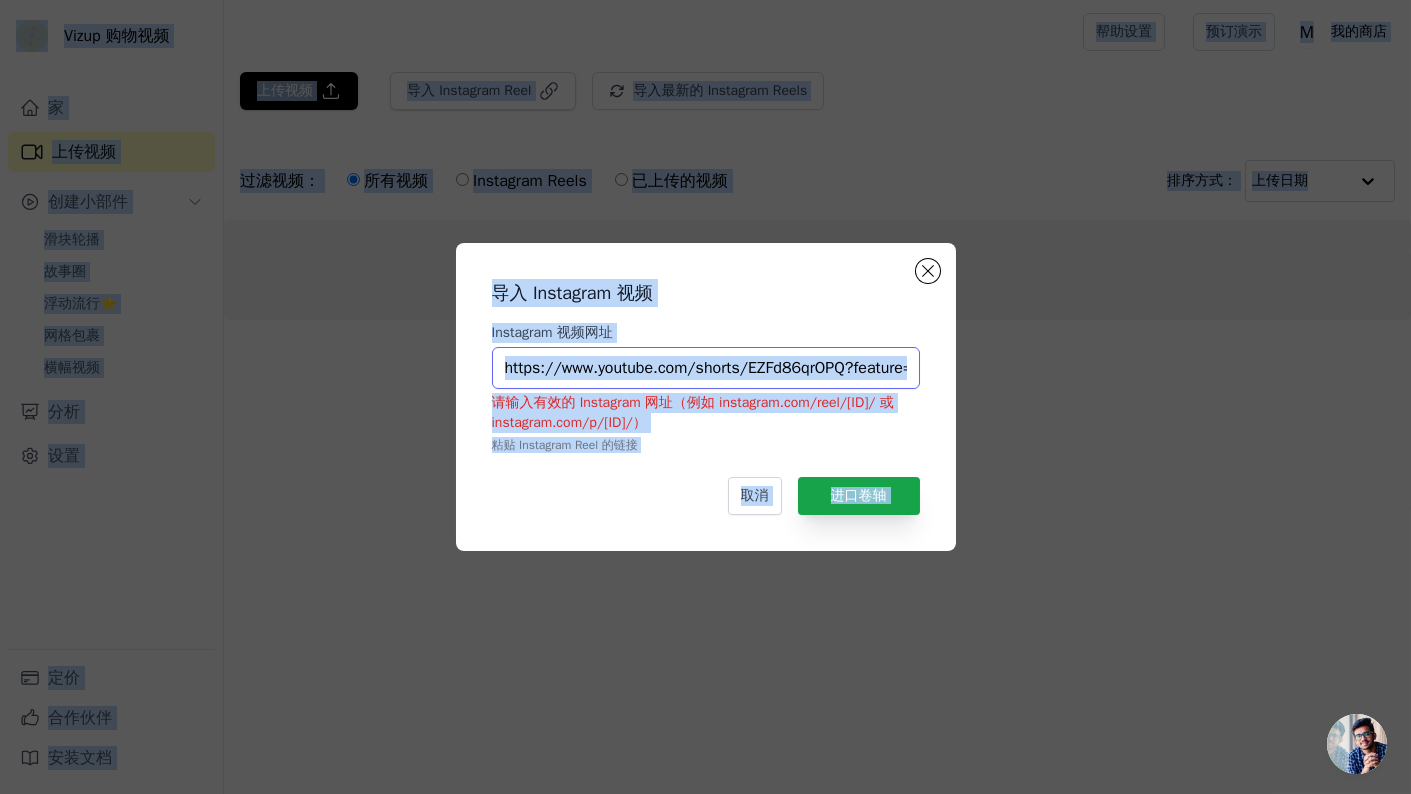 click on "https://www.youtube.com/shorts/EZFd86qrOPQ?feature=share" at bounding box center (706, 368) 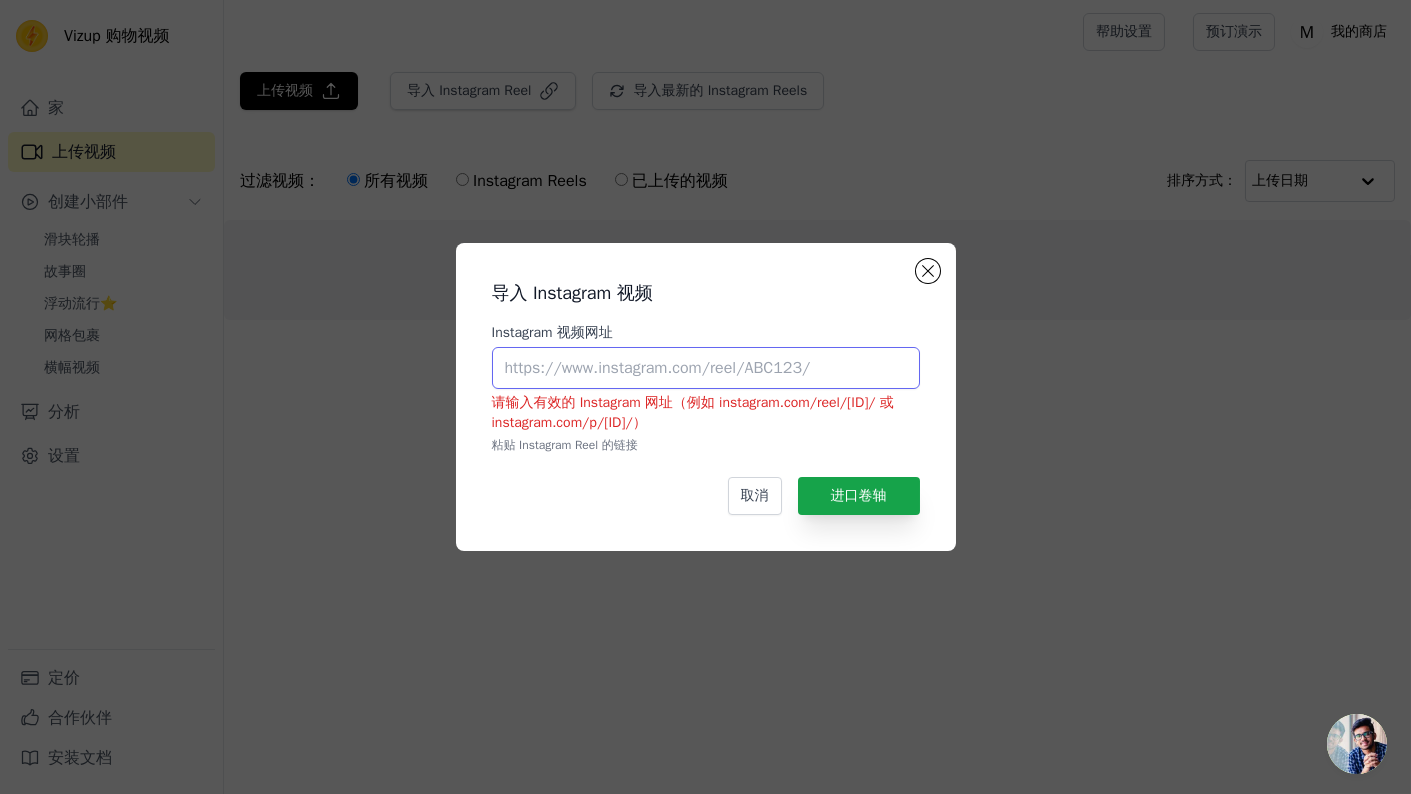 drag, startPoint x: 696, startPoint y: 368, endPoint x: 652, endPoint y: 369, distance: 44.011364 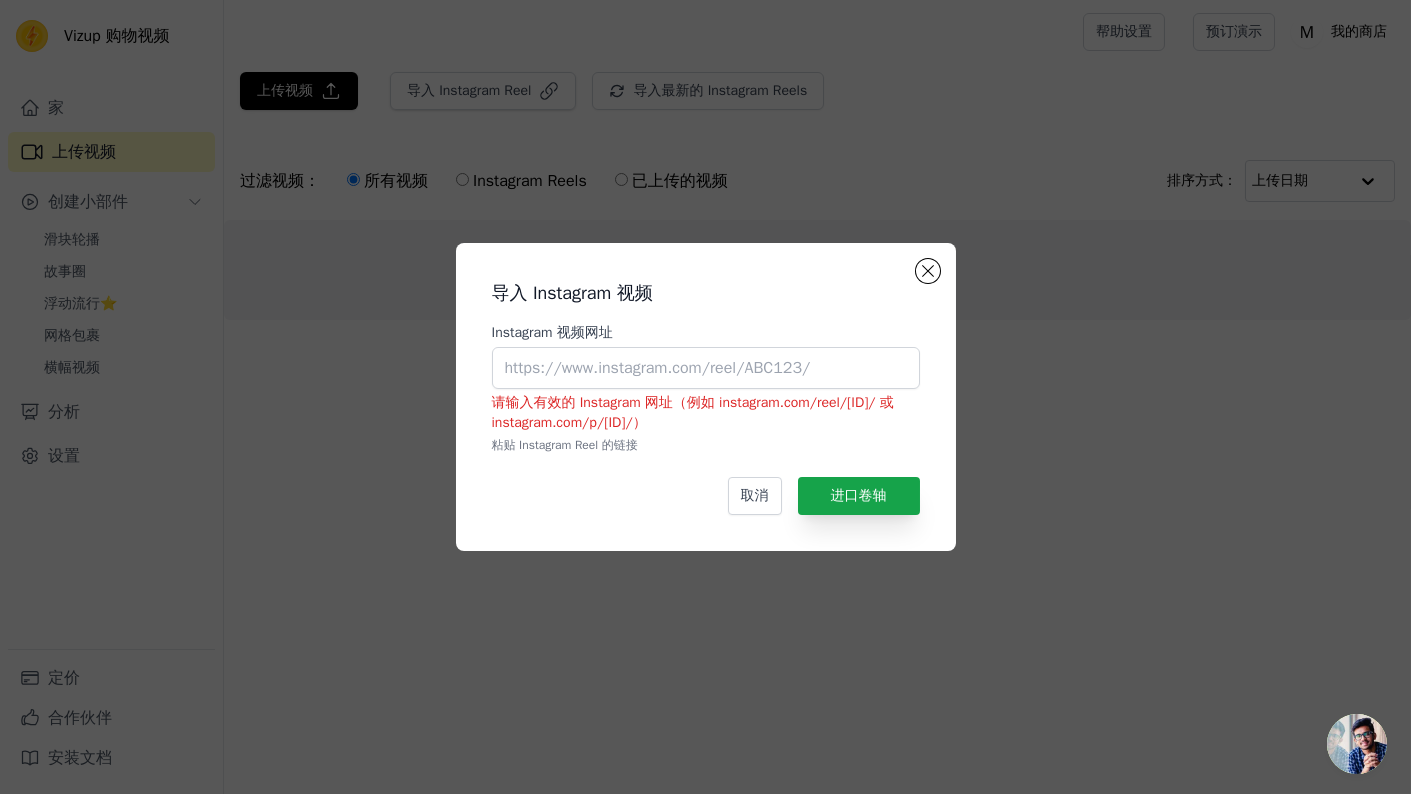 click on "导入 Instagram 视频   Instagram 视频网址     请输入有效的 Instagram 网址（例如 instagram.com/reel/ABC123/ 或 instagram.com/p/ABC123/）   粘贴 Instagram Reel 的链接   取消   进口卷轴" at bounding box center [705, 397] 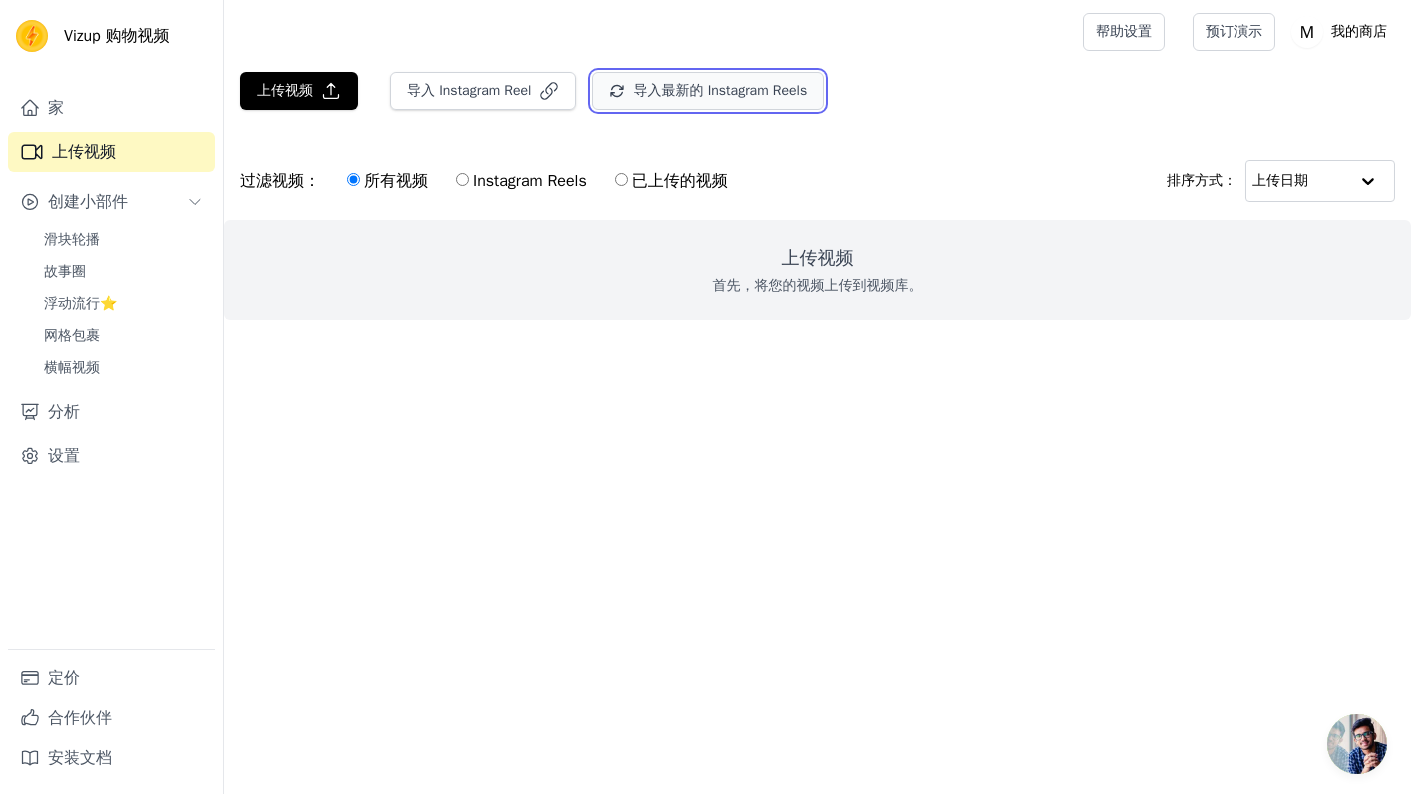 drag, startPoint x: 710, startPoint y: 77, endPoint x: 793, endPoint y: 101, distance: 86.40023 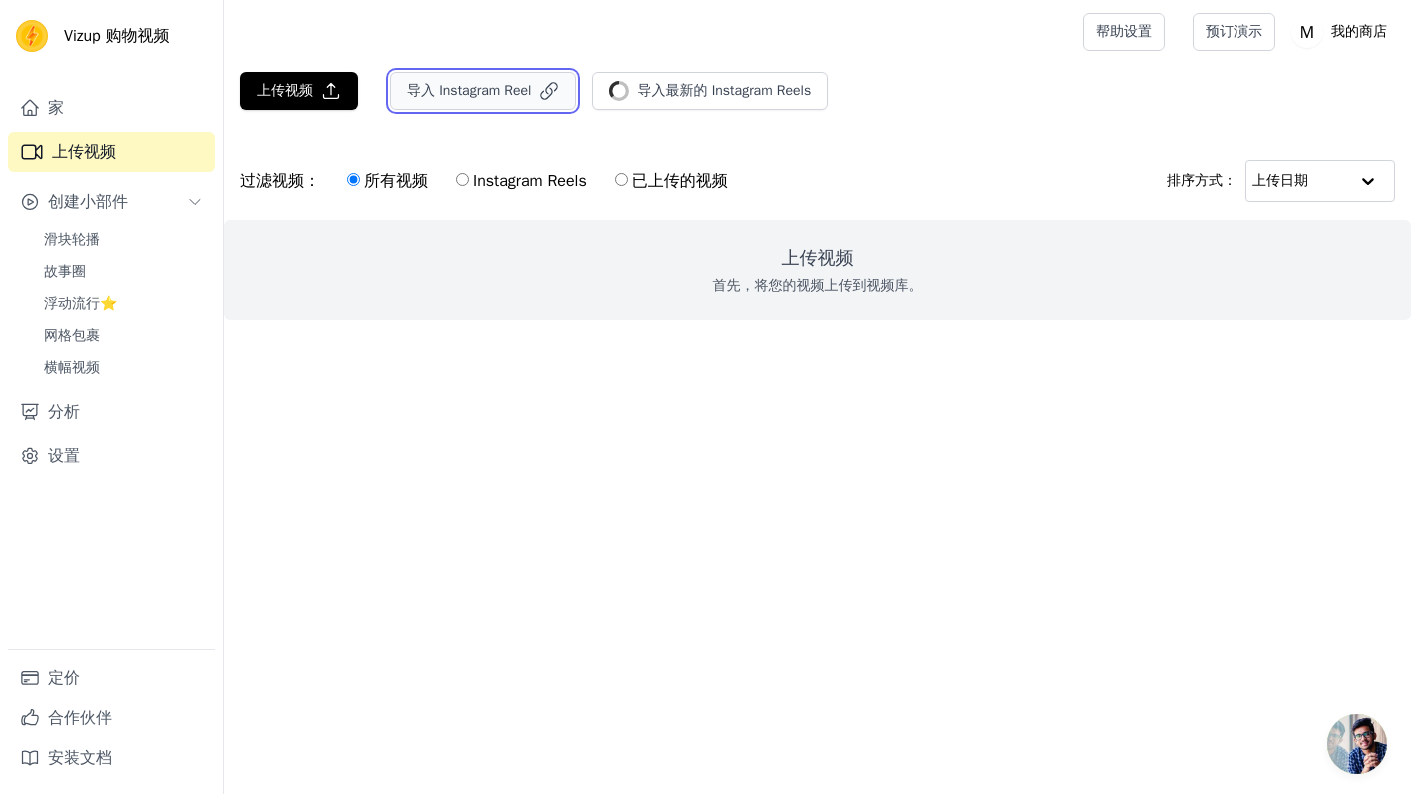 click on "导入 Instagram Reel" at bounding box center (469, 90) 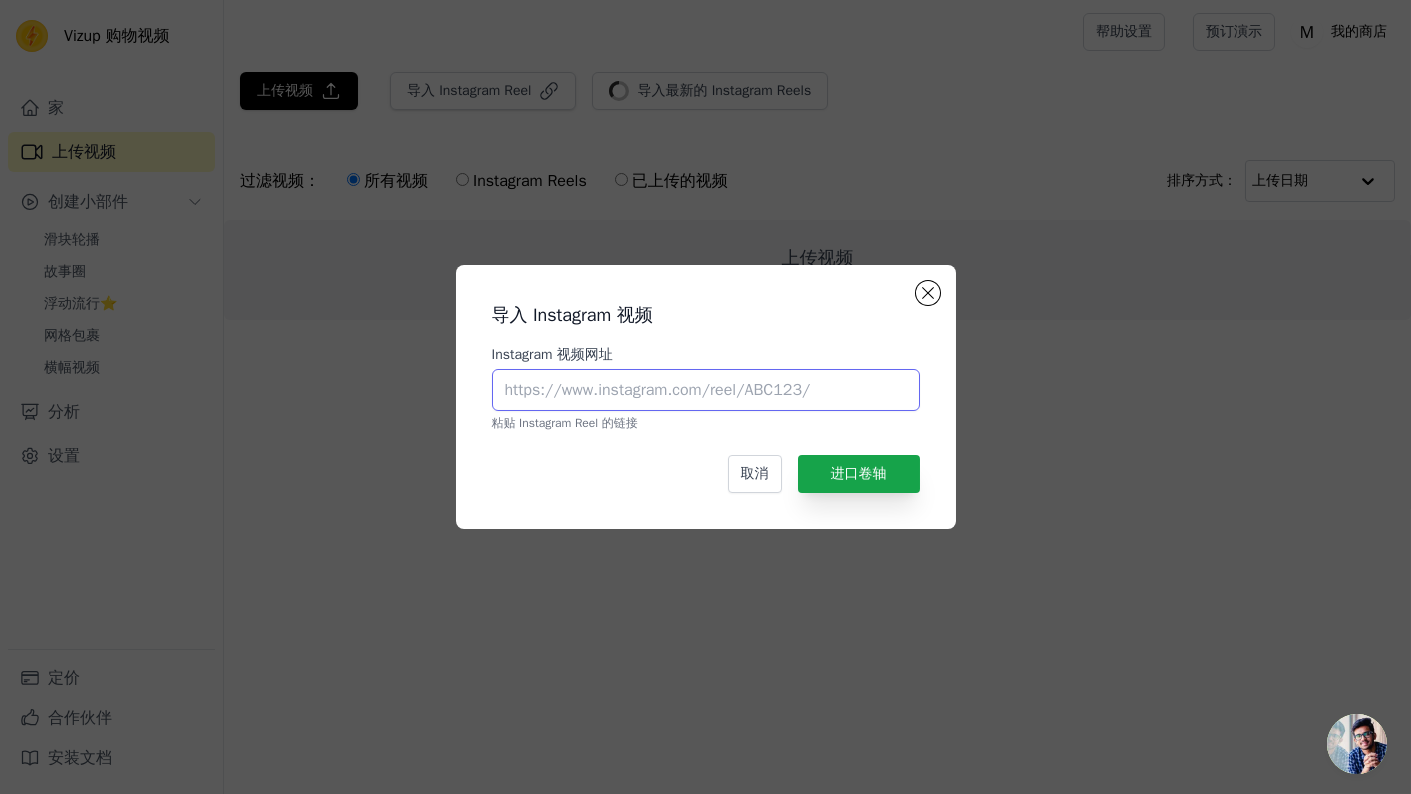 drag, startPoint x: 699, startPoint y: 394, endPoint x: 596, endPoint y: 389, distance: 103.121284 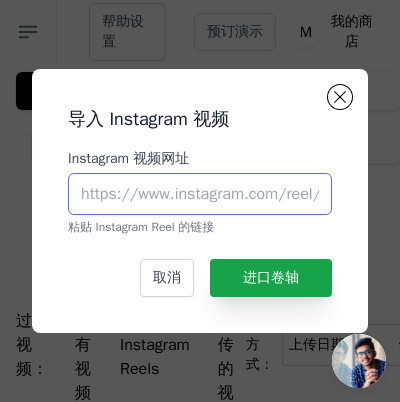 click on "Instagram 视频网址" at bounding box center (200, 194) 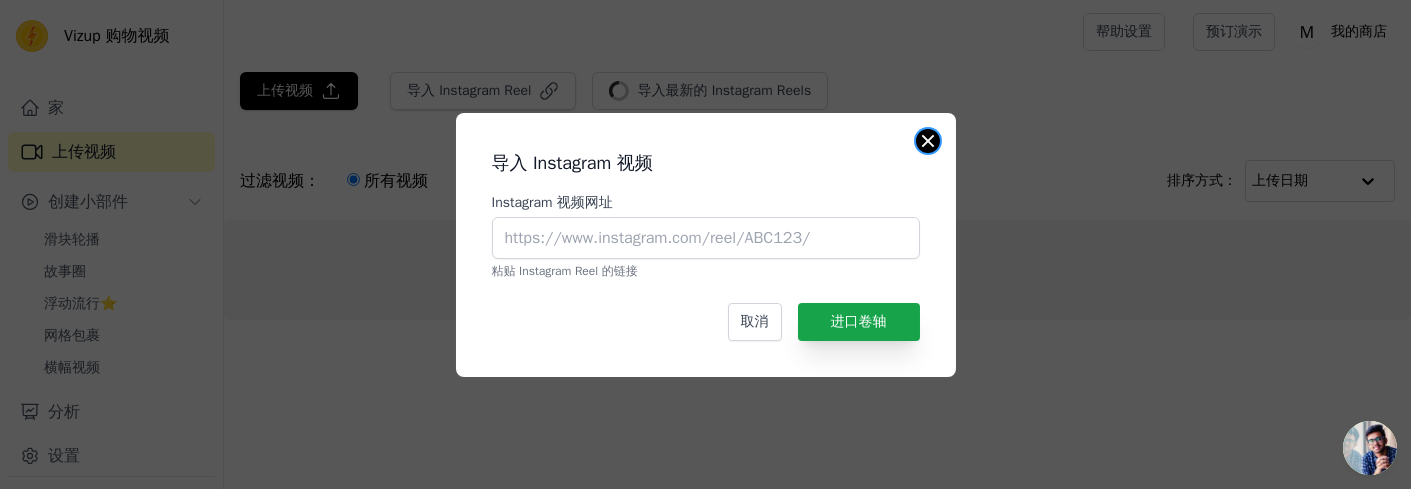 click on "导入 Instagram 视频   Instagram 视频网址       粘贴 Instagram Reel 的链接   取消   进口卷轴" at bounding box center [706, 245] 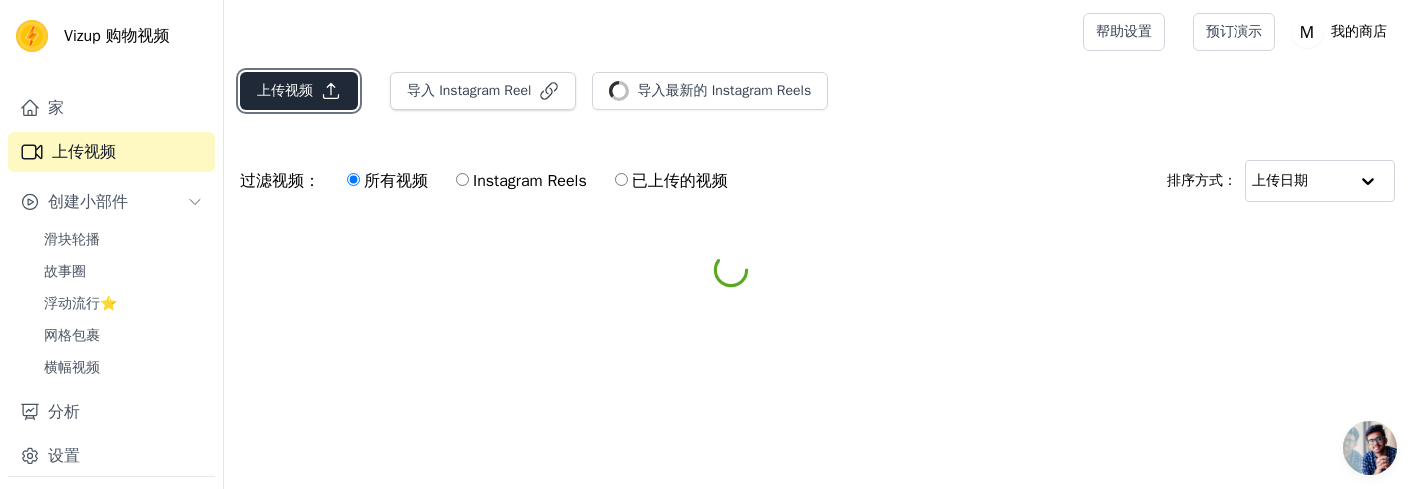 click on "上传视频" at bounding box center (285, 91) 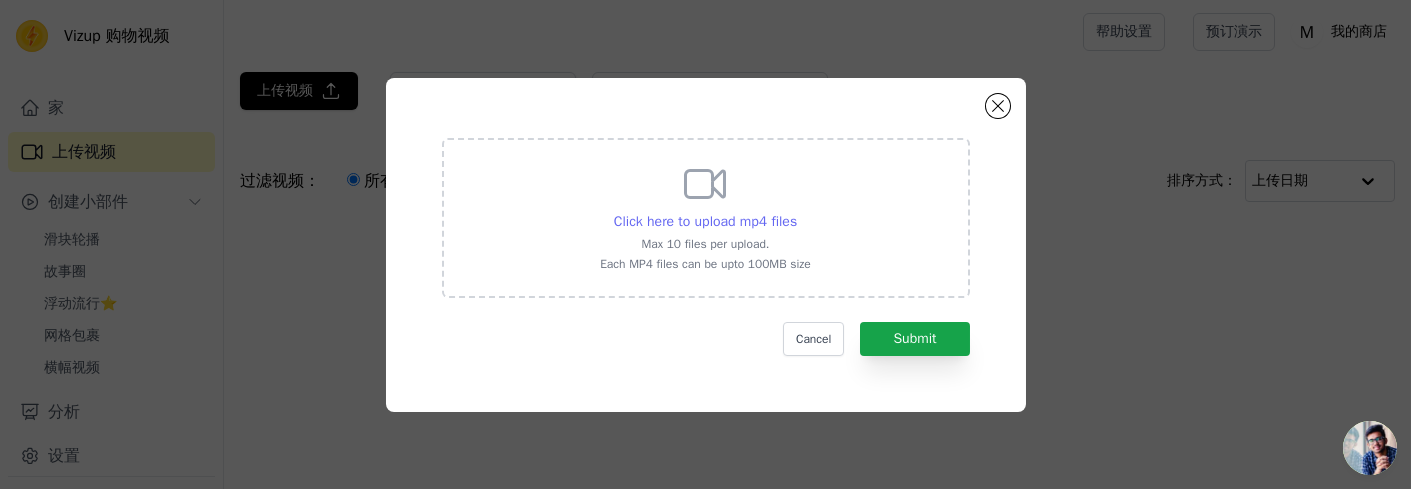 click on "Click here to upload mp4 files" at bounding box center (705, 222) 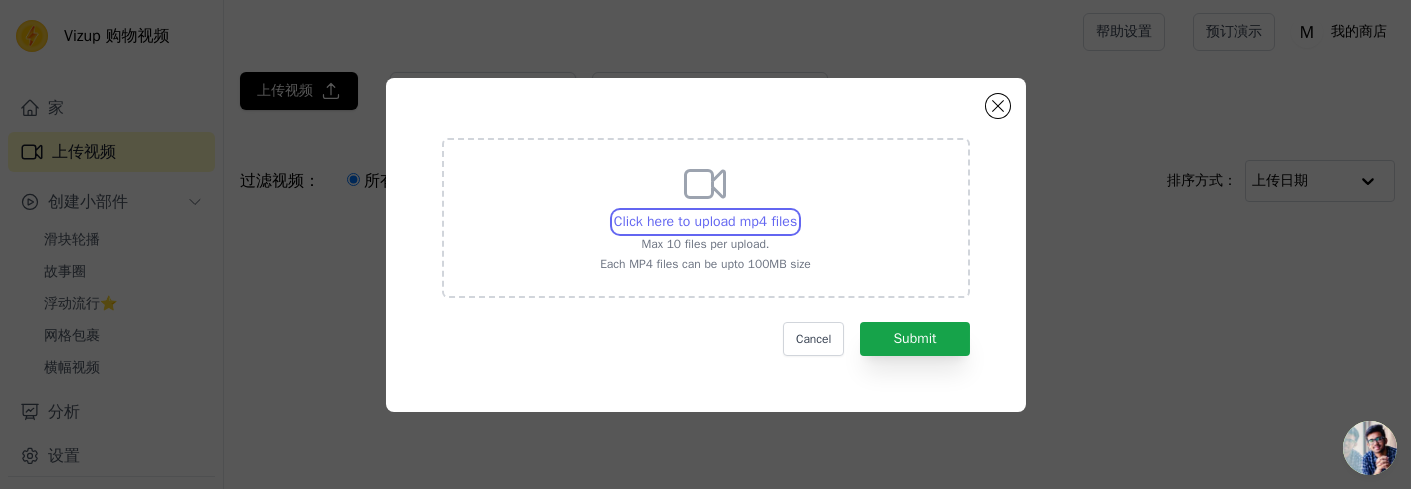 click on "Click here to upload mp4 files     Max 10 files per upload.   Each MP4 files can be upto 100MB size" at bounding box center [796, 211] 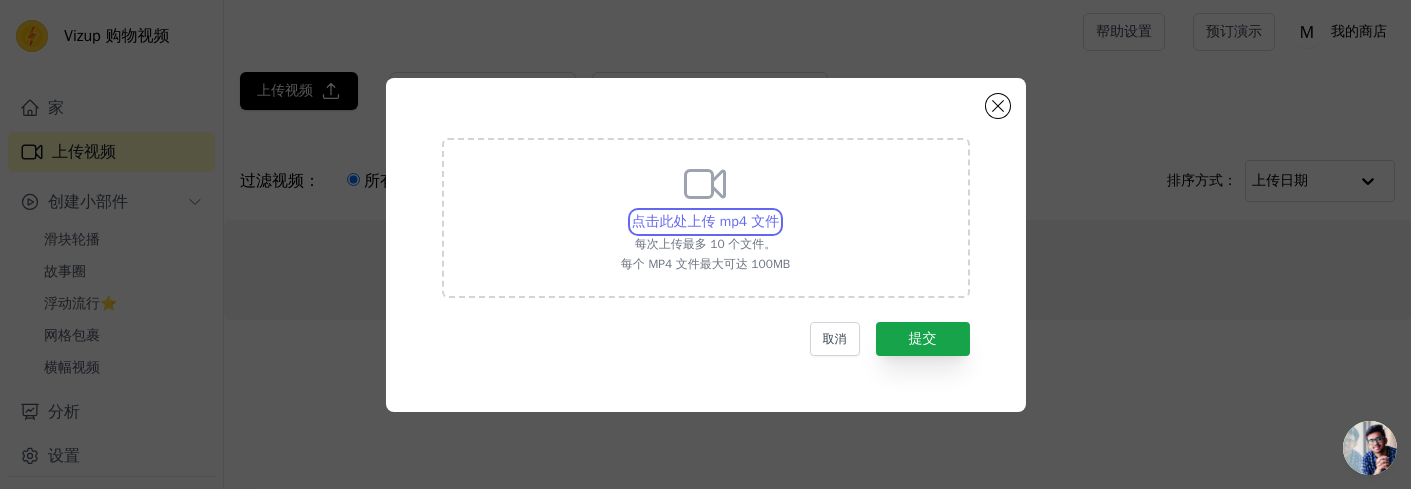 type on "C:\fakepath\14189380_2160_3840_29fps.mp4" 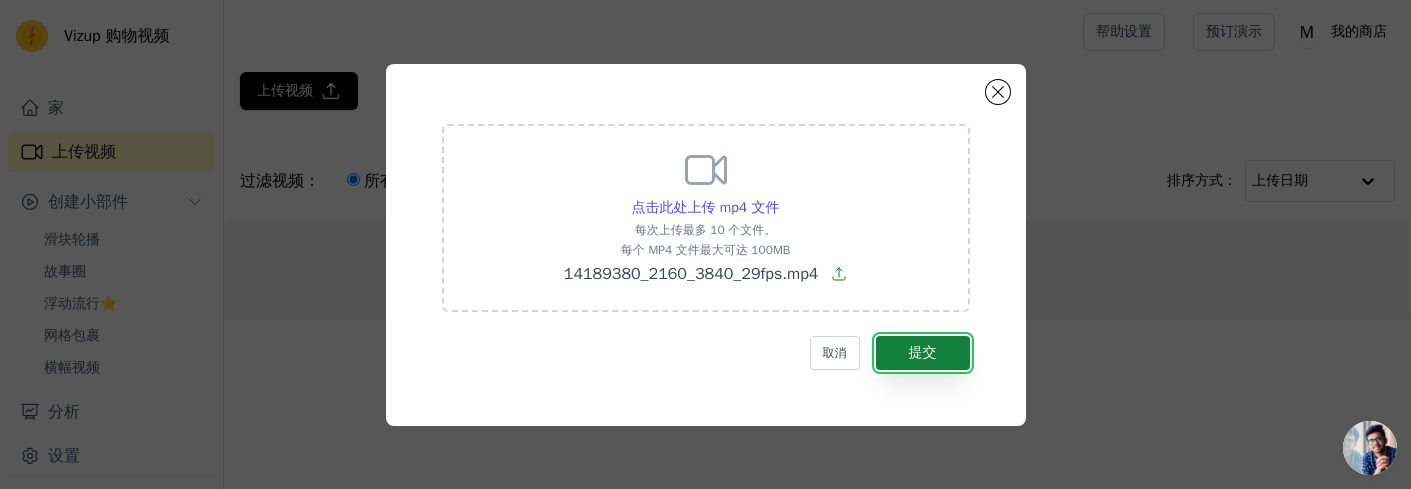 click on "提交" at bounding box center [923, 353] 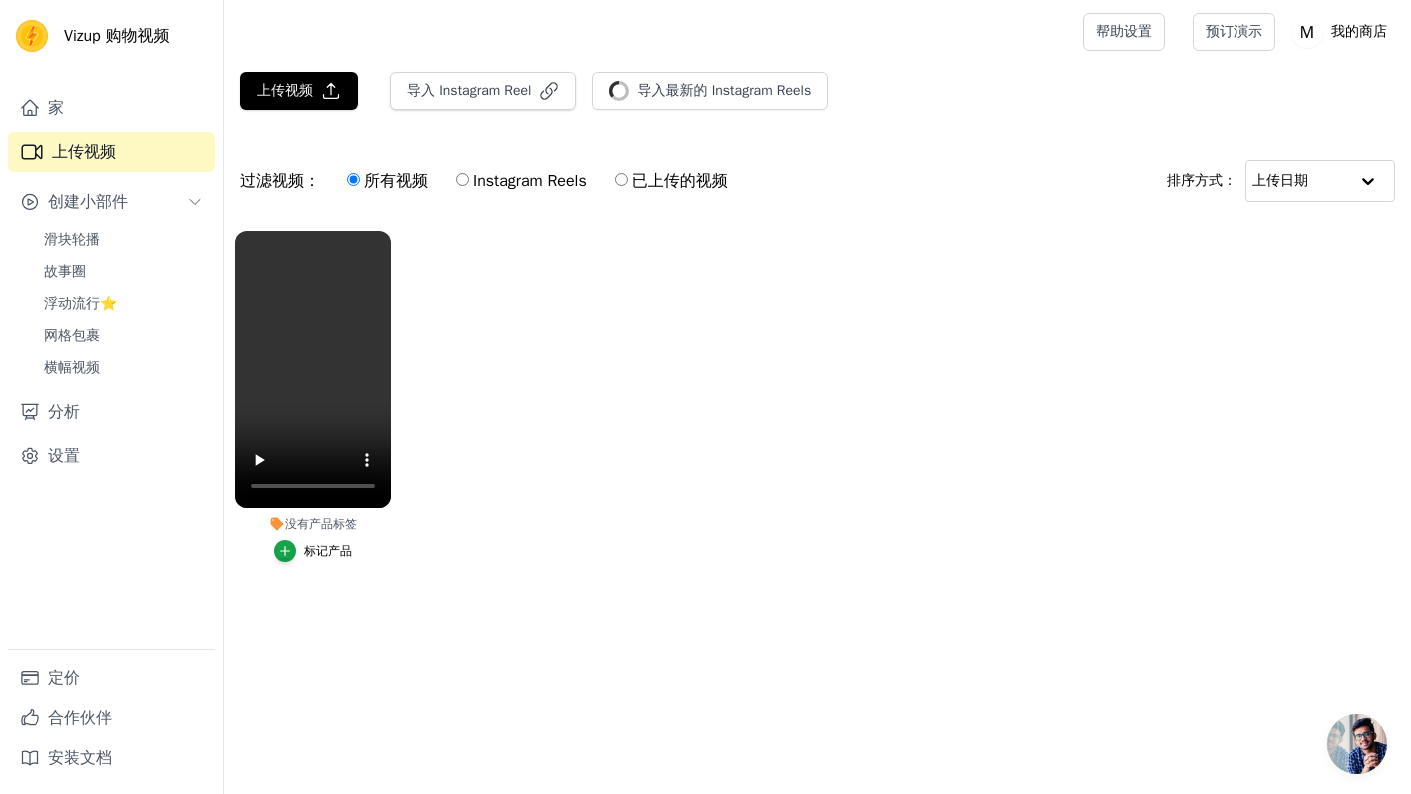 click on "标记产品" at bounding box center (328, 551) 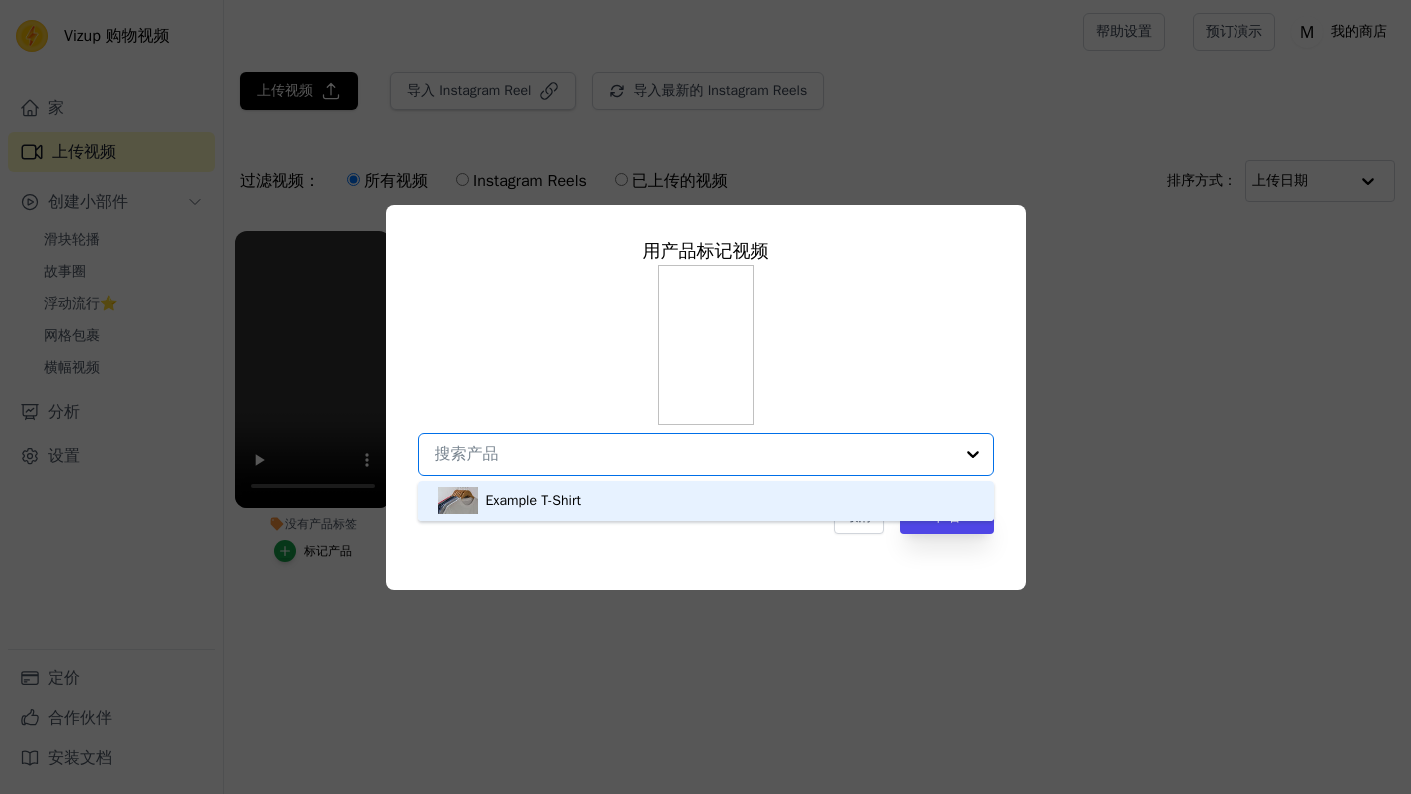 scroll, scrollTop: 0, scrollLeft: 0, axis: both 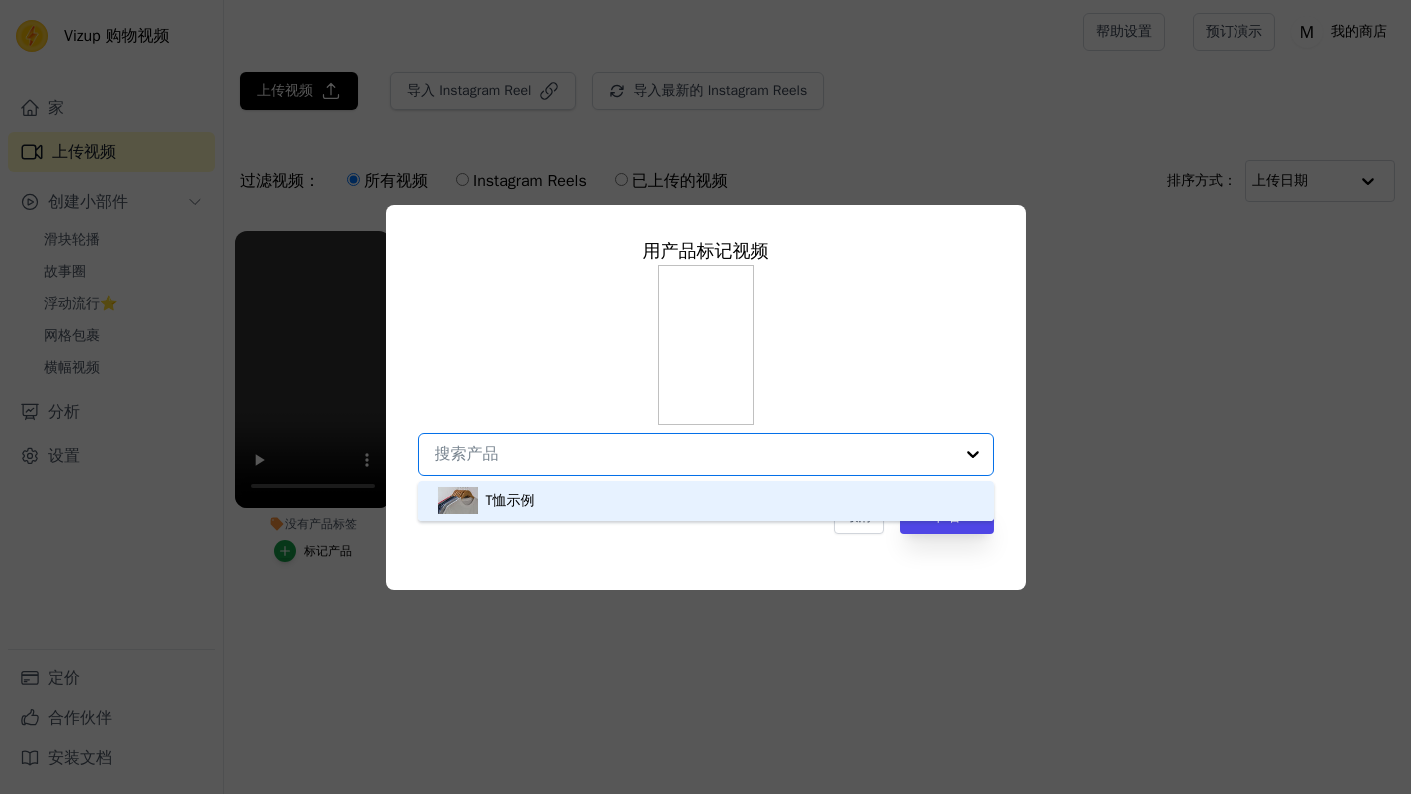 click on "T恤示例" at bounding box center [706, 501] 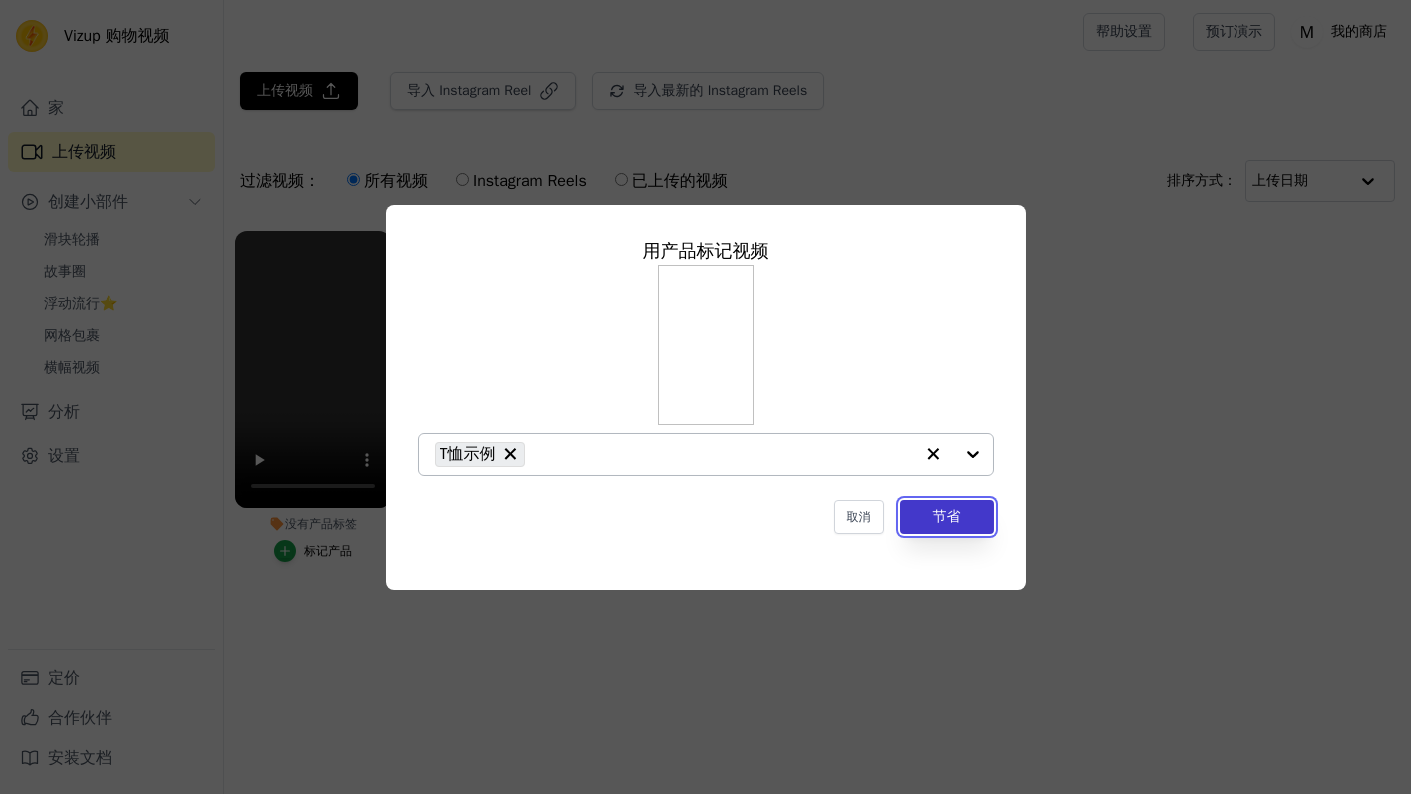 click on "节省" at bounding box center [947, 517] 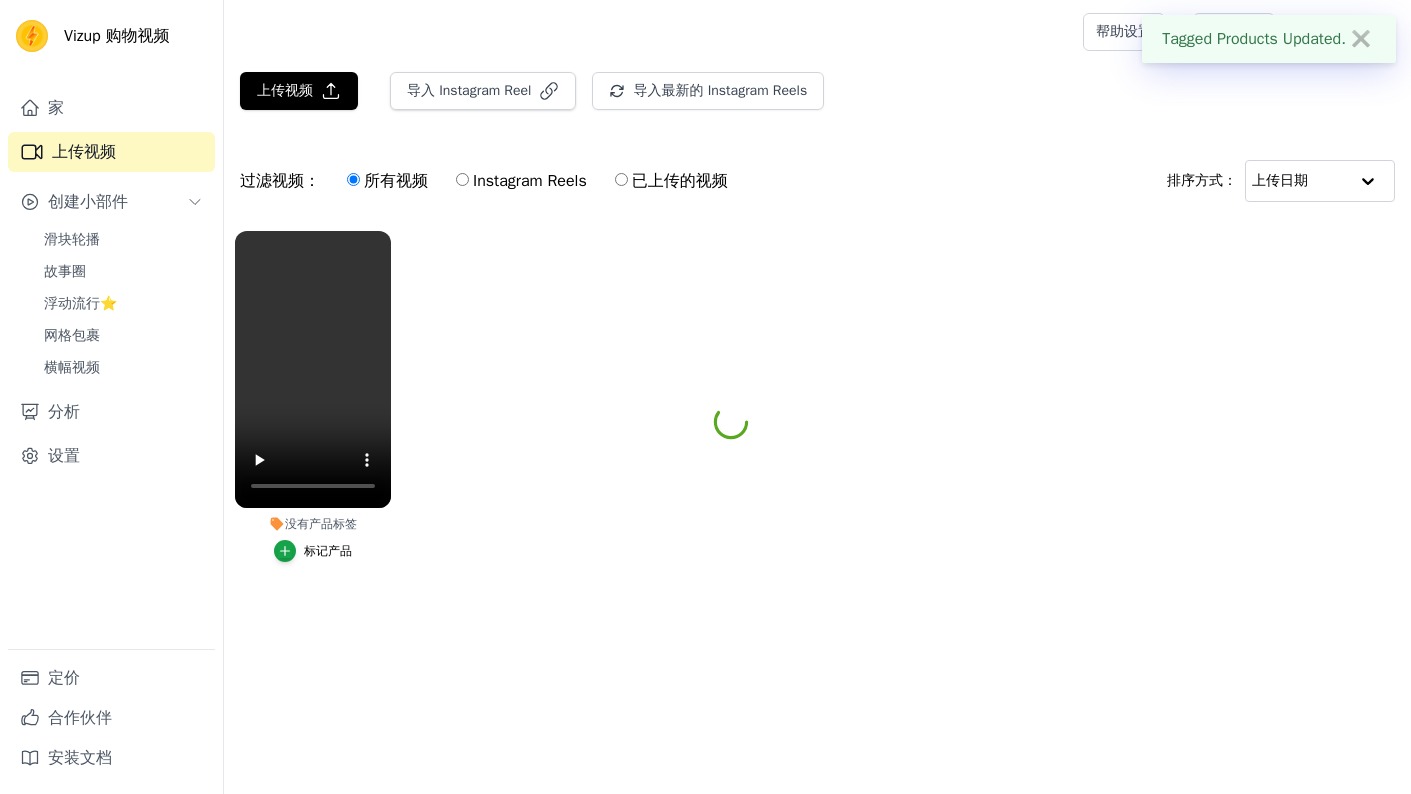 click on "没有产品标签     用产品 标记 视频           T恤示例                   取消   节省     标记产品" at bounding box center [817, 416] 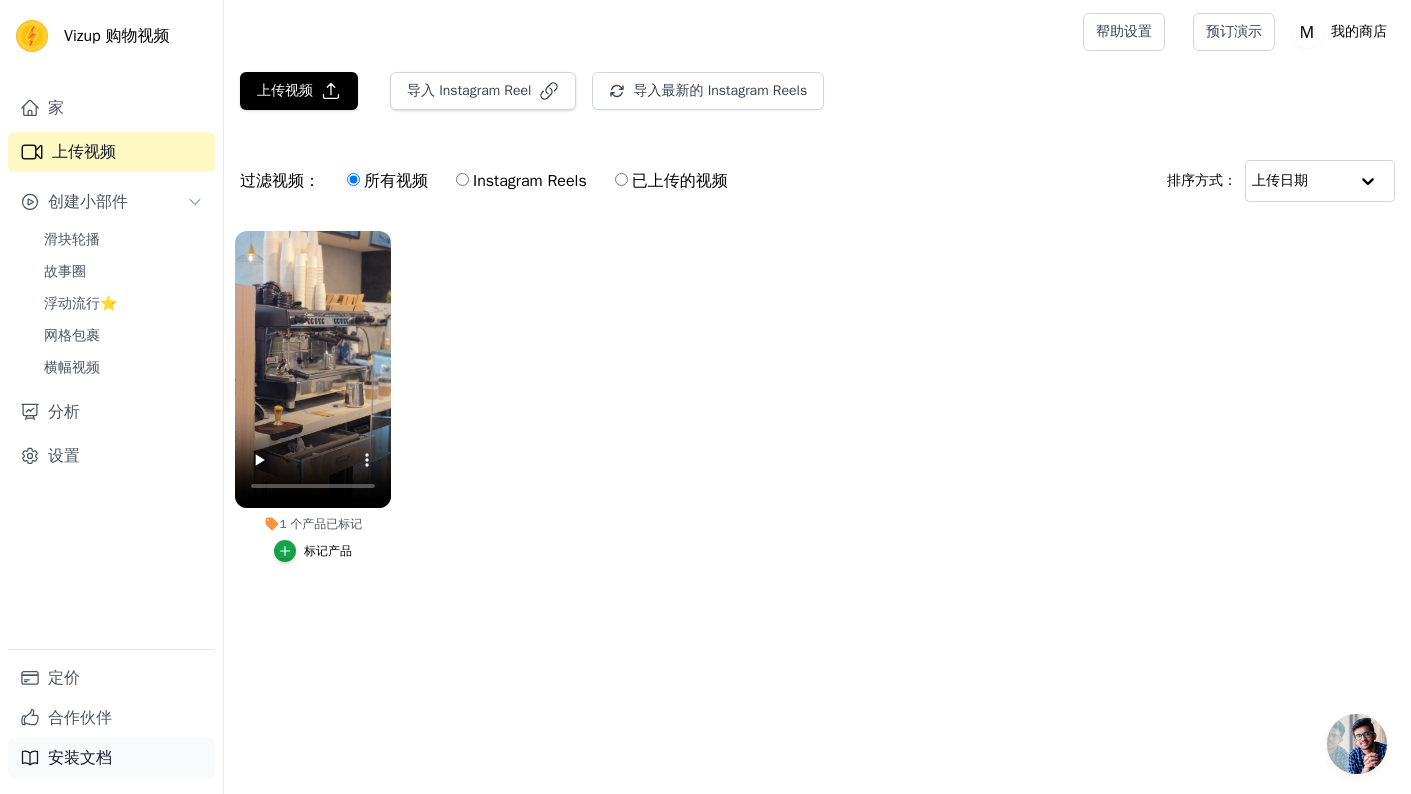 click on "安装文档" at bounding box center [111, 758] 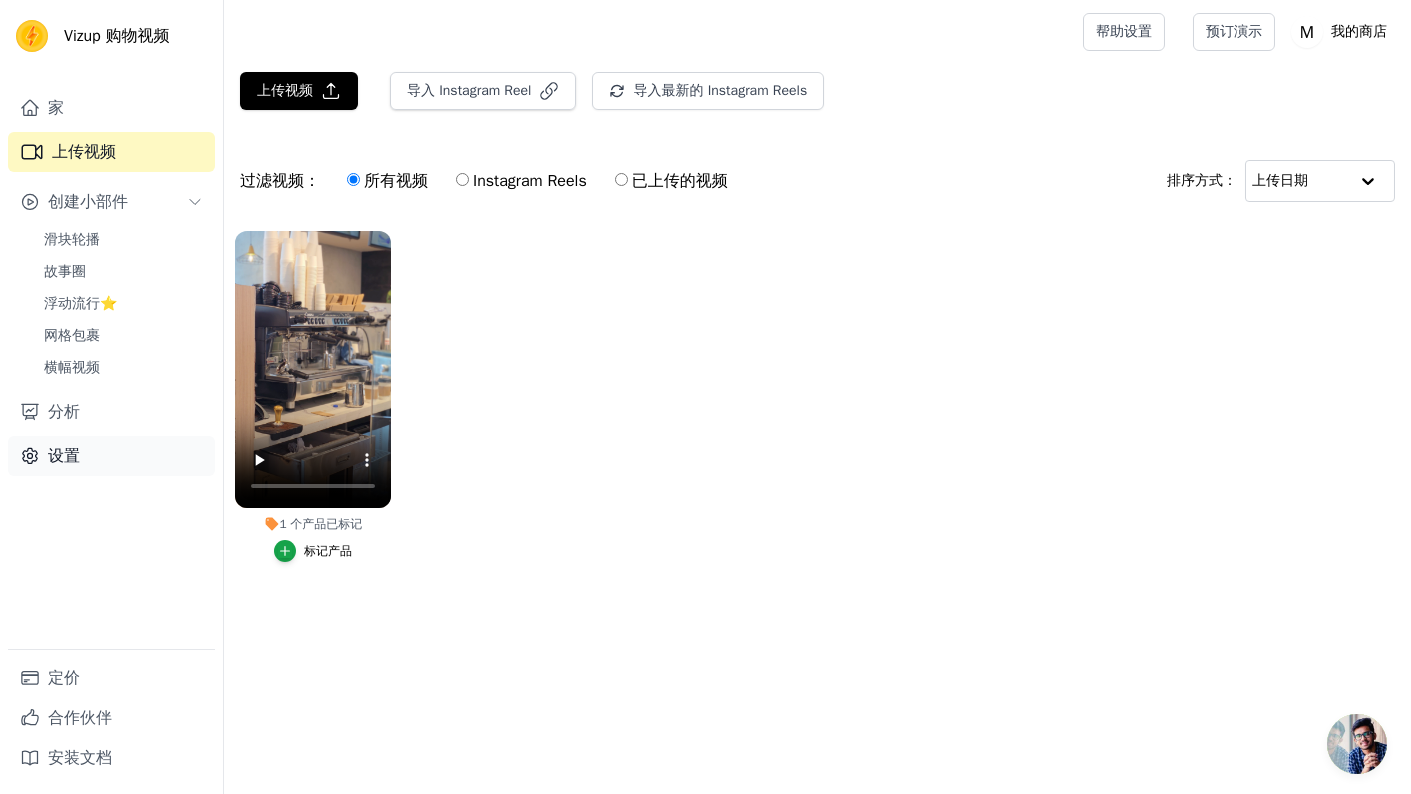click on "设置" at bounding box center [111, 456] 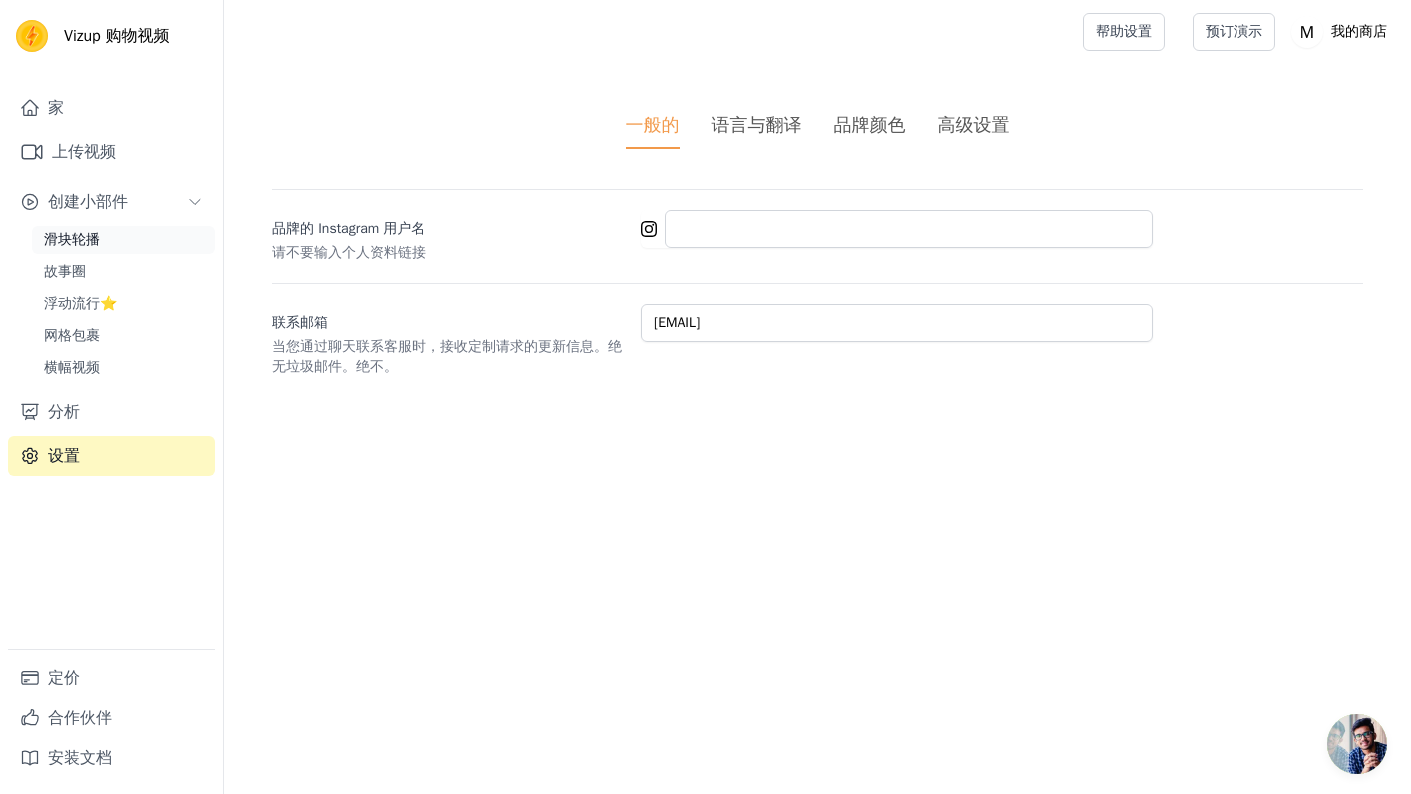 click on "滑块轮播" at bounding box center [123, 240] 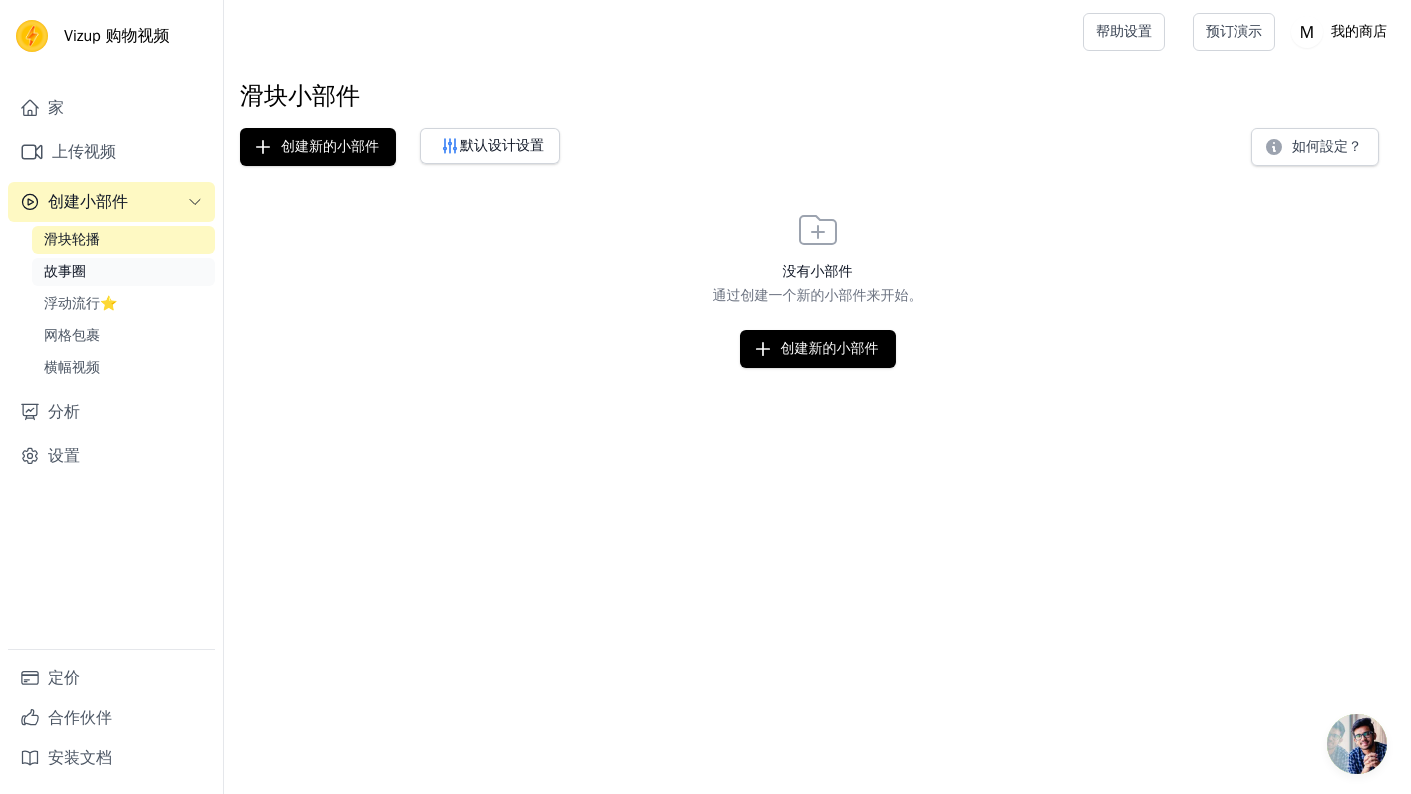 click on "故事圈" at bounding box center (123, 272) 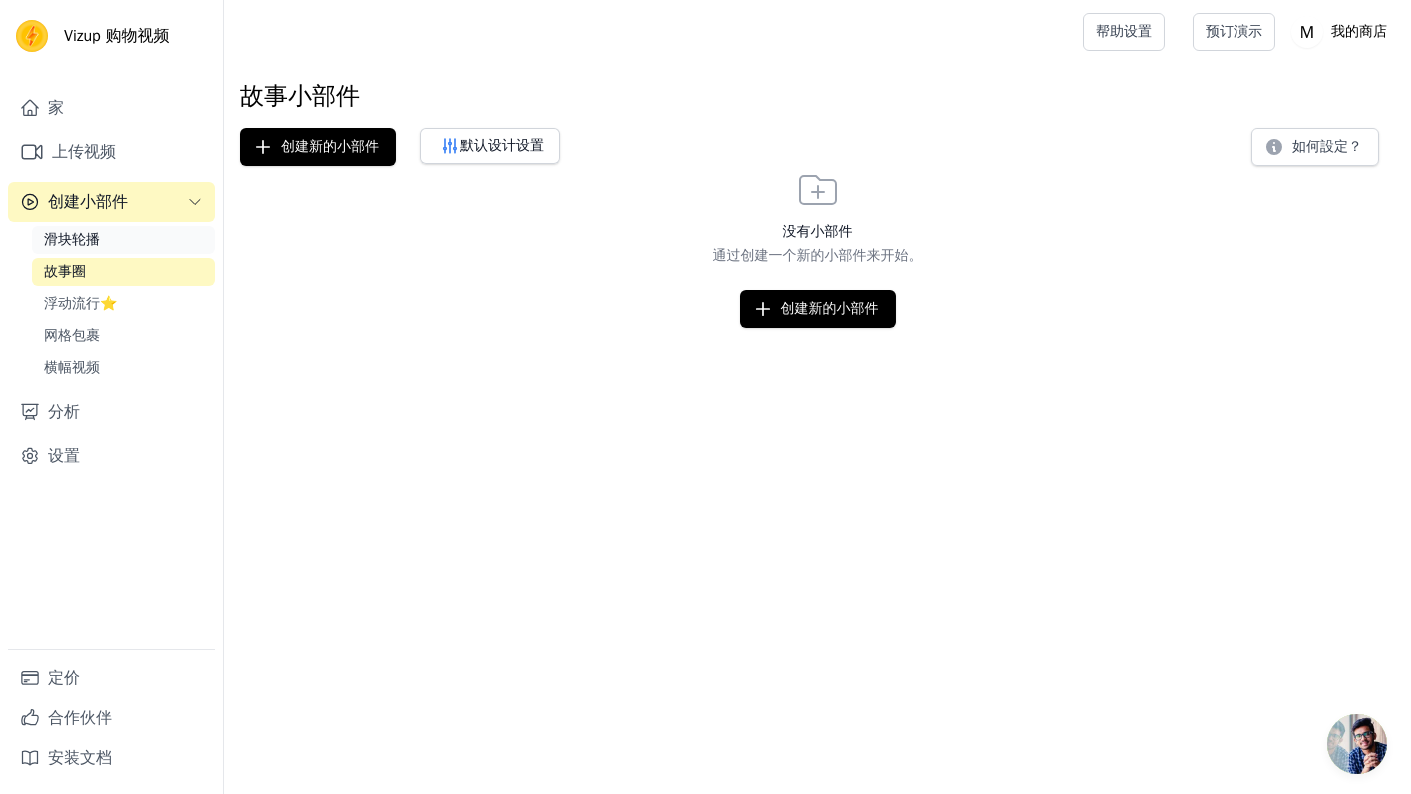 click on "滑块轮播" at bounding box center (123, 240) 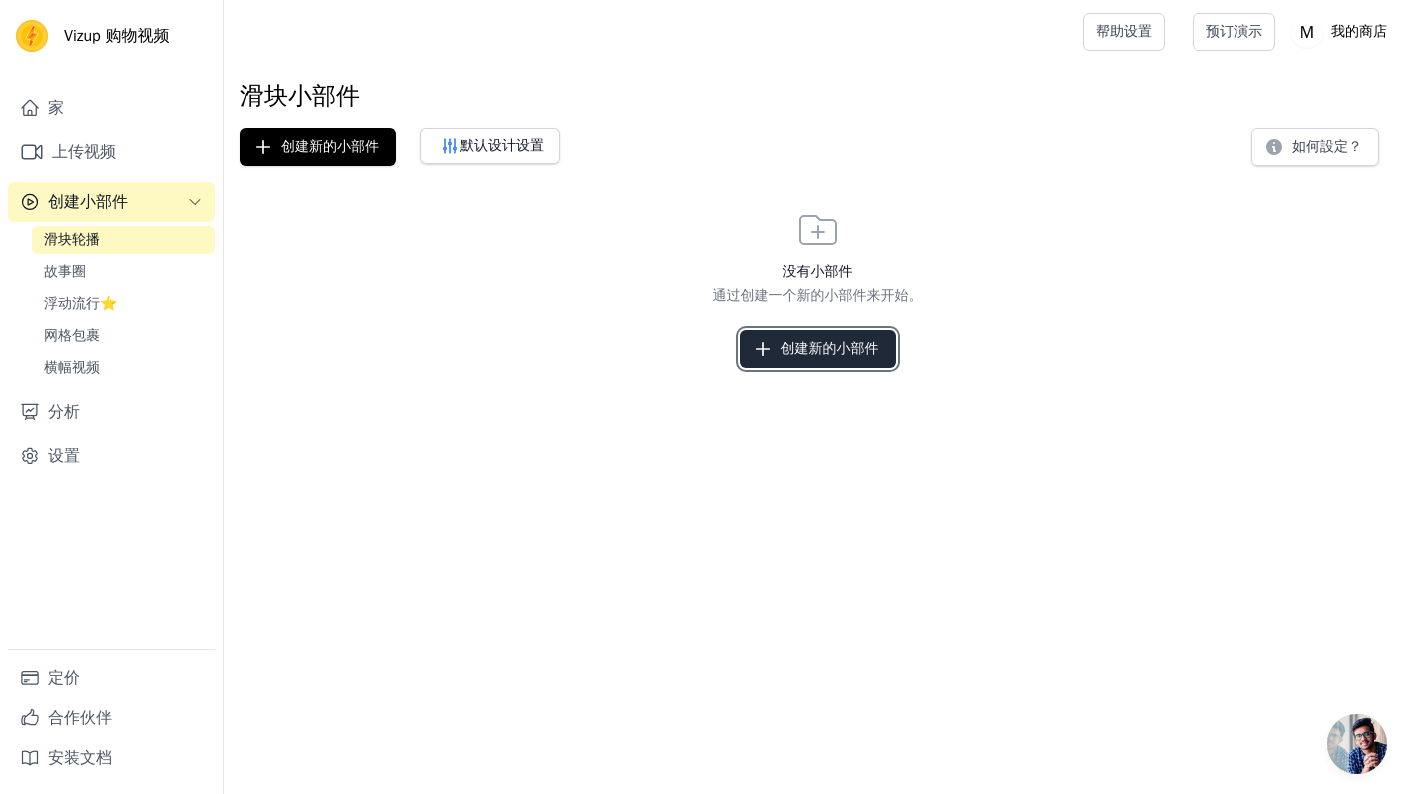 click on "创建新的小部件" at bounding box center (830, 349) 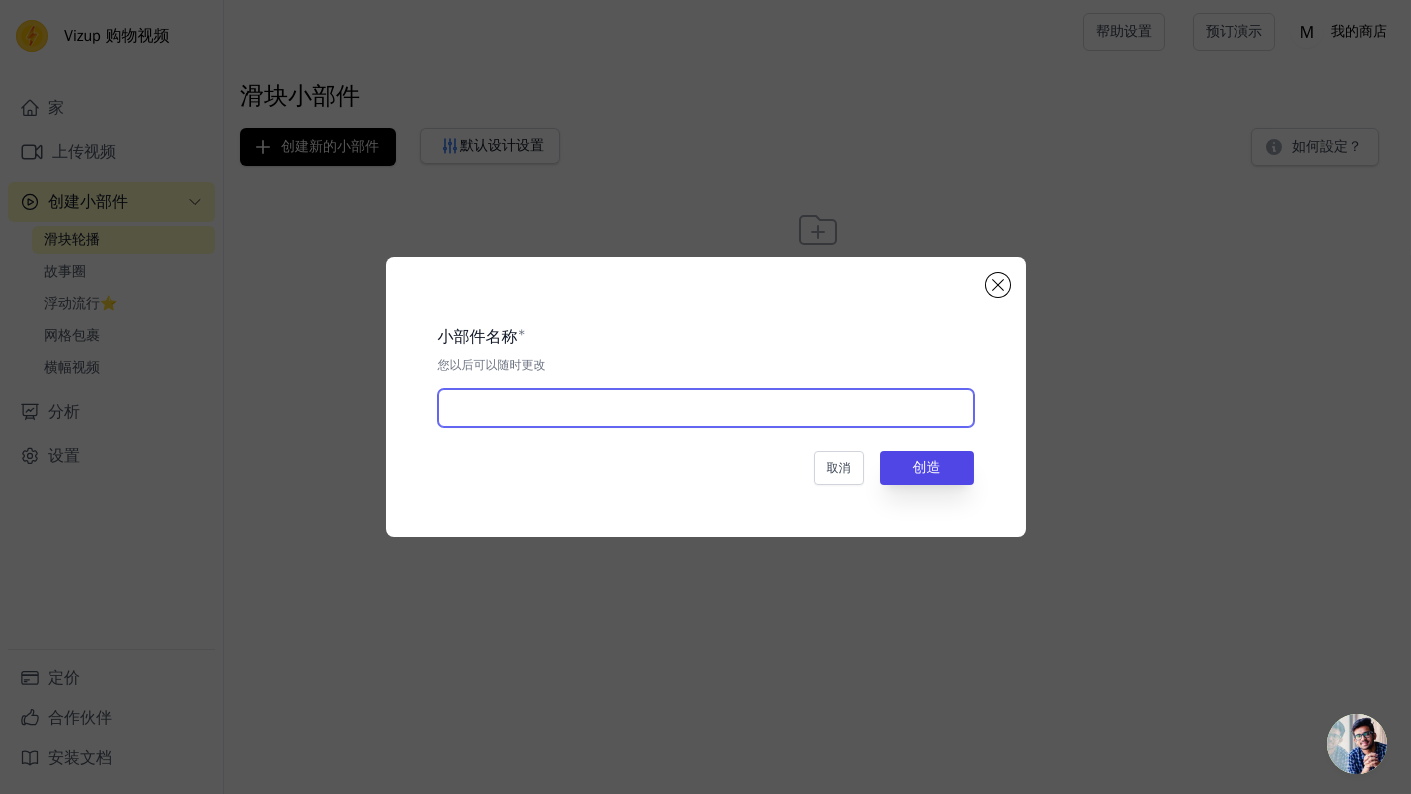 click at bounding box center (706, 408) 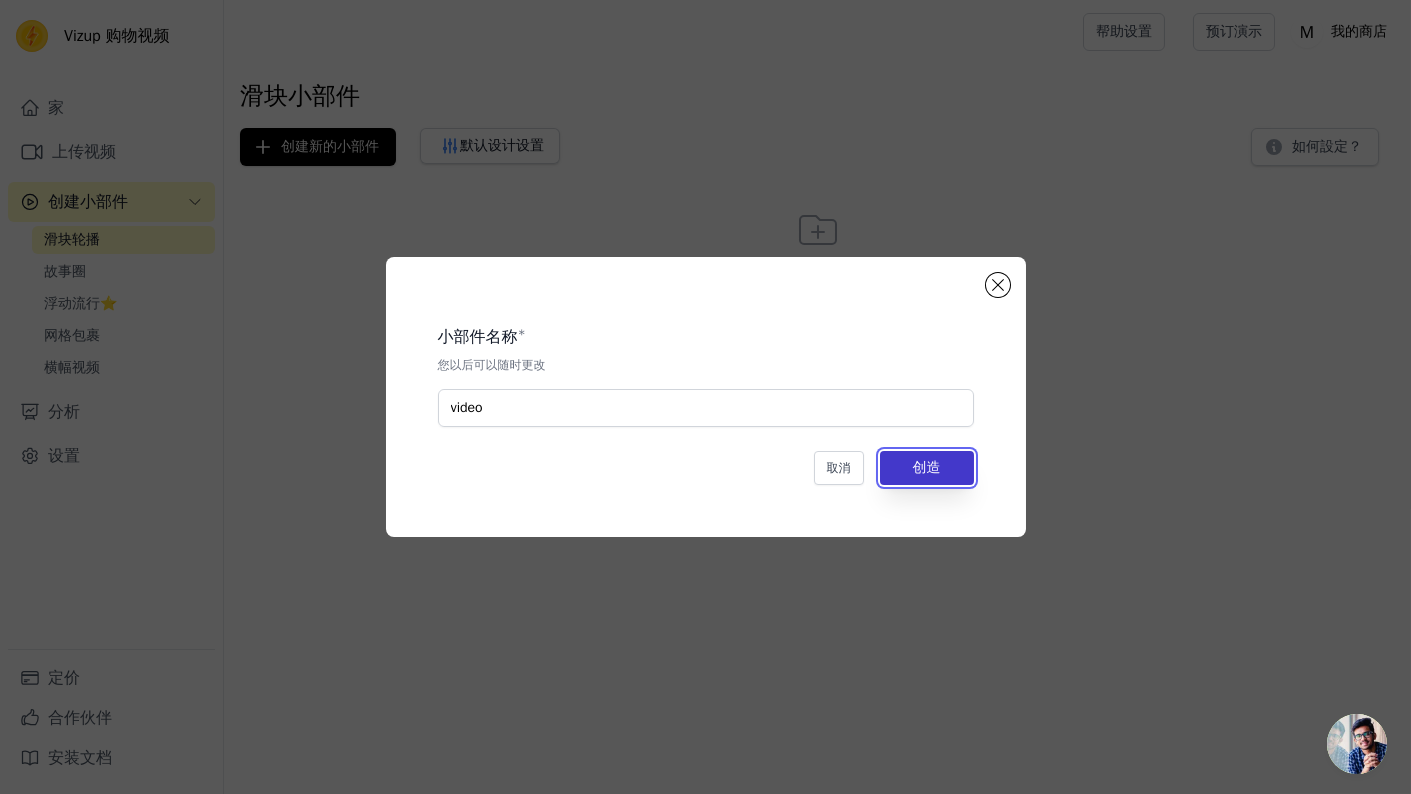 click on "创造" at bounding box center (927, 467) 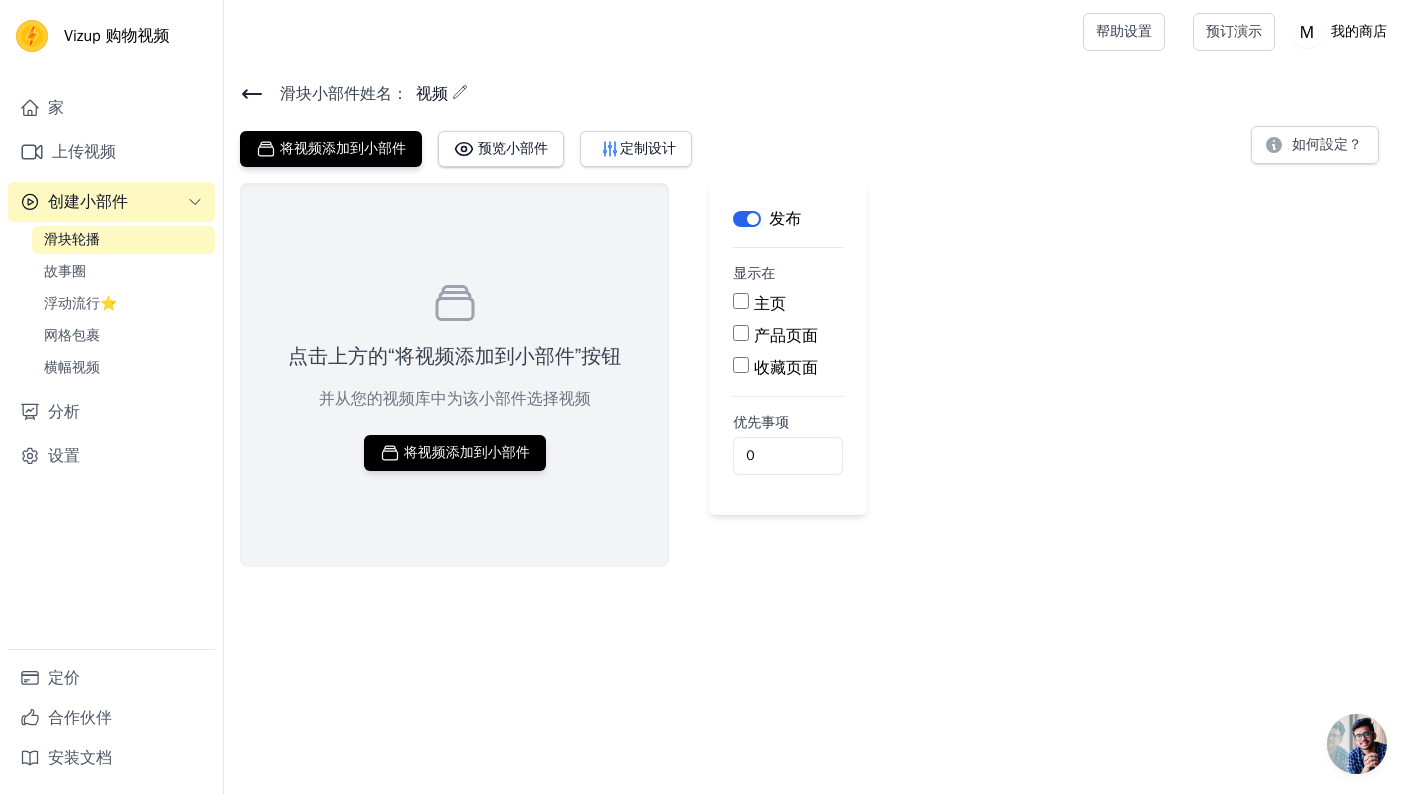 click on "产品页面" at bounding box center [786, 336] 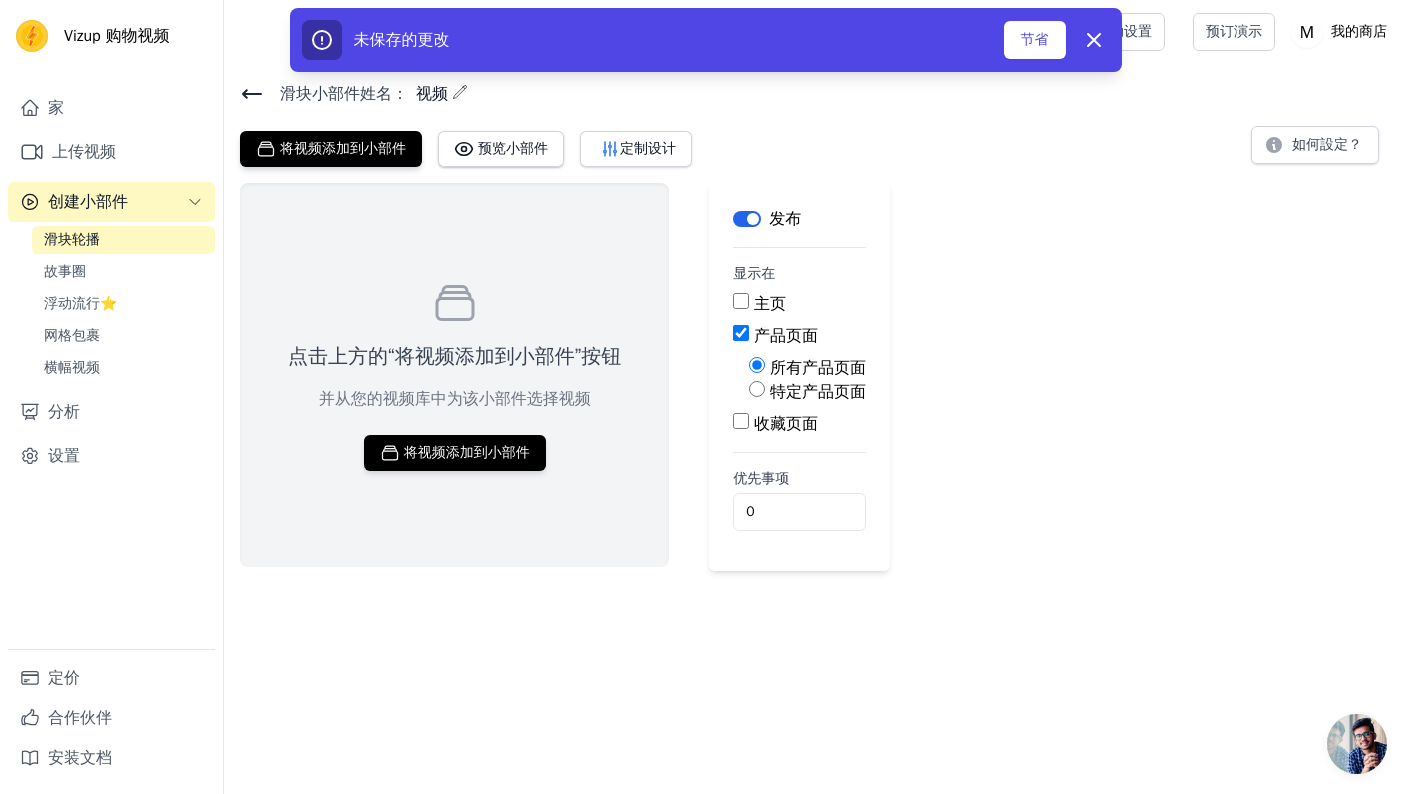 click on "特定产品页面" at bounding box center (818, 392) 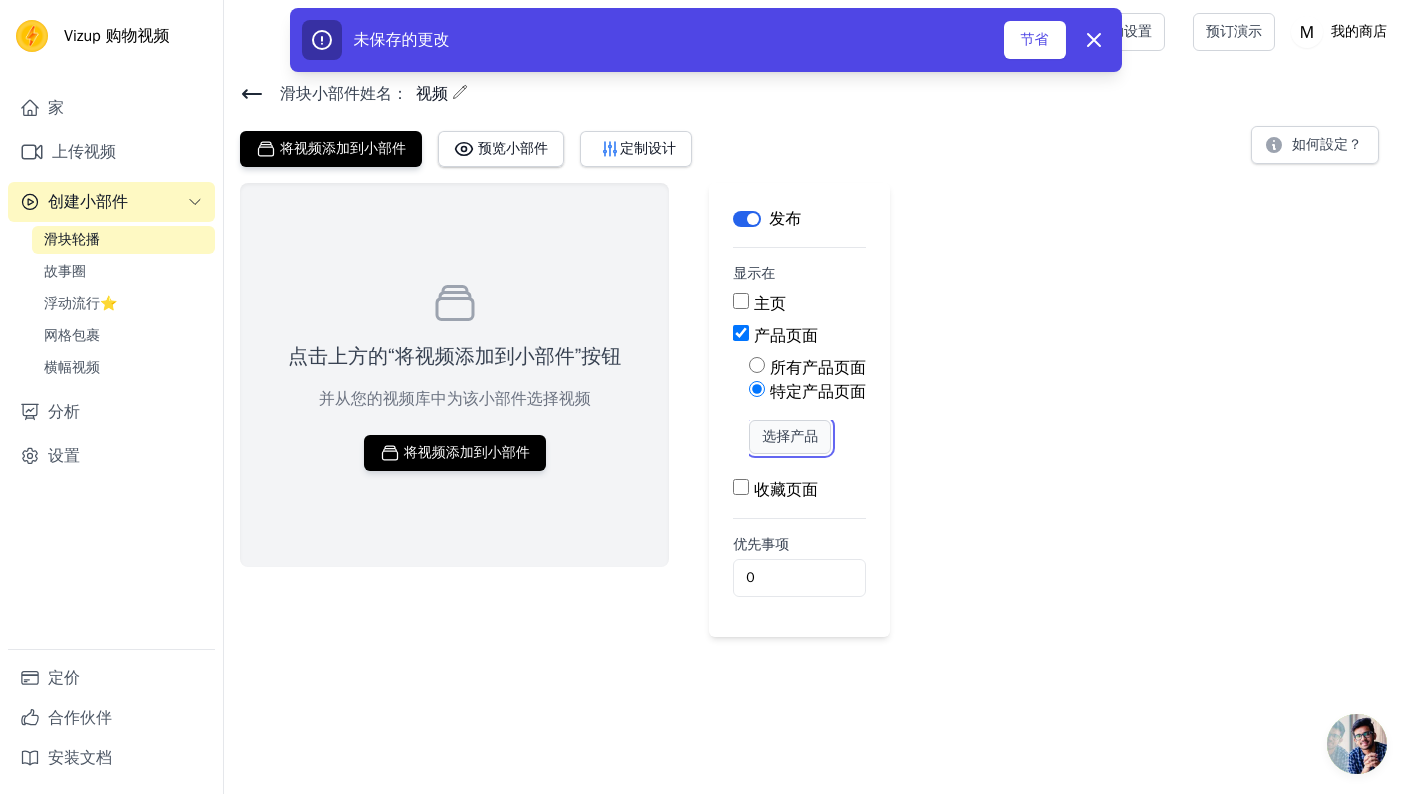 click on "选择产品" at bounding box center (790, 436) 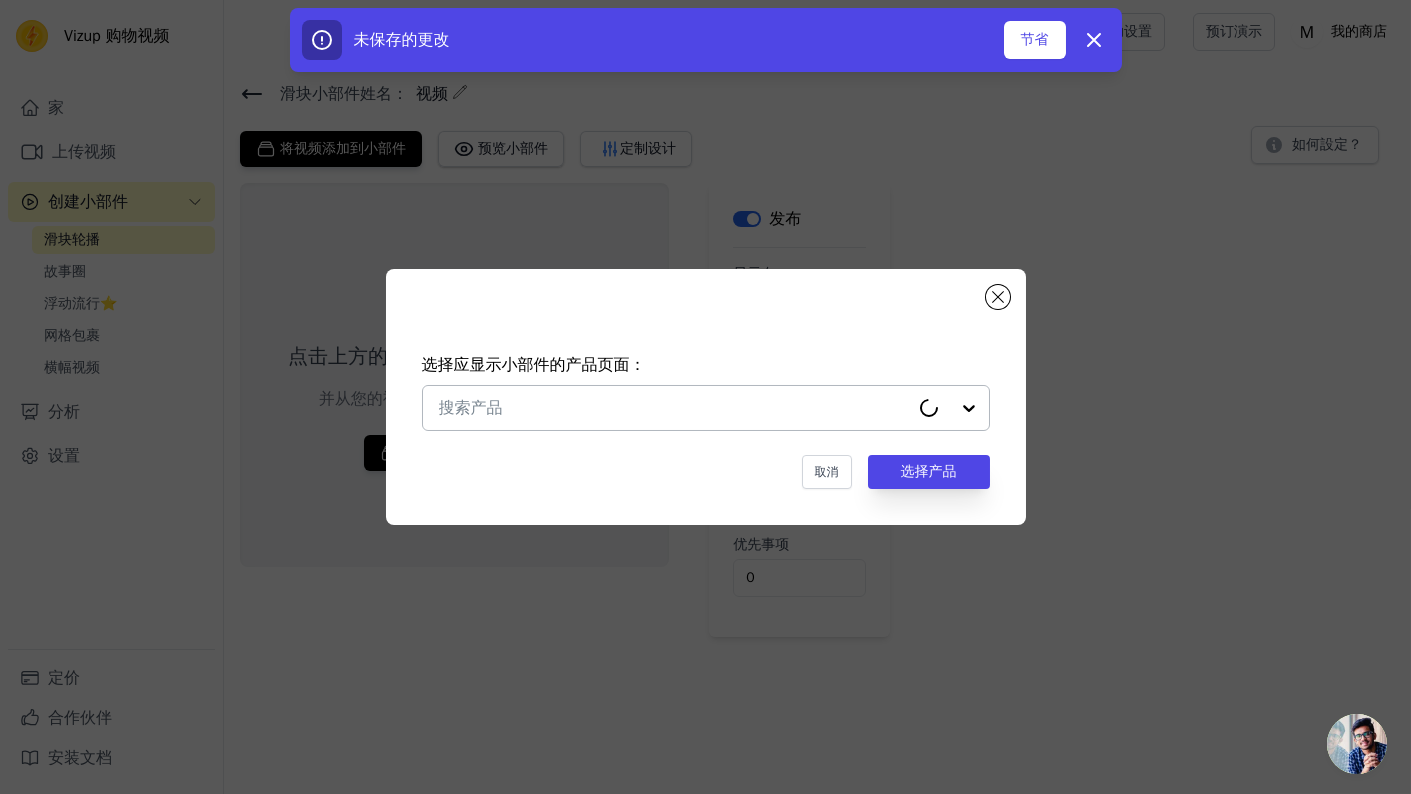 click at bounding box center [674, 408] 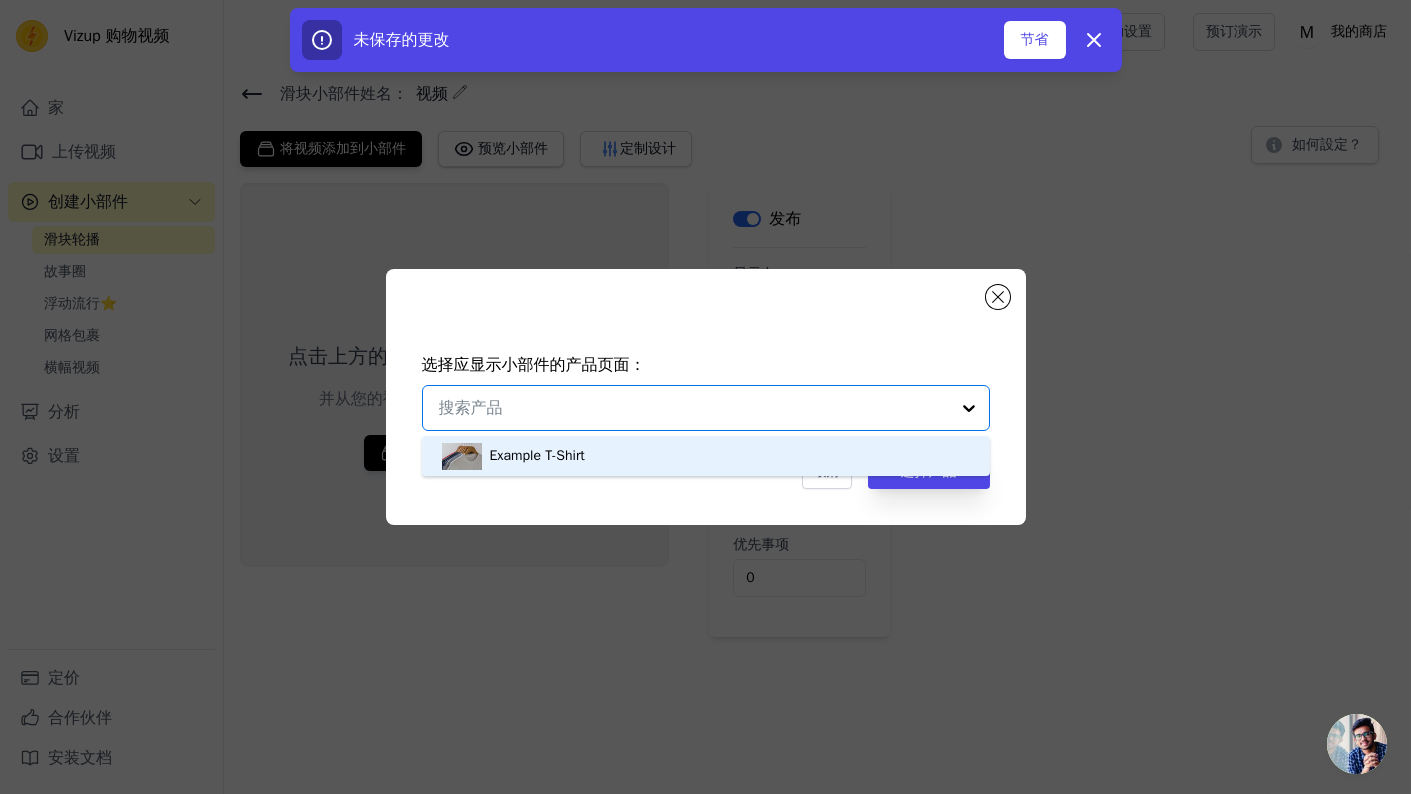 click on "Example T-Shirt" at bounding box center (706, 456) 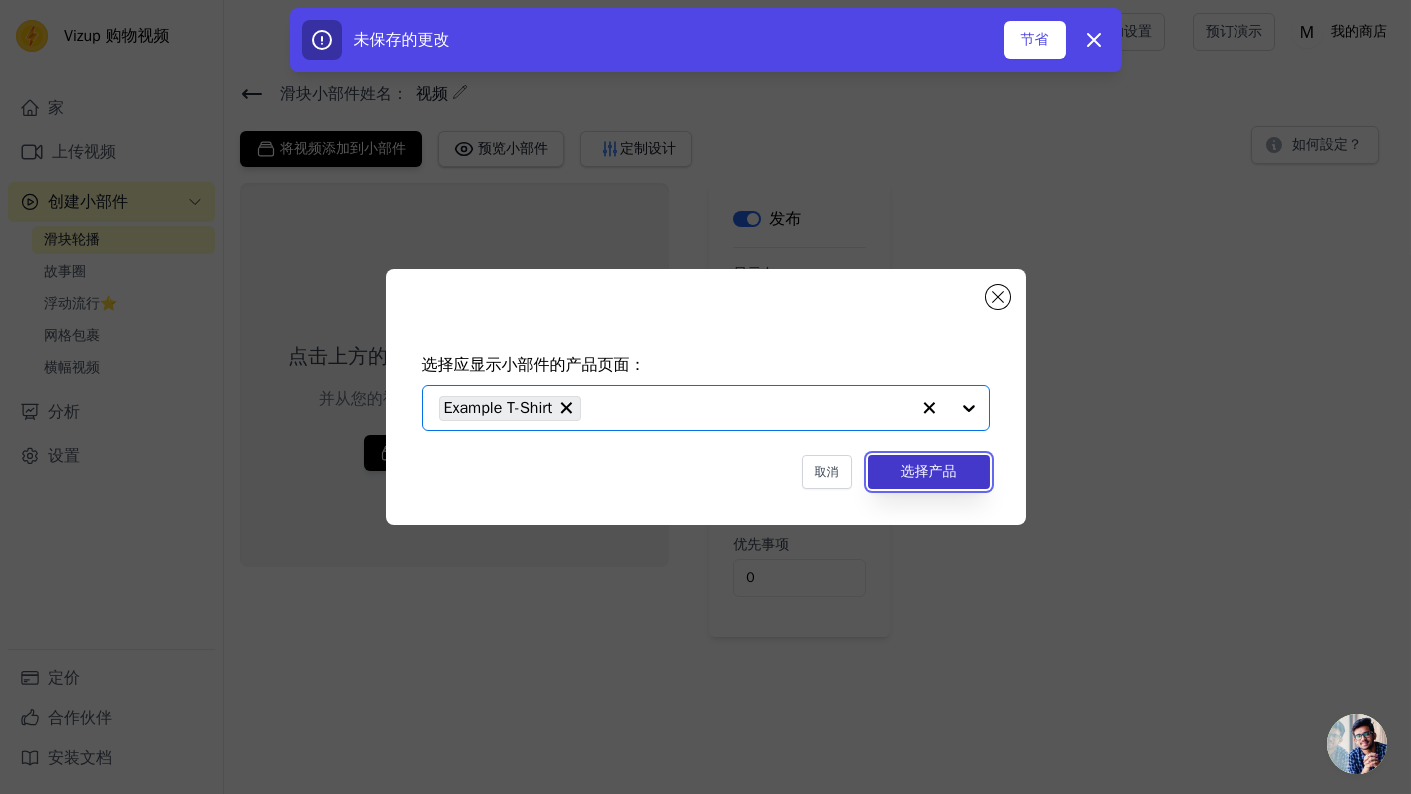 click on "选择产品" at bounding box center (929, 471) 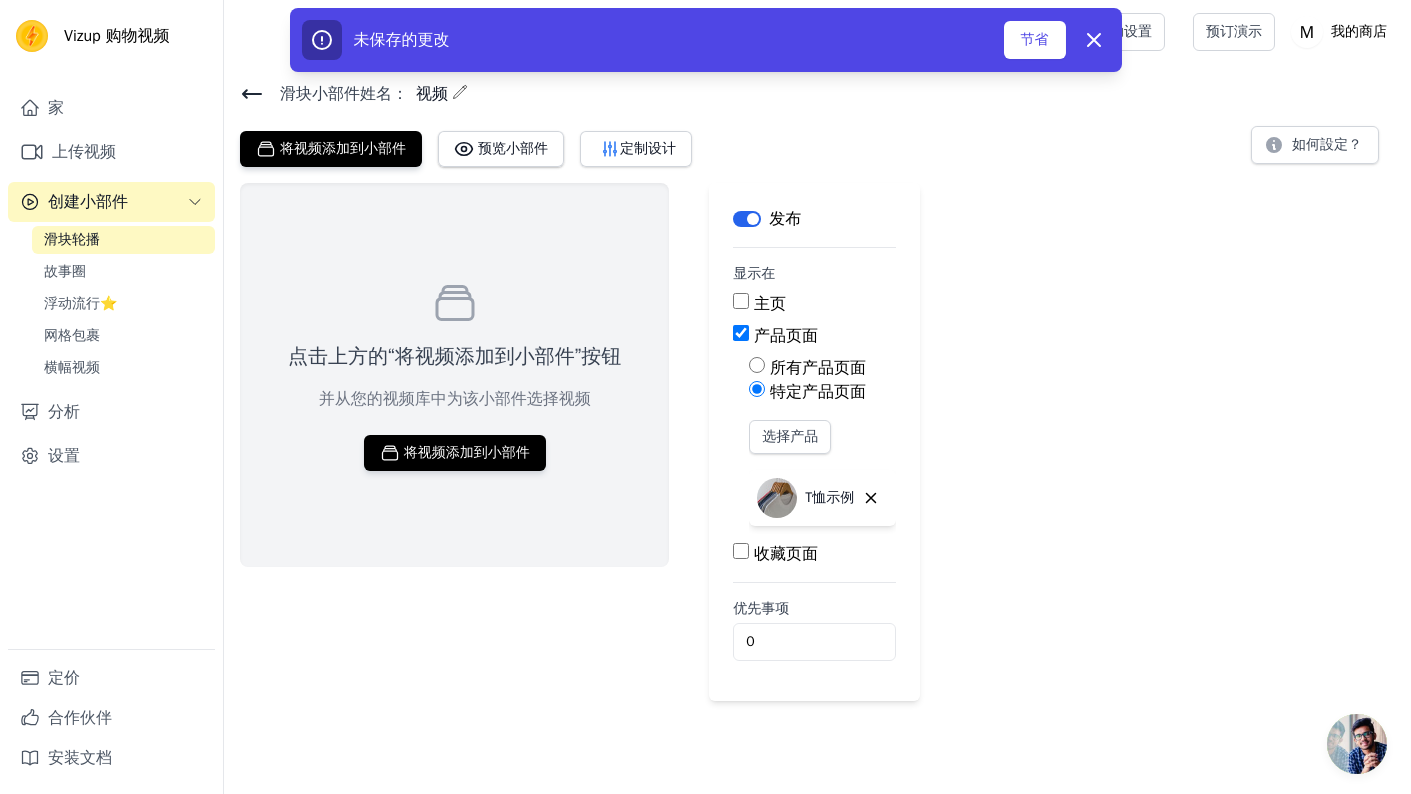 click on "点击上方的“将视频添加到小部件”按钮   并从您的视频库中为该小部件选择视频
将视频添加到小部件   标签     发布     显示在     主页     产品页面     所有产品页面     特定产品页面     选择产品       T恤示例         收藏页面       优先事项   0     未保存的更改   节省   解雇" at bounding box center [817, 442] 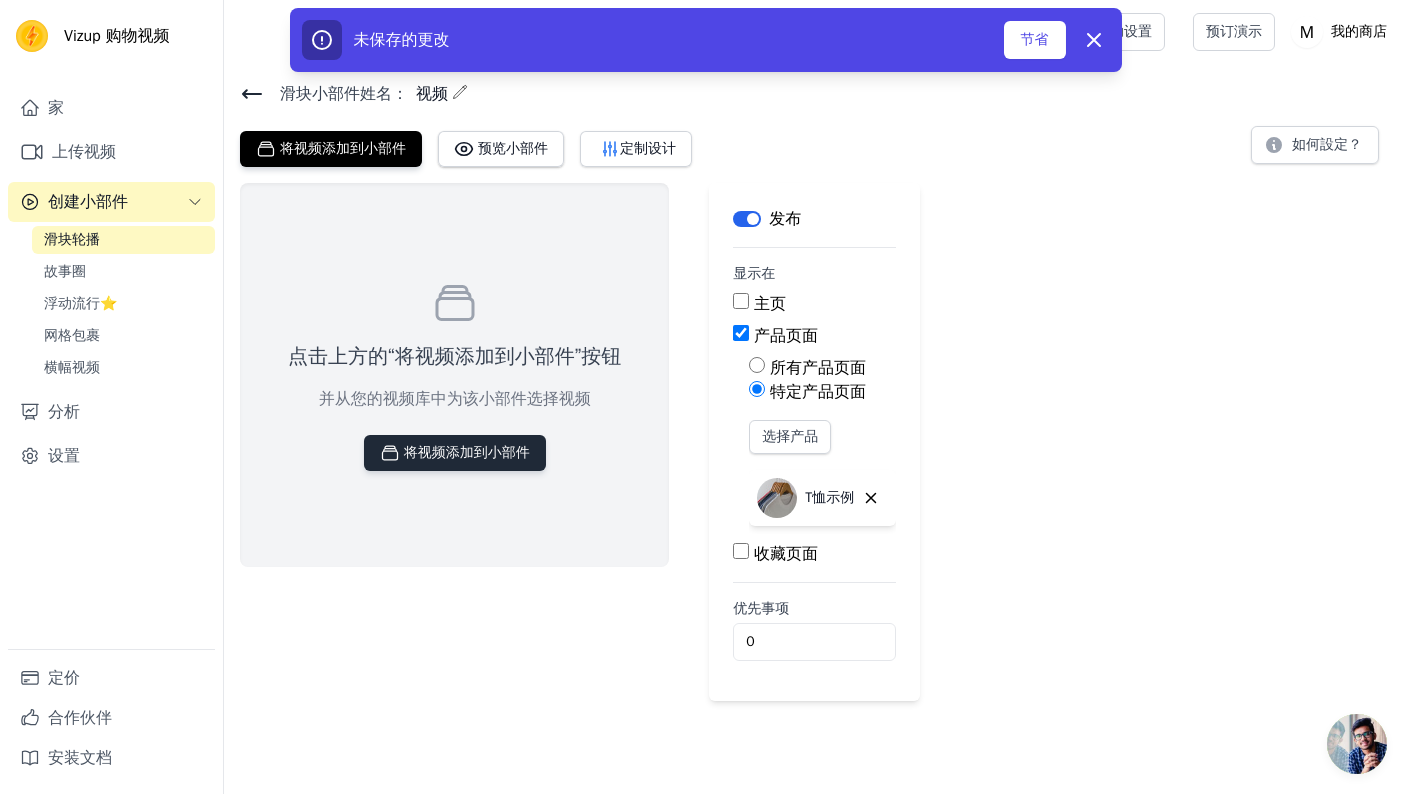 click on "将视频添加到小部件" at bounding box center [467, 452] 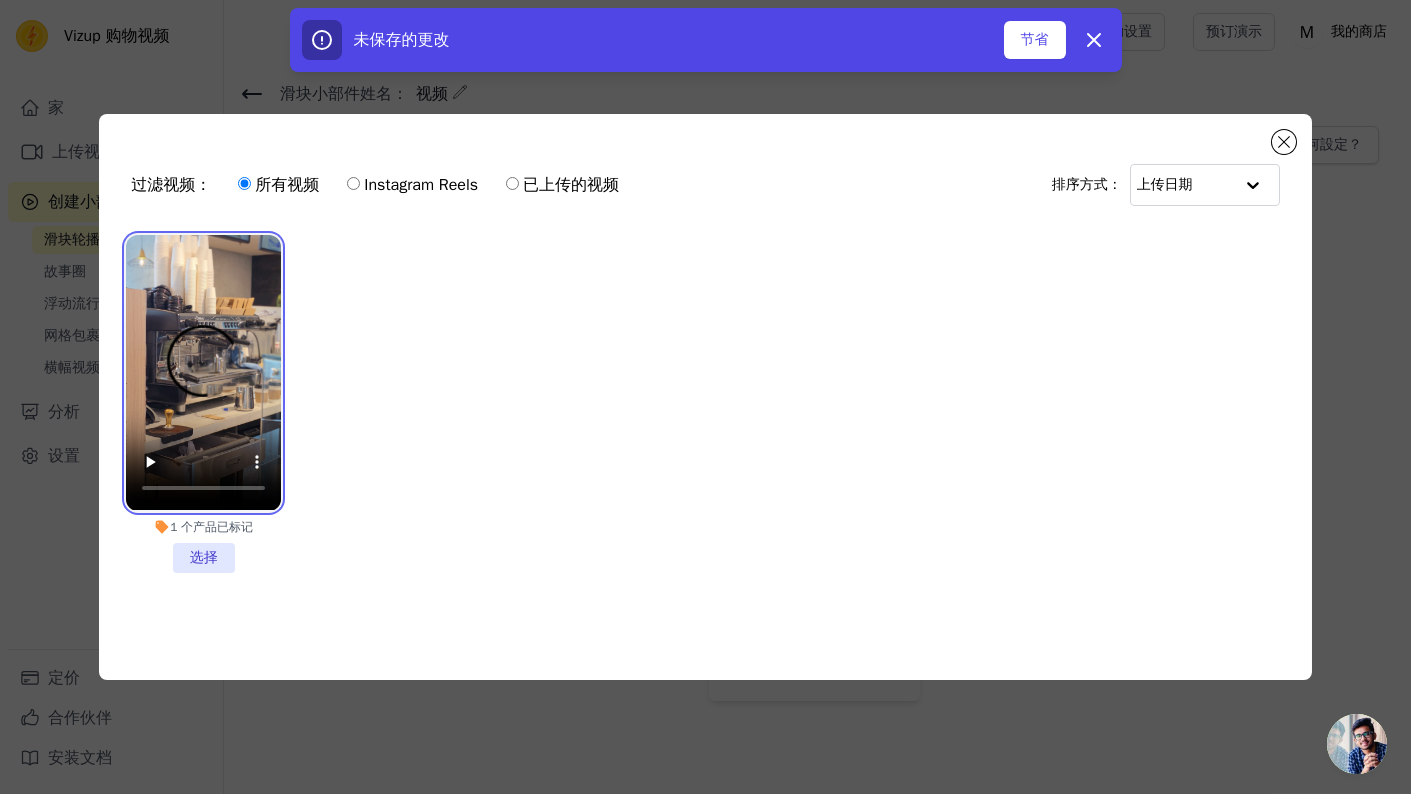 click at bounding box center [203, 372] 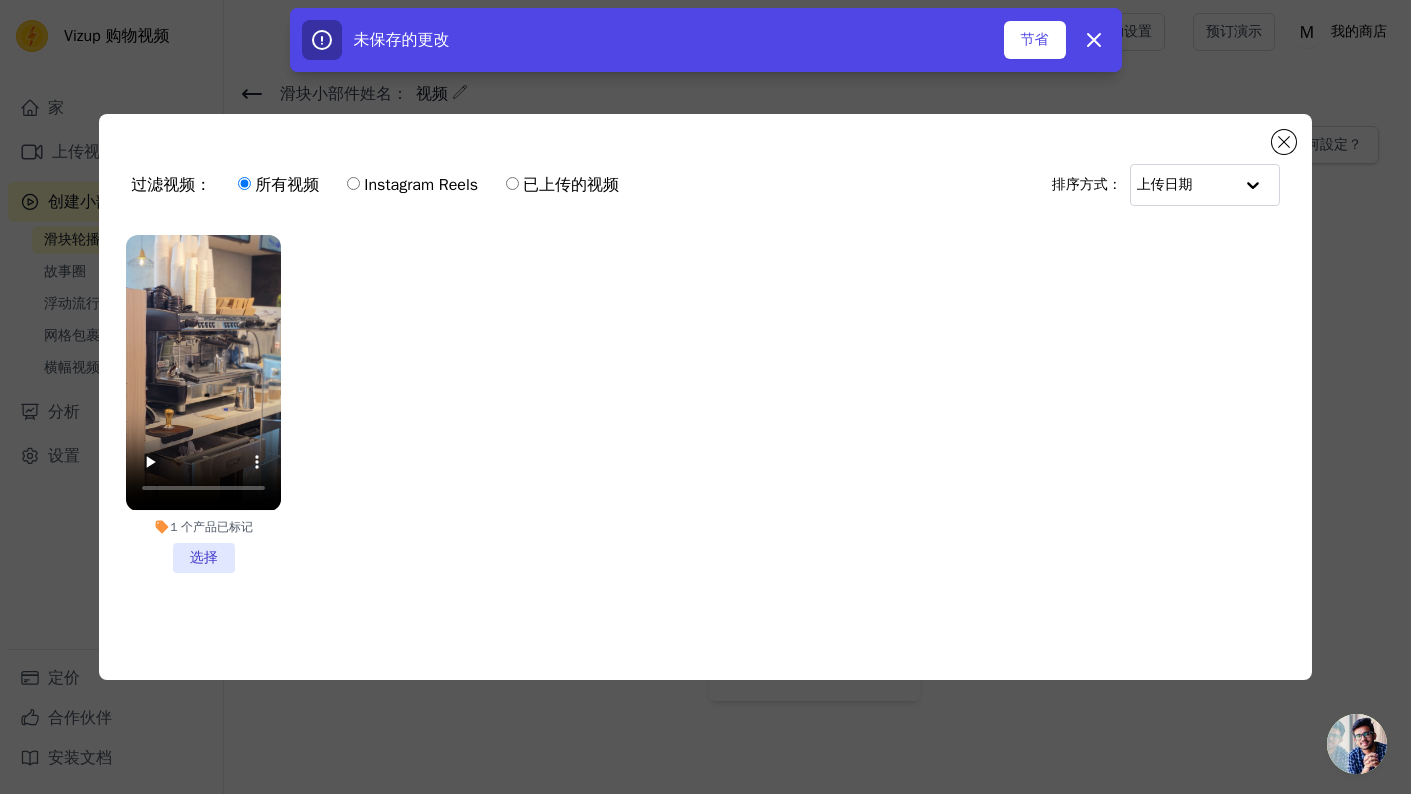 click on "1 个   产品 已标记     选择" at bounding box center [203, 403] 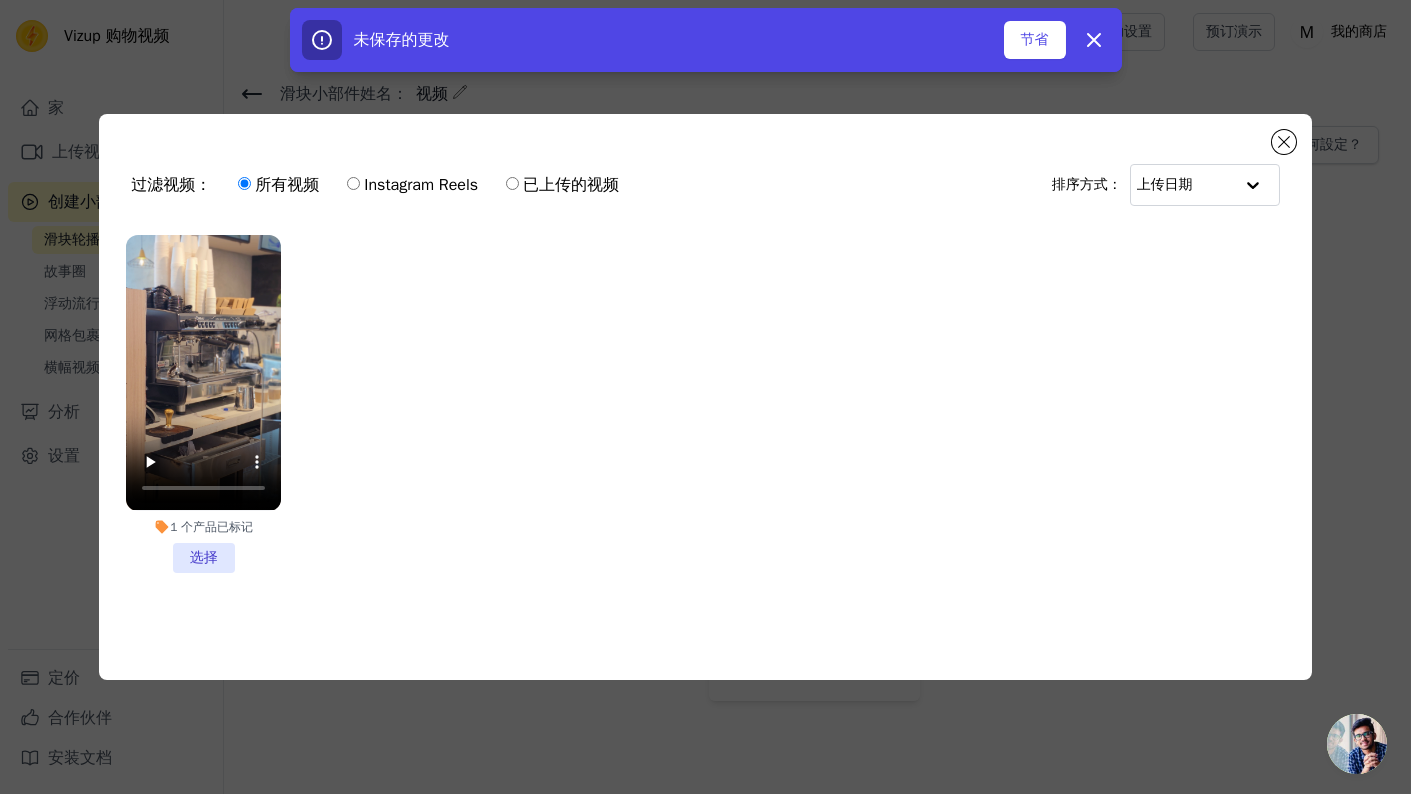 click on "1 个   产品 已标记     选择" at bounding box center (0, 0) 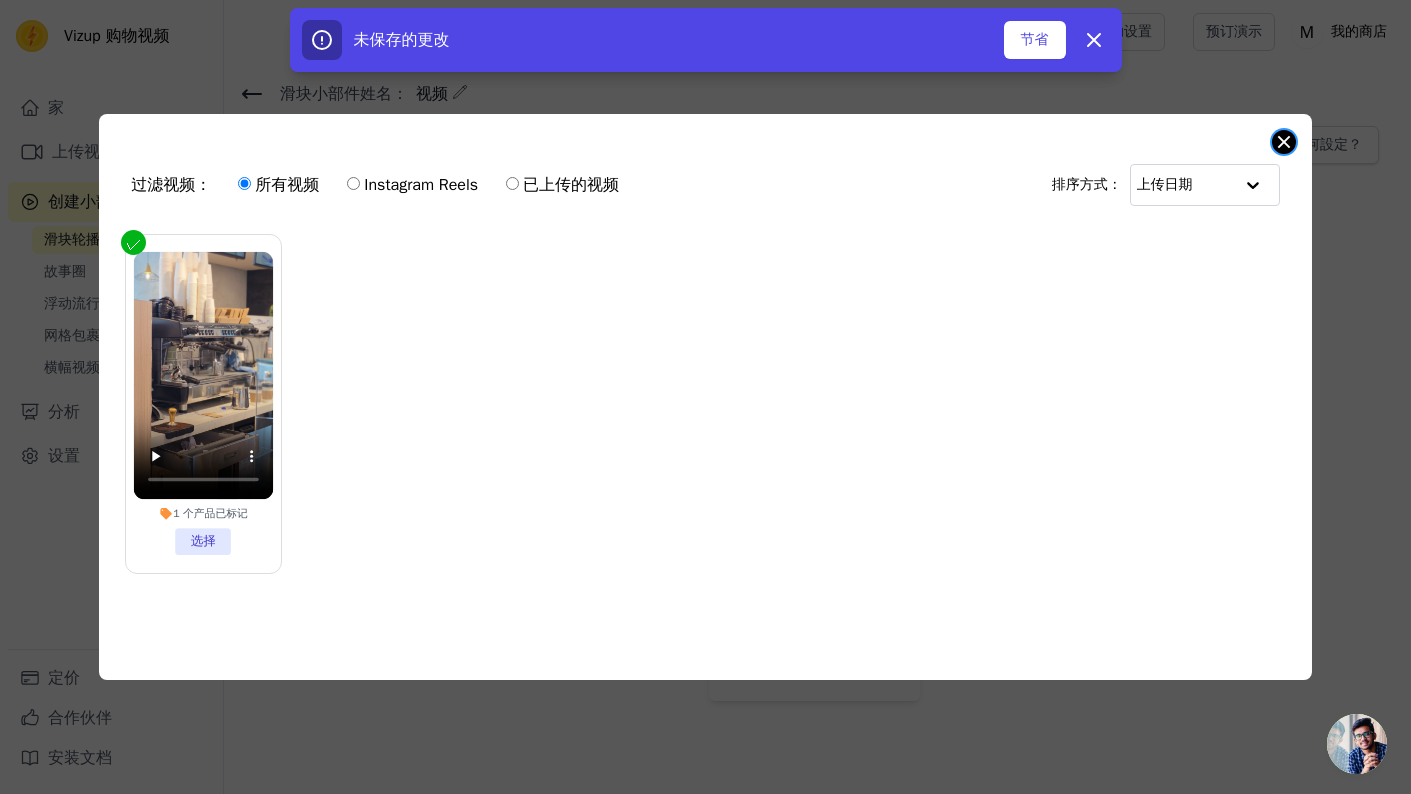 click at bounding box center (1284, 142) 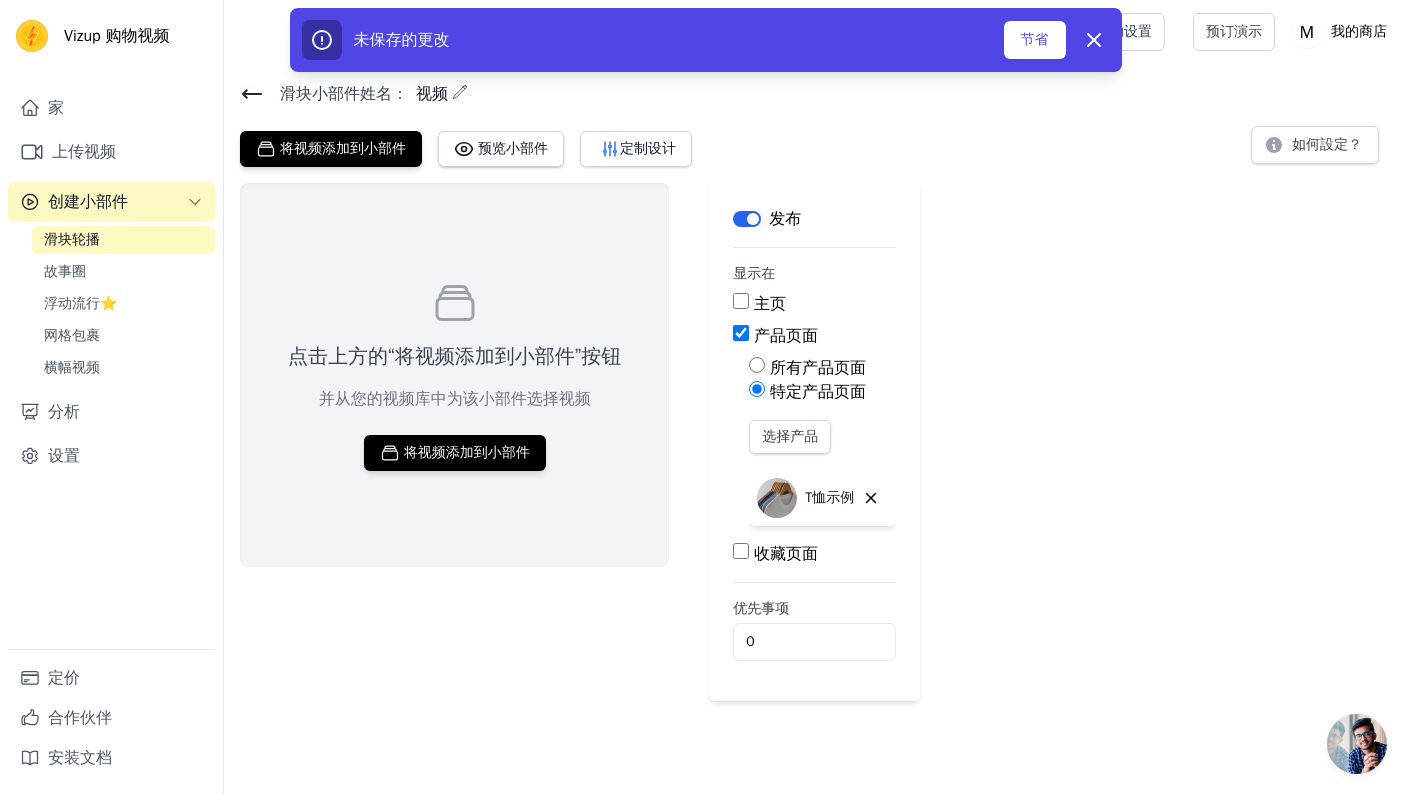 click on "所有产品页面" at bounding box center (818, 368) 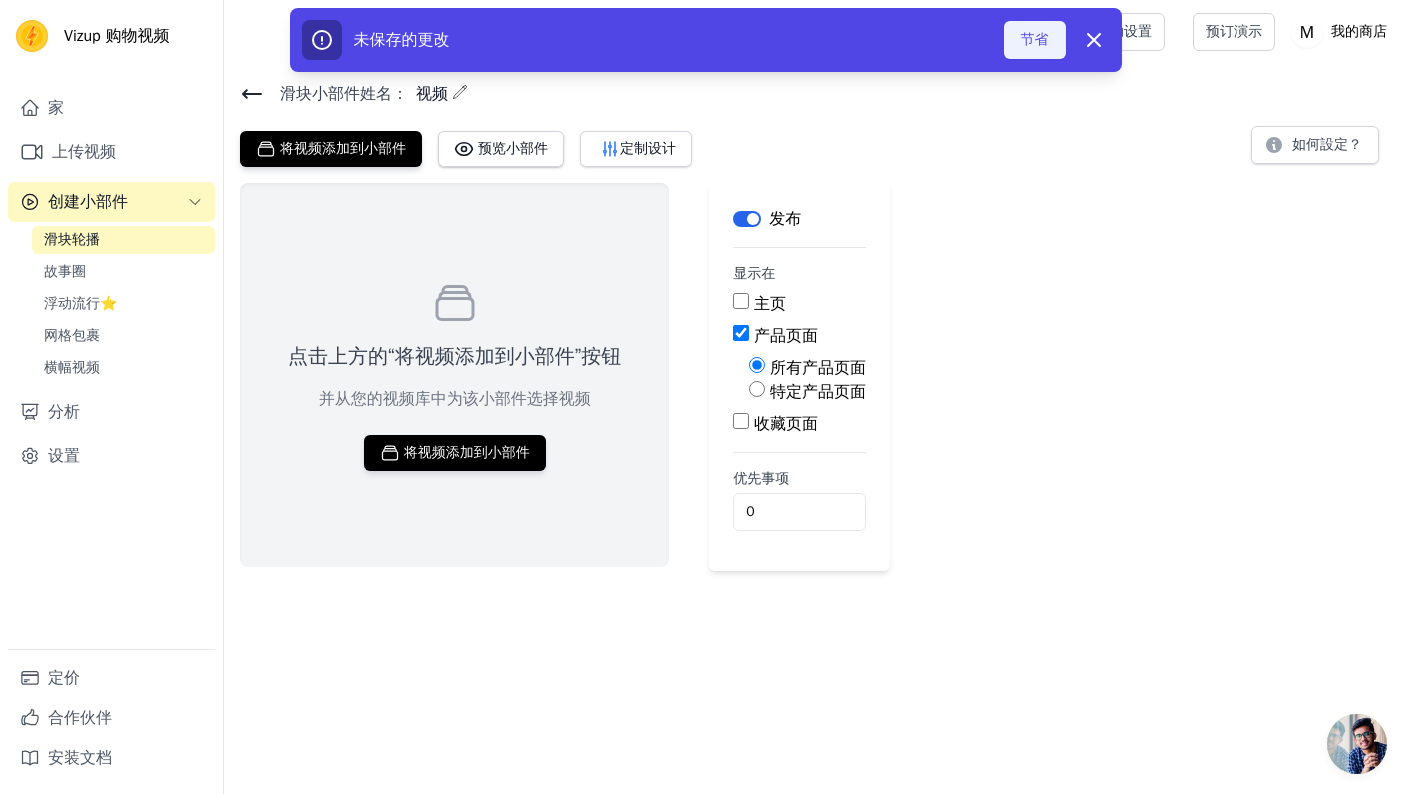 click on "节省" at bounding box center (1035, 40) 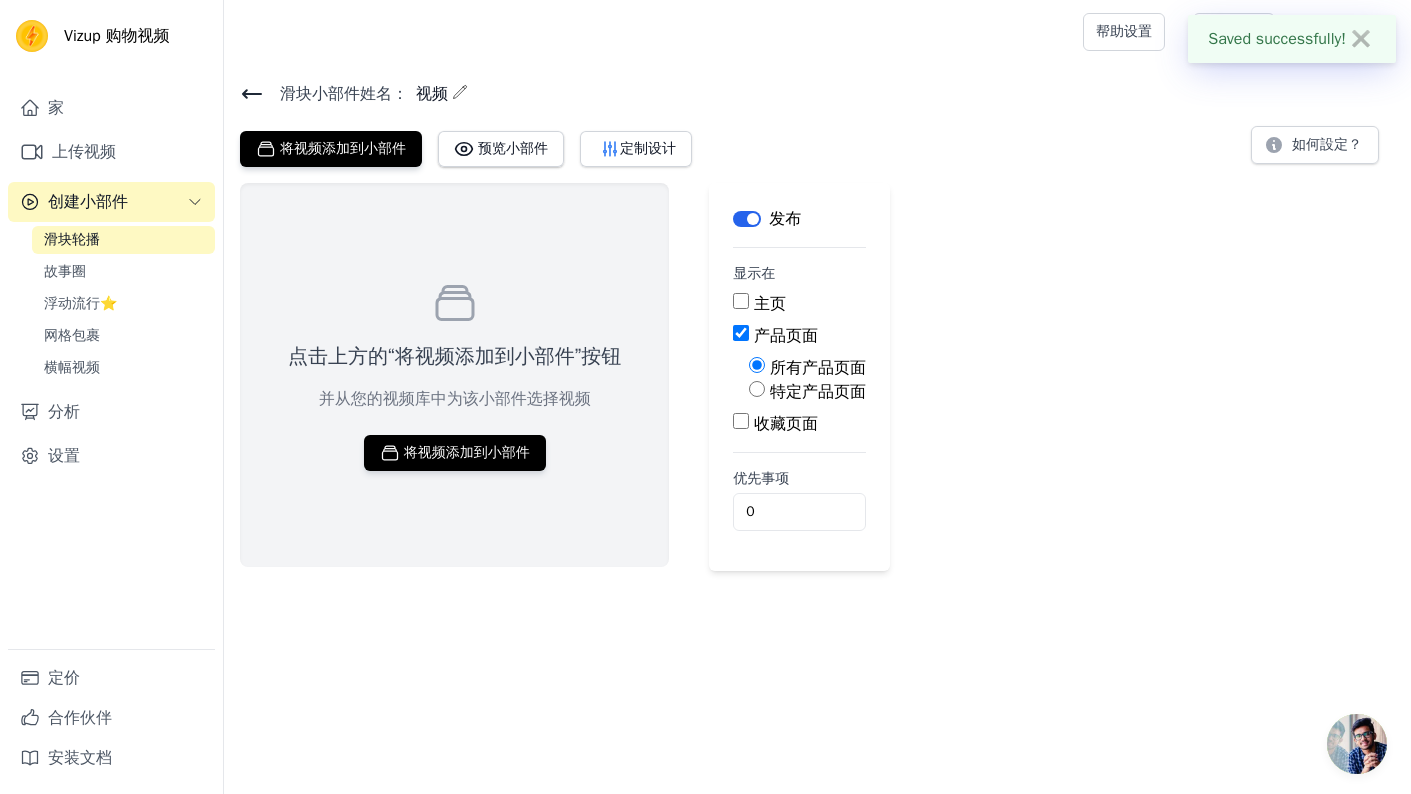 click at bounding box center (649, 32) 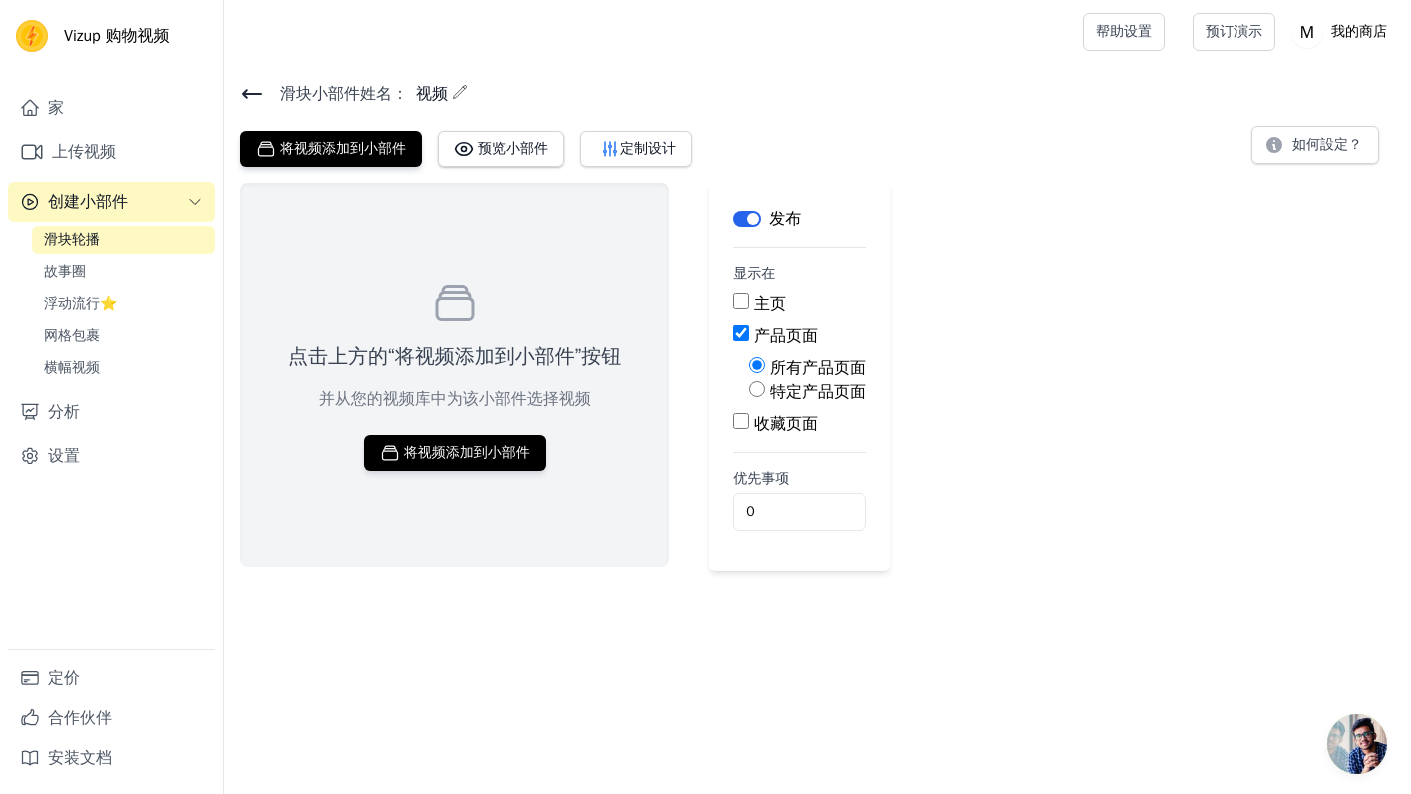 click on "点击上方的“将视频添加到小部件”按钮   并从您的视频库中为该小部件选择视频
将视频添加到小部件   标签     发布     显示在     主页     产品页面     所有产品页面     特定产品页面       收藏页面       优先事项   0" at bounding box center (817, 377) 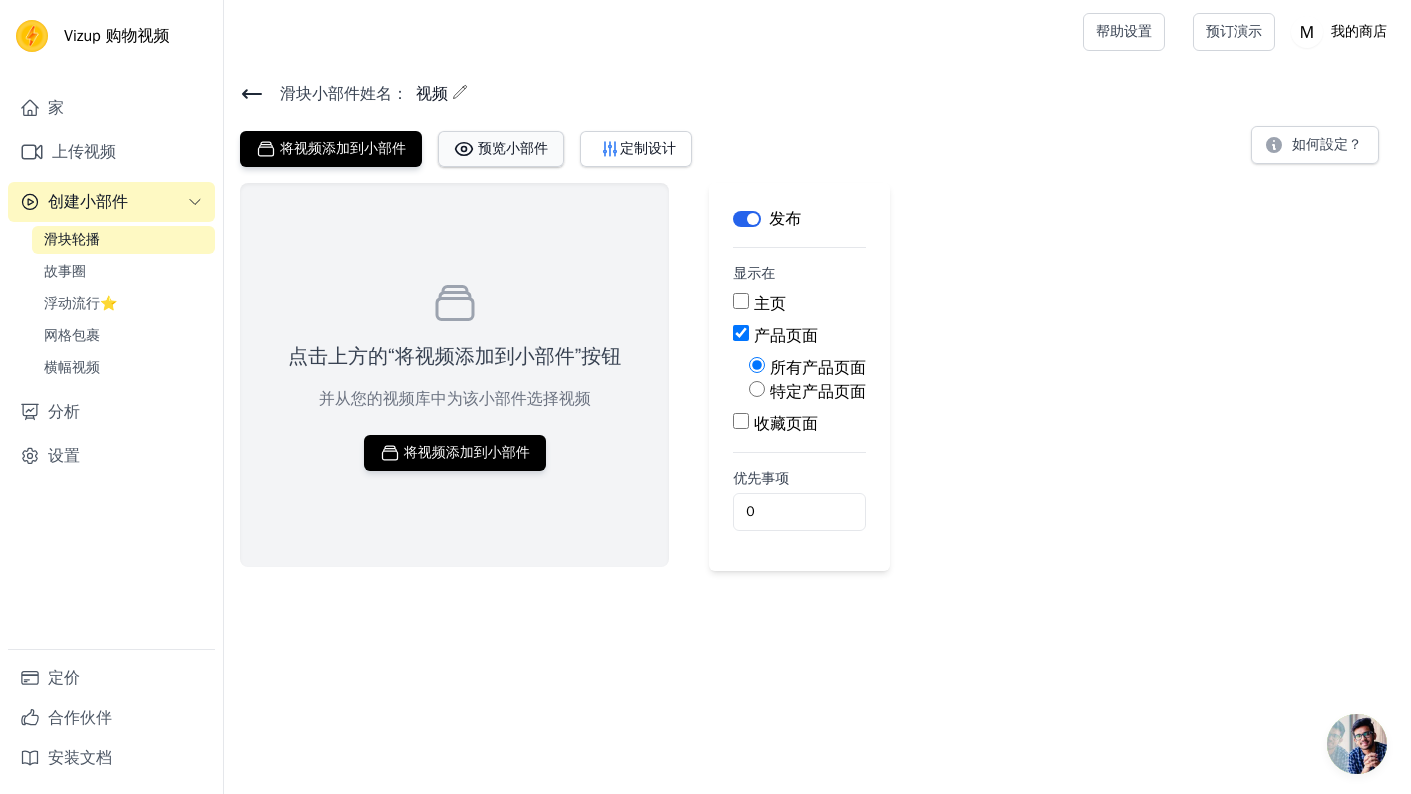 click on "预览小部件" at bounding box center [513, 148] 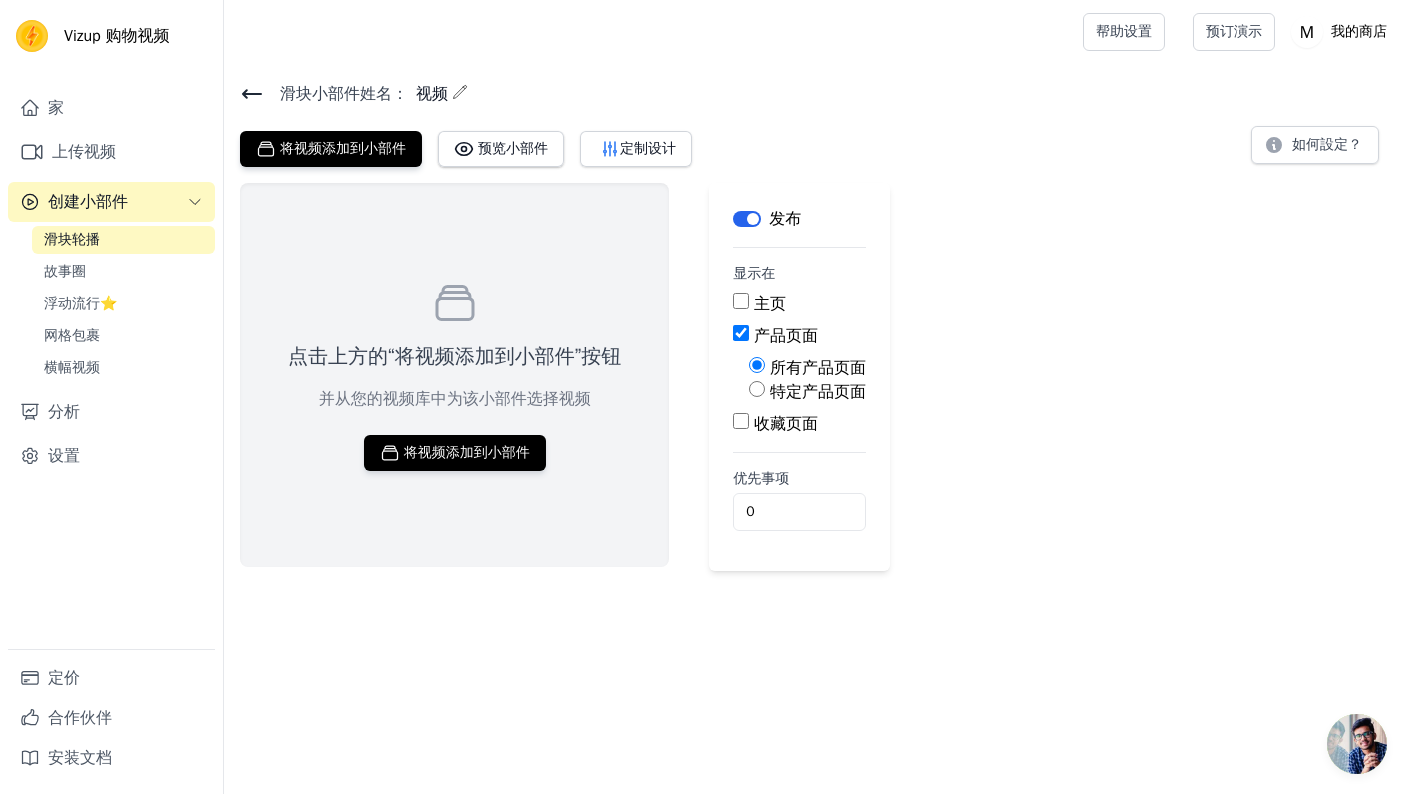 click on "点击上方的“将视频添加到小部件”按钮   并从您的视频库中为该小部件选择视频
将视频添加到小部件   标签     发布     显示在     主页     产品页面     所有产品页面     特定产品页面       收藏页面       优先事项   0" at bounding box center (817, 377) 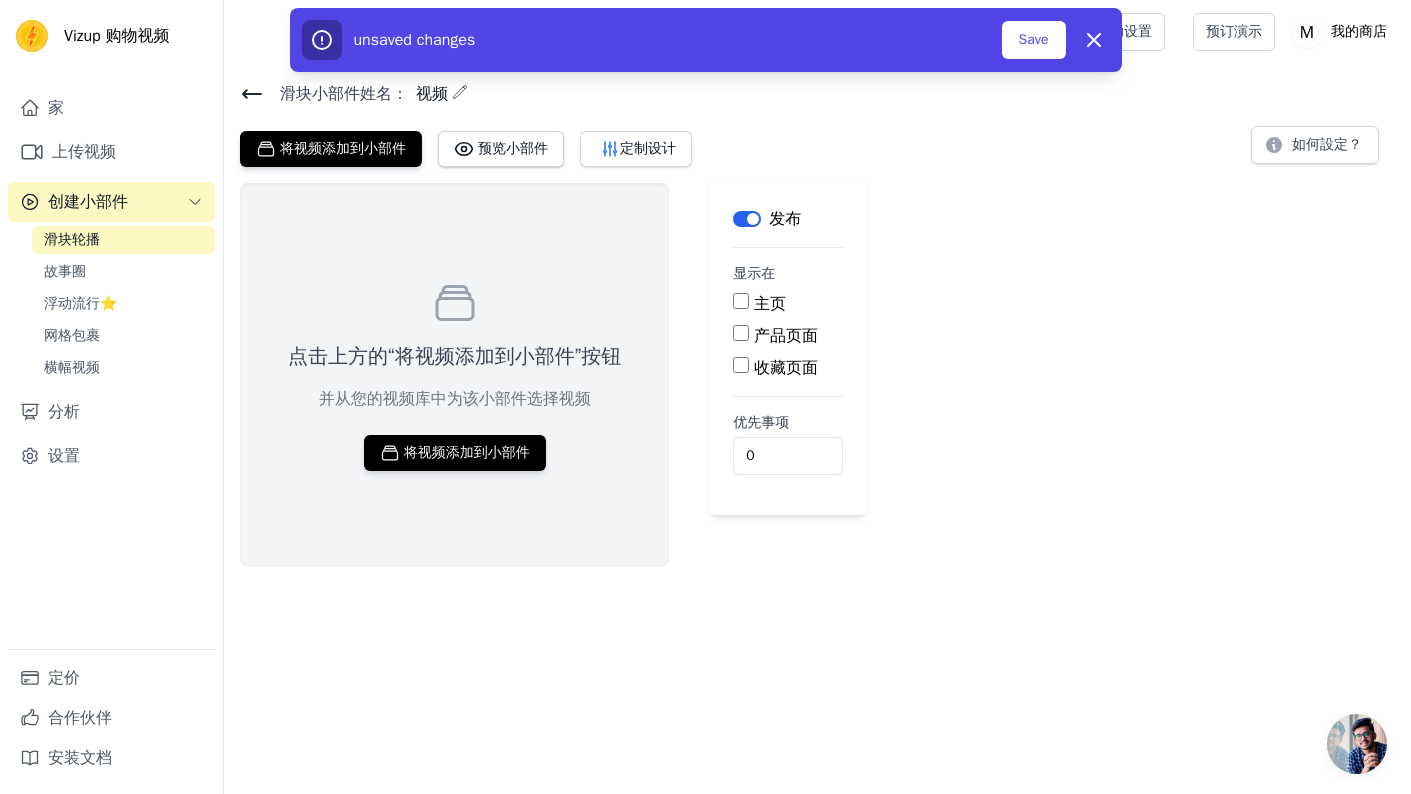 click on "产品页面" at bounding box center (786, 336) 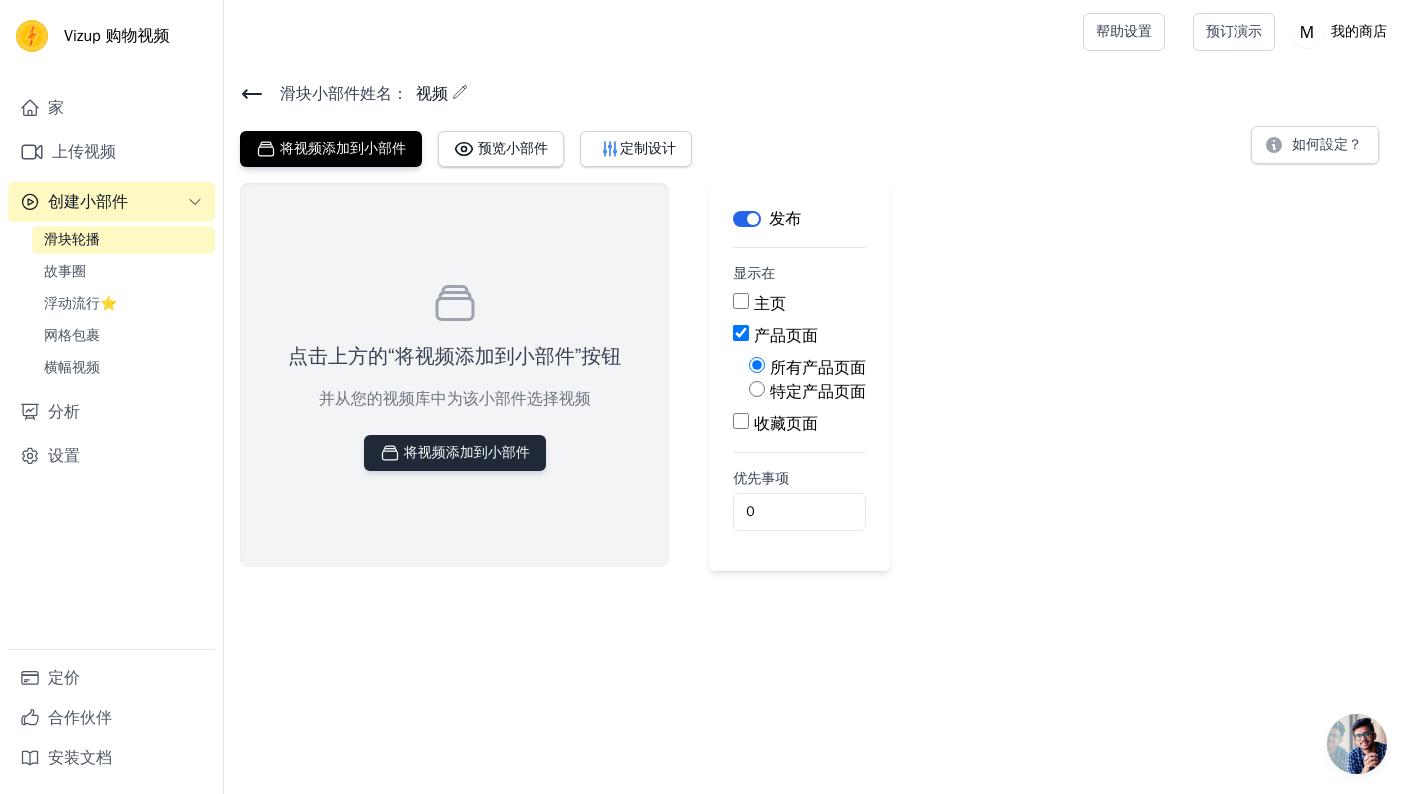click on "将视频添加到小部件" at bounding box center [467, 452] 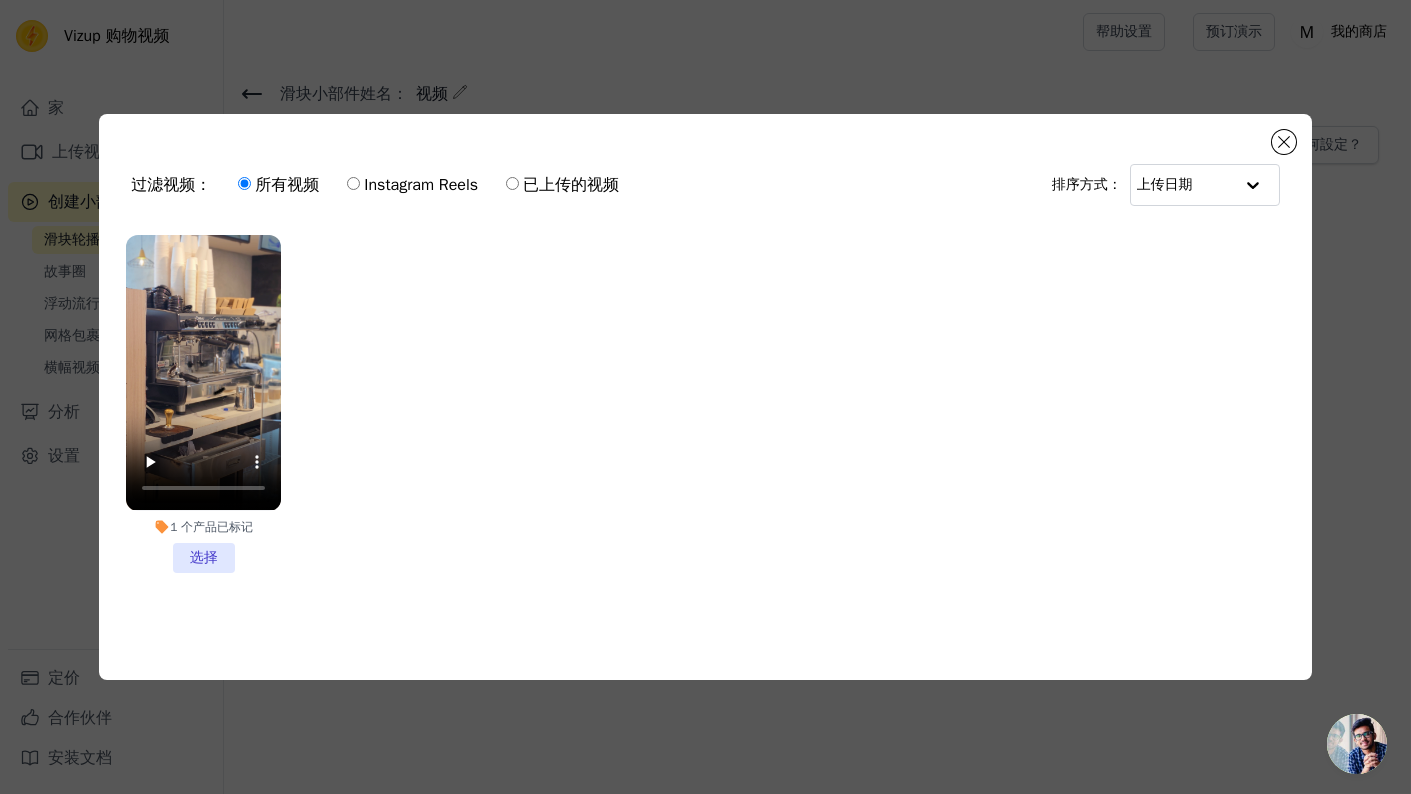 click on "1 个   产品 已标记     选择" at bounding box center [203, 403] 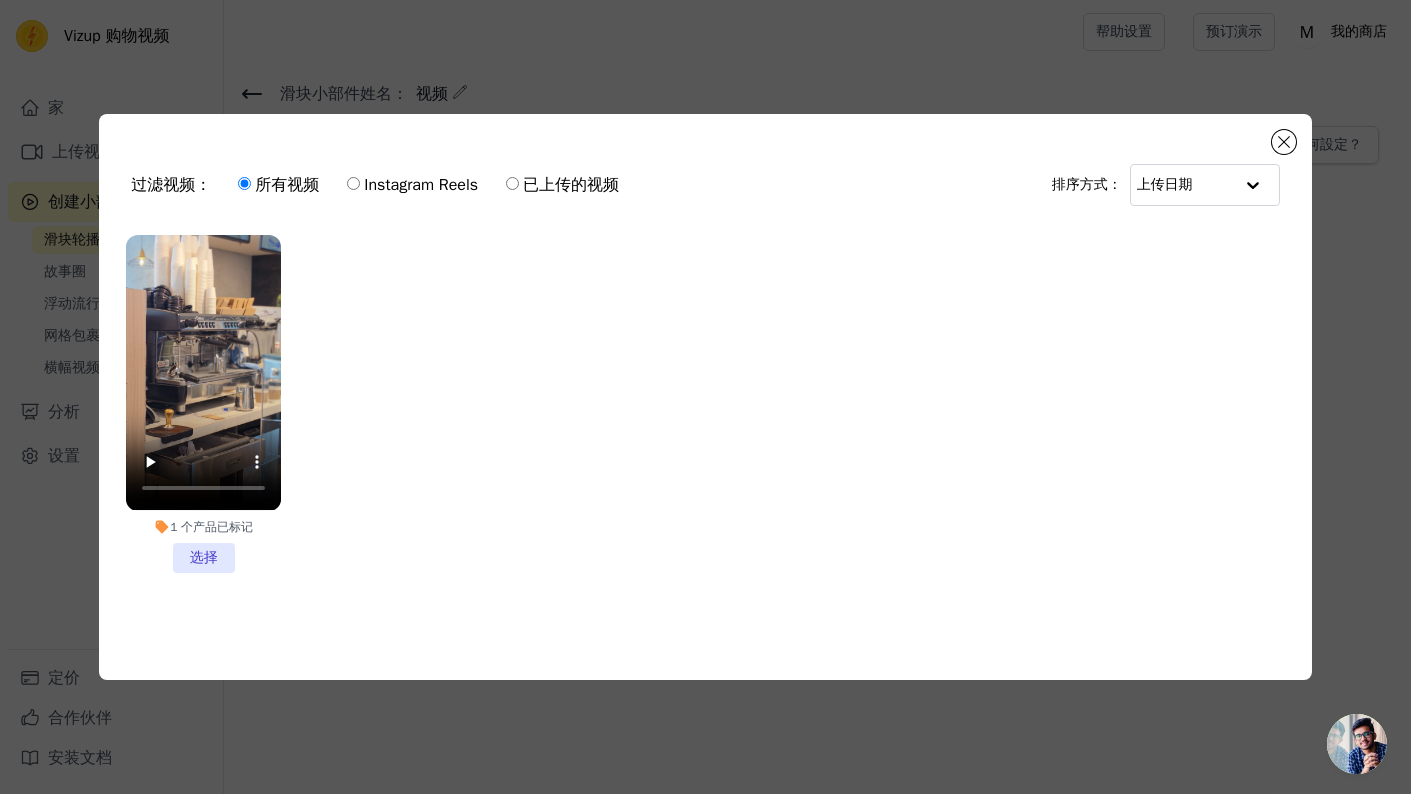 click on "1 个   产品 已标记     选择" at bounding box center (0, 0) 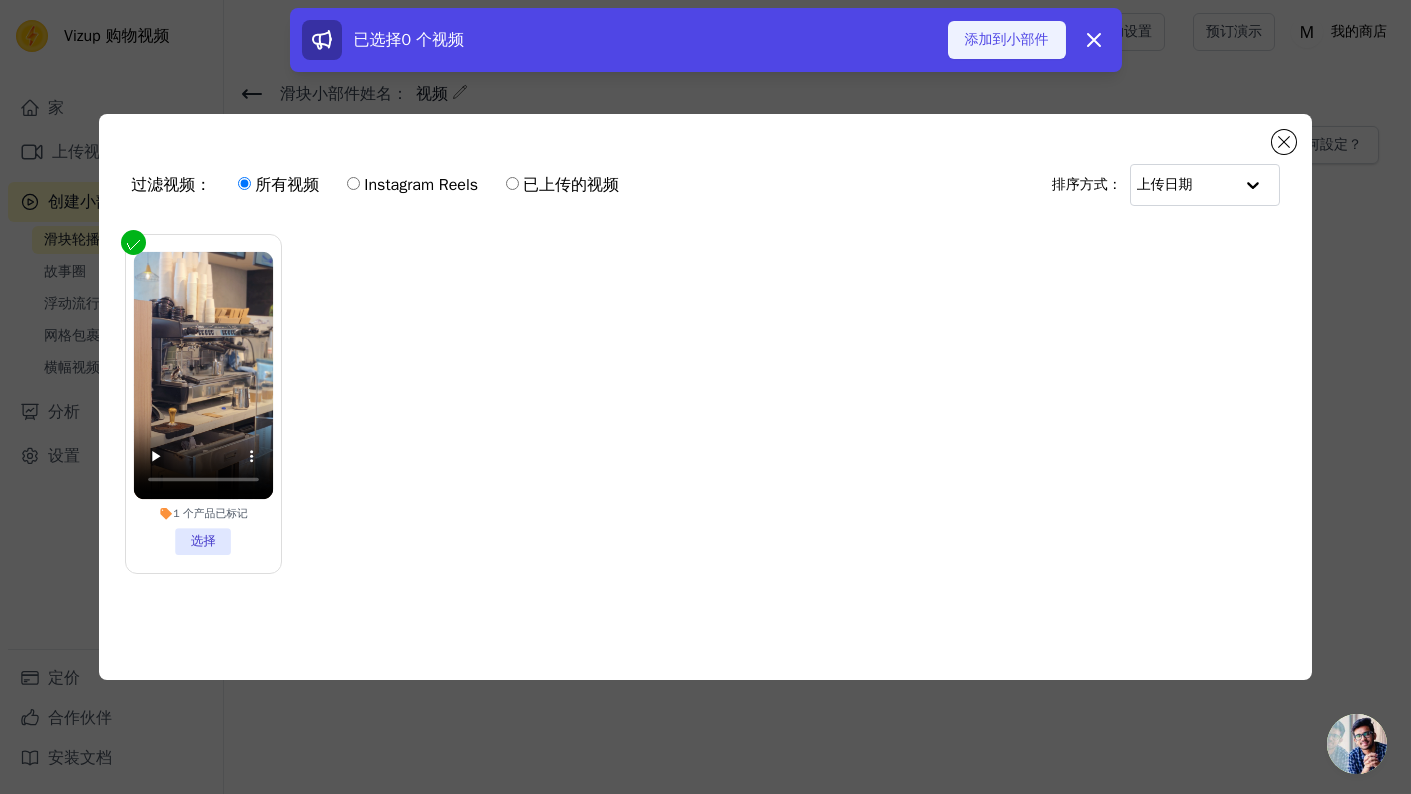 click on "添加到小部件" at bounding box center (1007, 39) 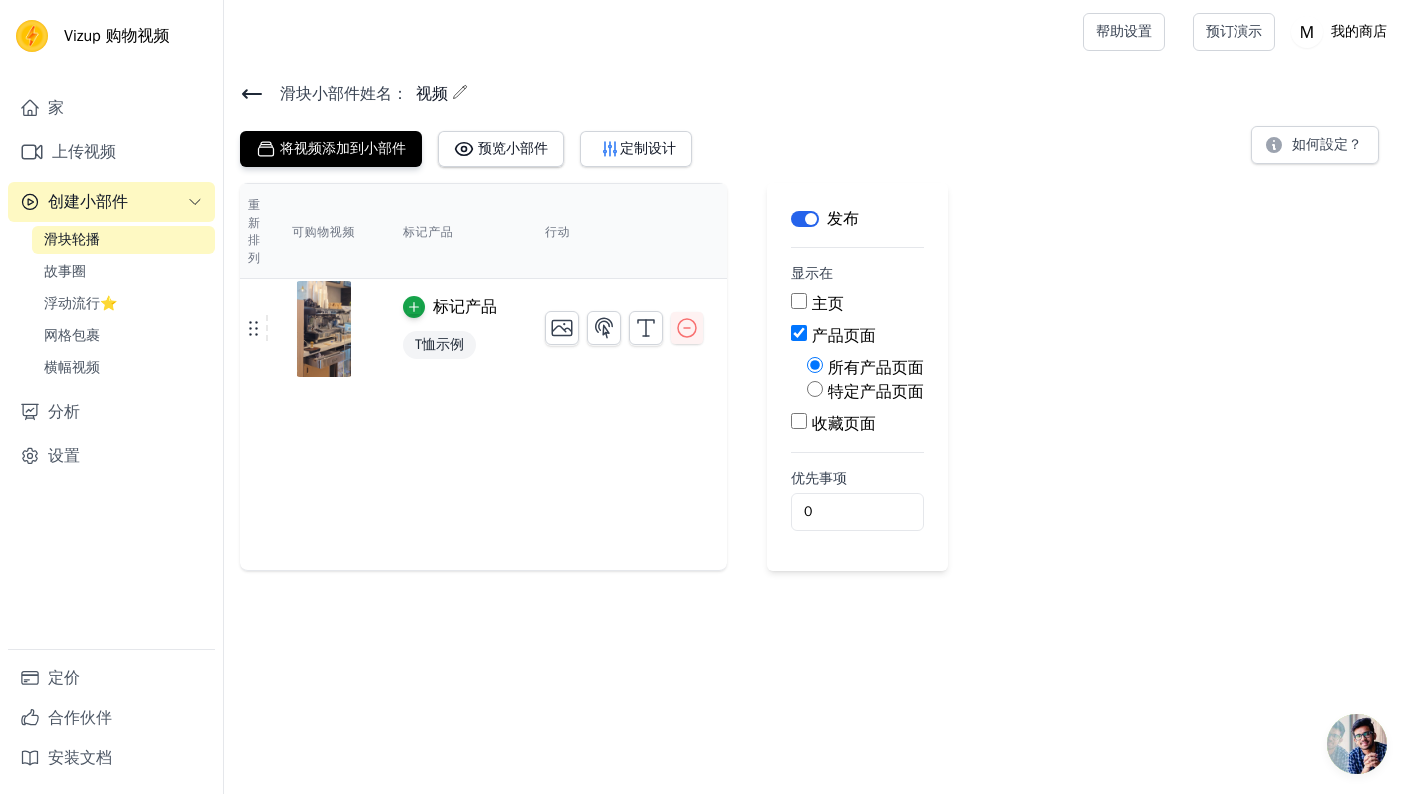 click on "标记产品" at bounding box center (465, 307) 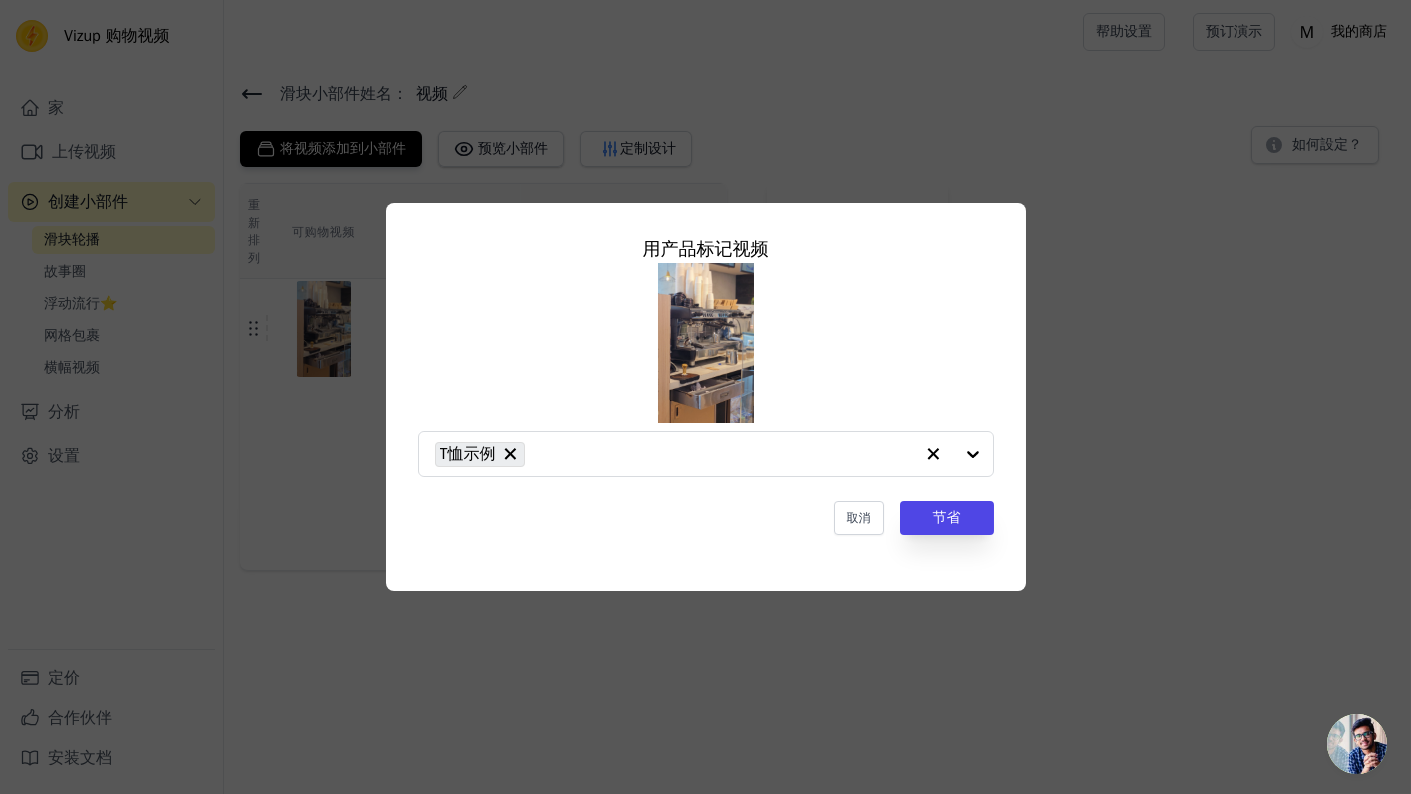 click on "用产品 标记 视频           T恤示例                   取消   节省" at bounding box center (706, 385) 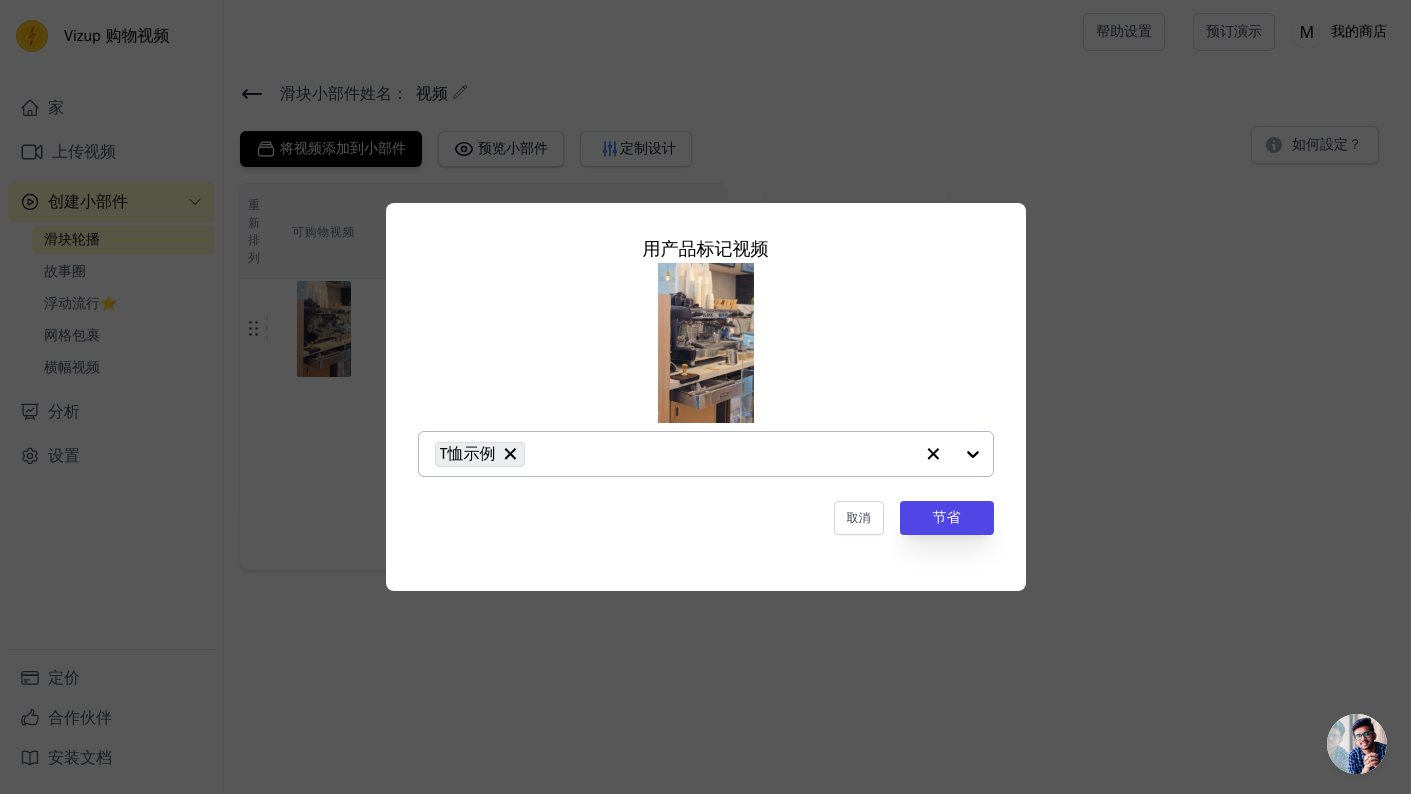 click at bounding box center [953, 454] 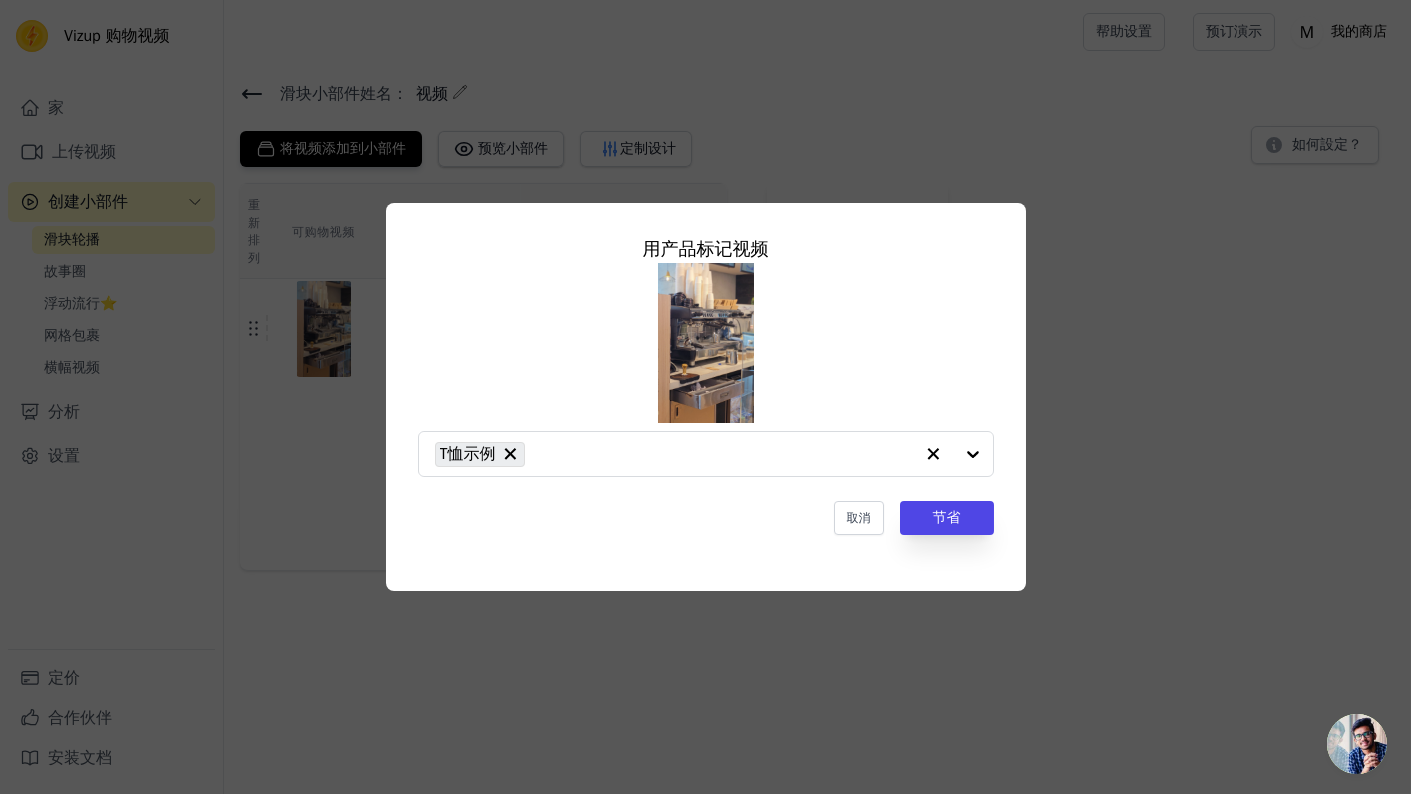 click on "用产品 标记 视频           T恤示例                   取消   节省" at bounding box center [705, 397] 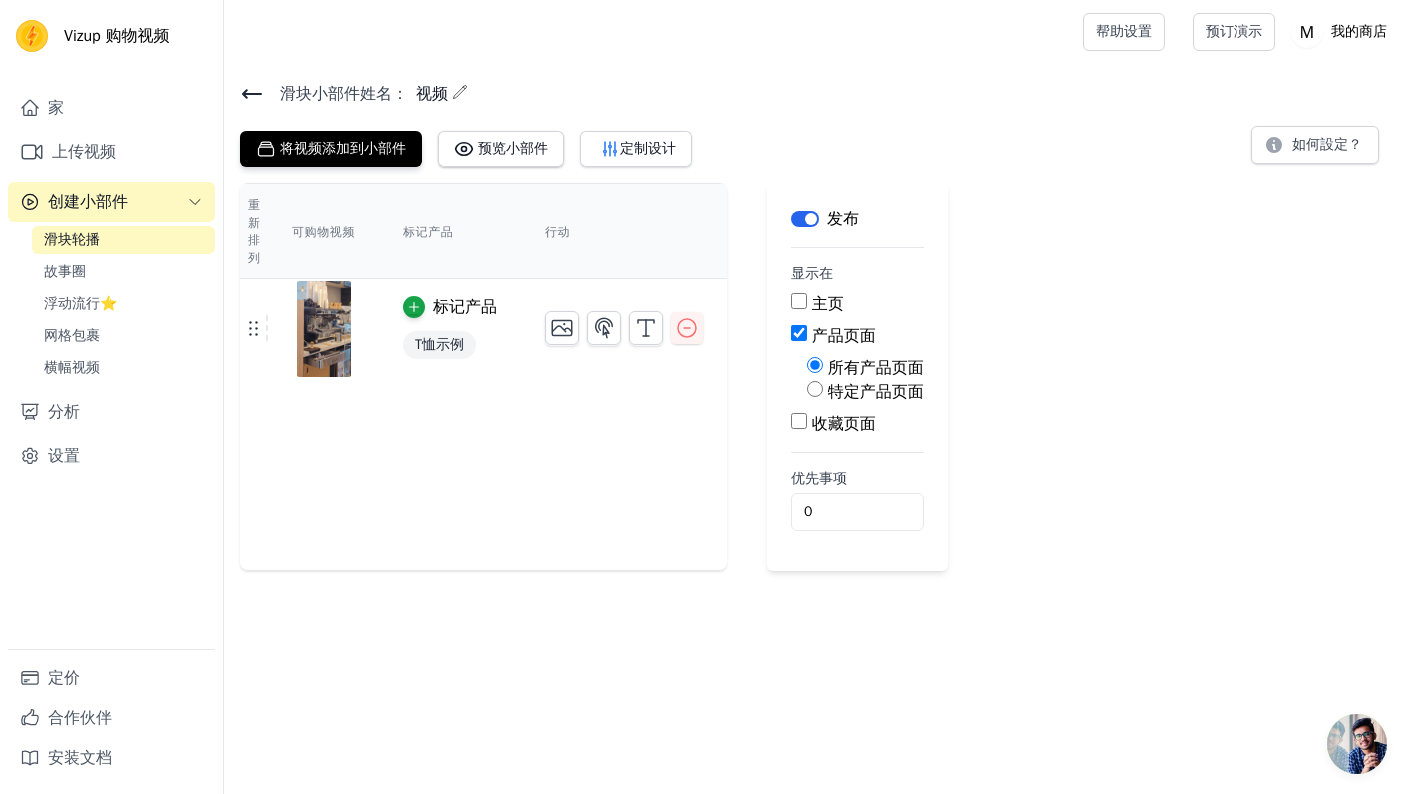 click on "重新排列   可购物视频   标记产品   行动             标记产品   T恤示例                       按新顺序保存视频   节省   解雇     标签     发布     显示在     主页     产品页面     所有产品页面     特定产品页面       收藏页面       优先事项   0" at bounding box center (817, 377) 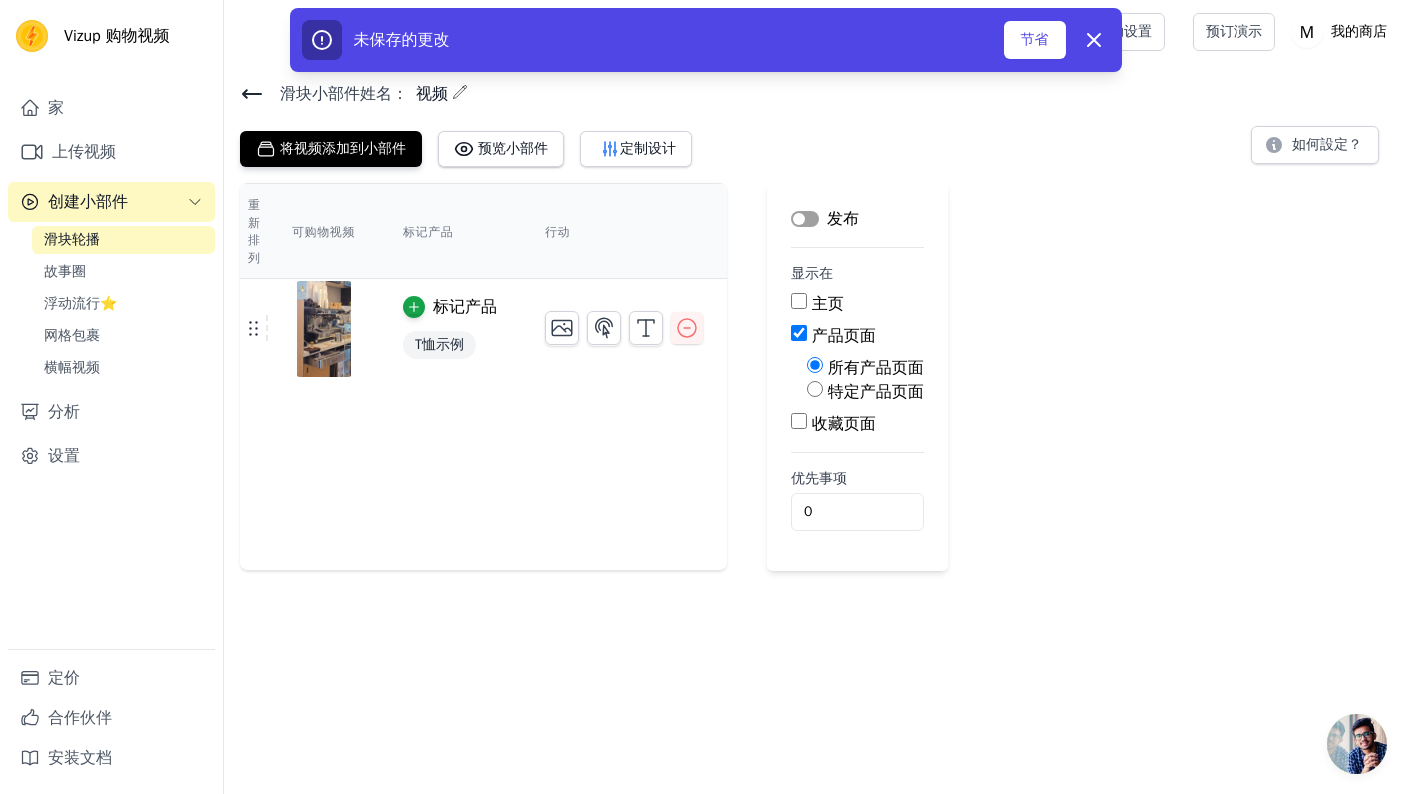click on "标签" at bounding box center [805, 219] 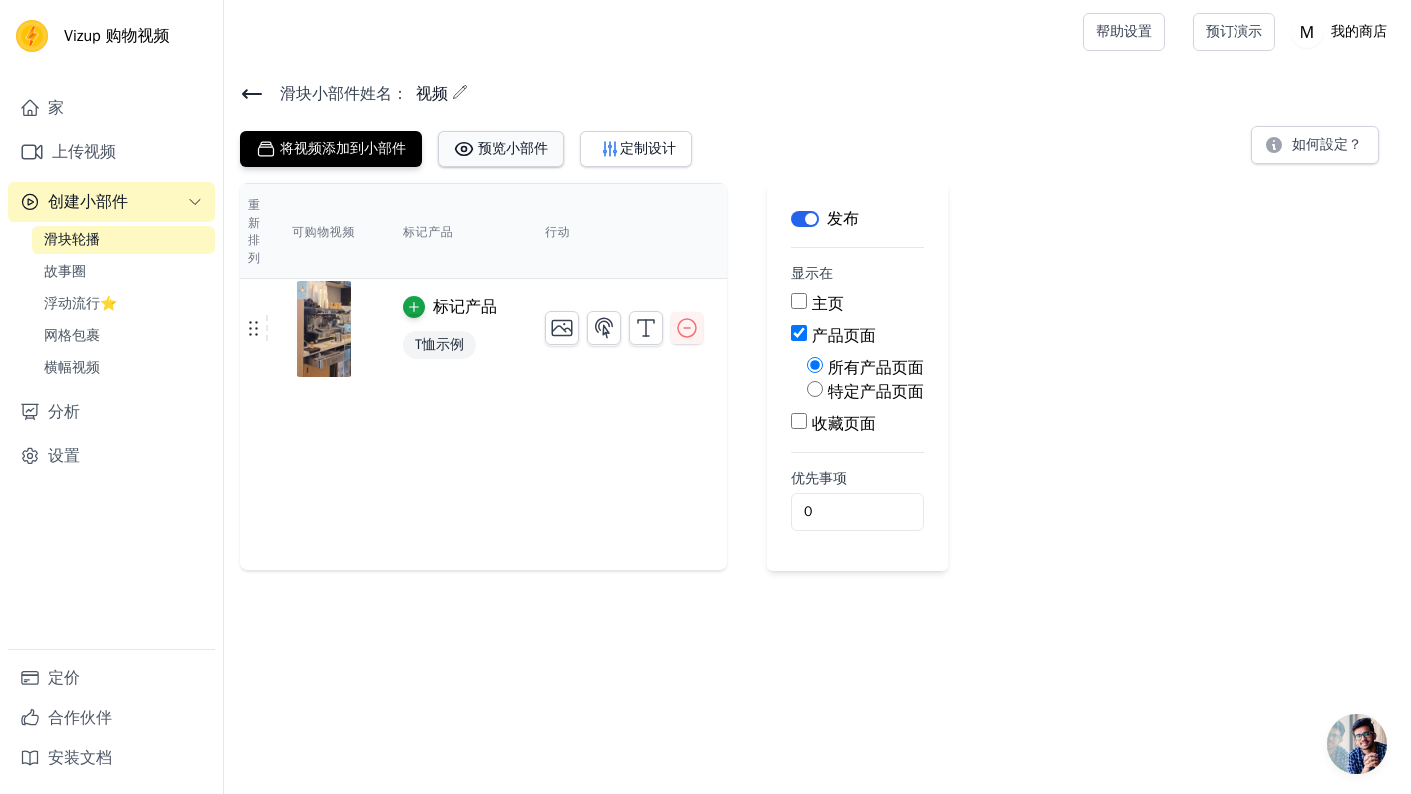 click on "预览小部件" at bounding box center [513, 148] 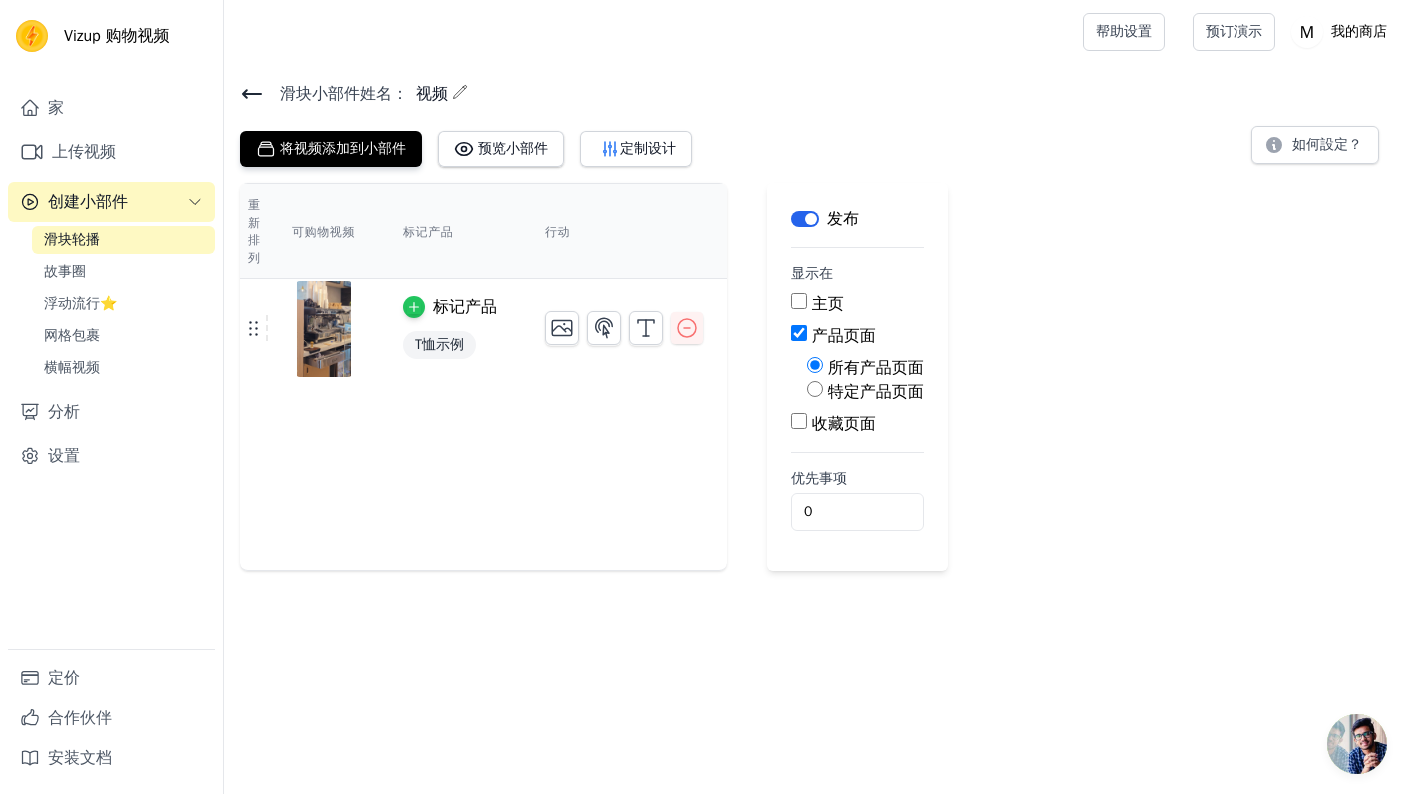click 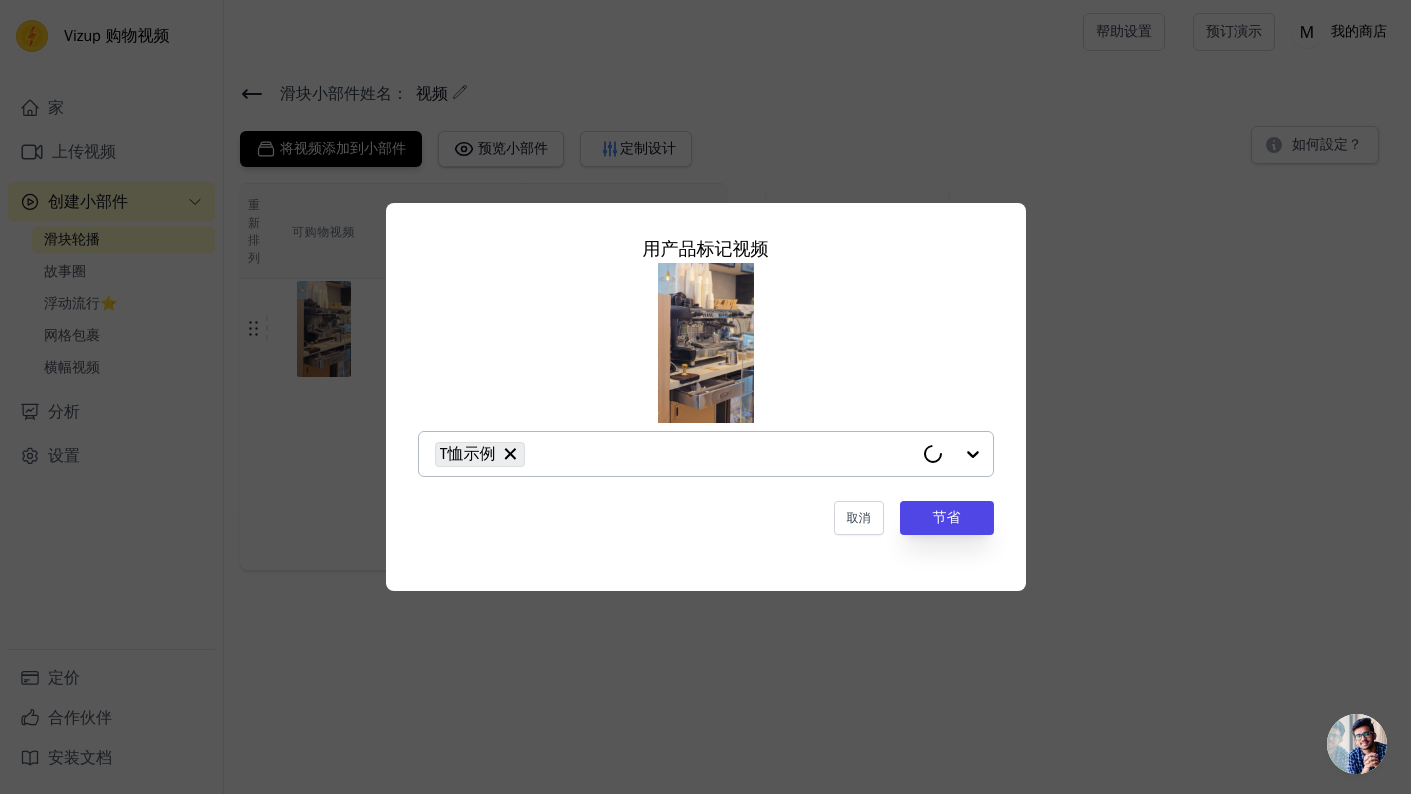 click 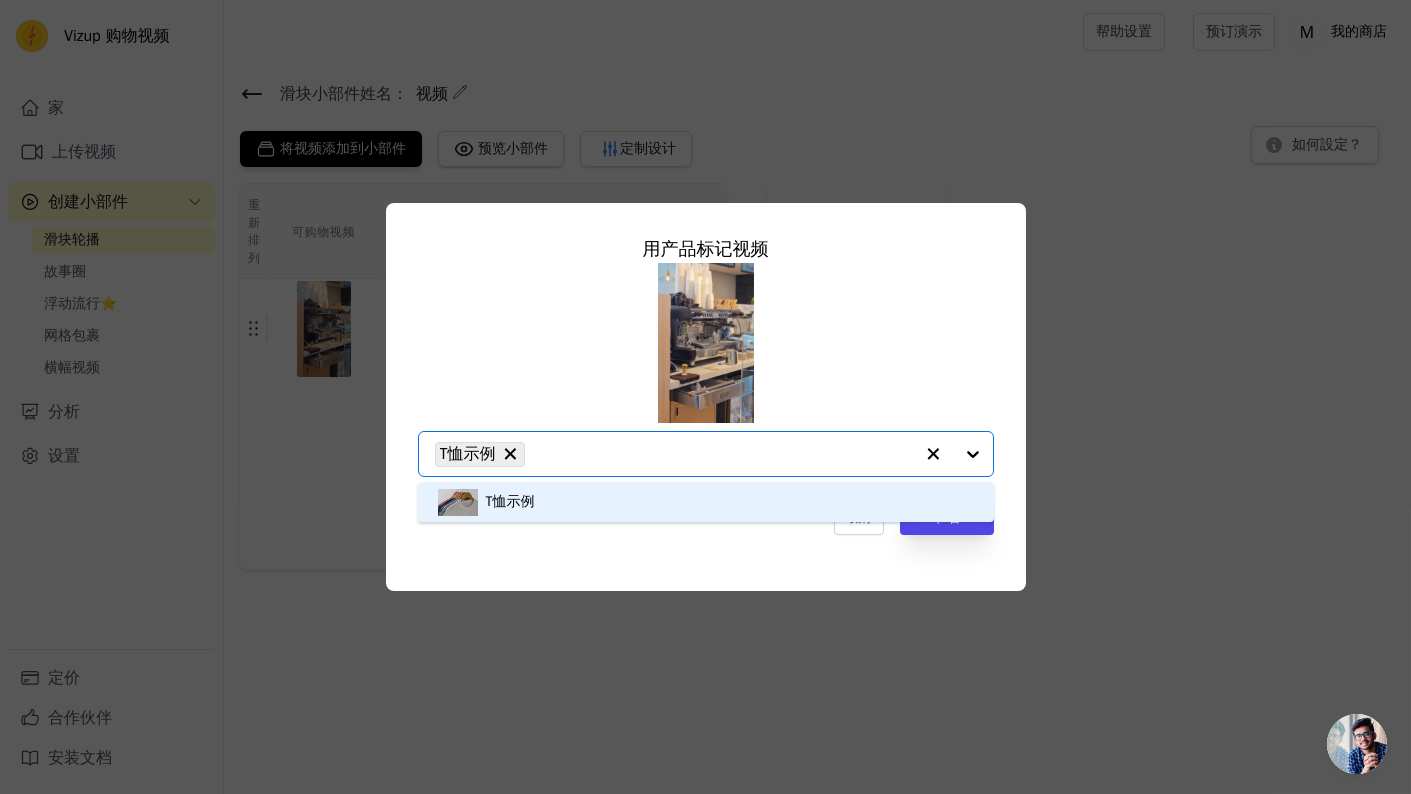 click on "T恤示例" at bounding box center (706, 502) 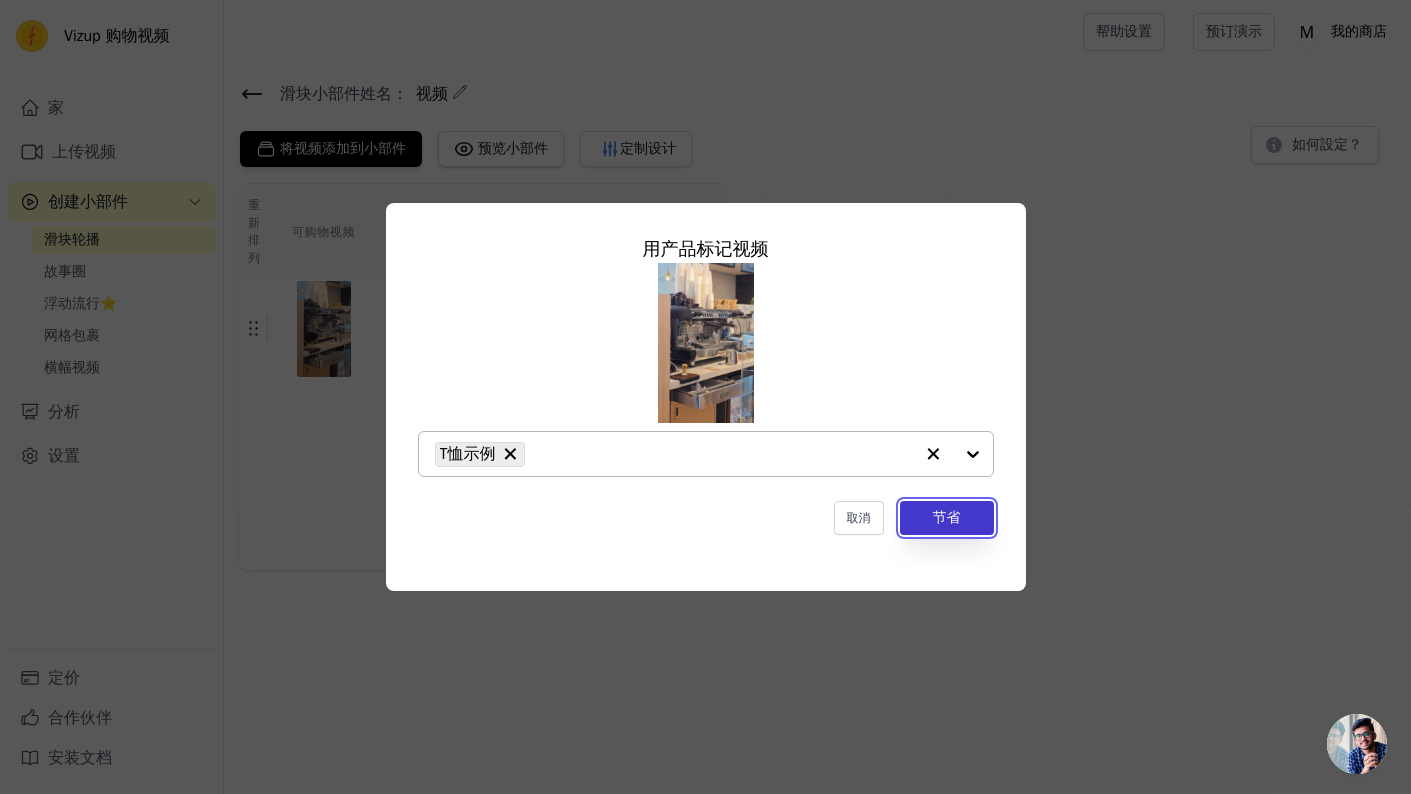 click on "节省" at bounding box center (947, 518) 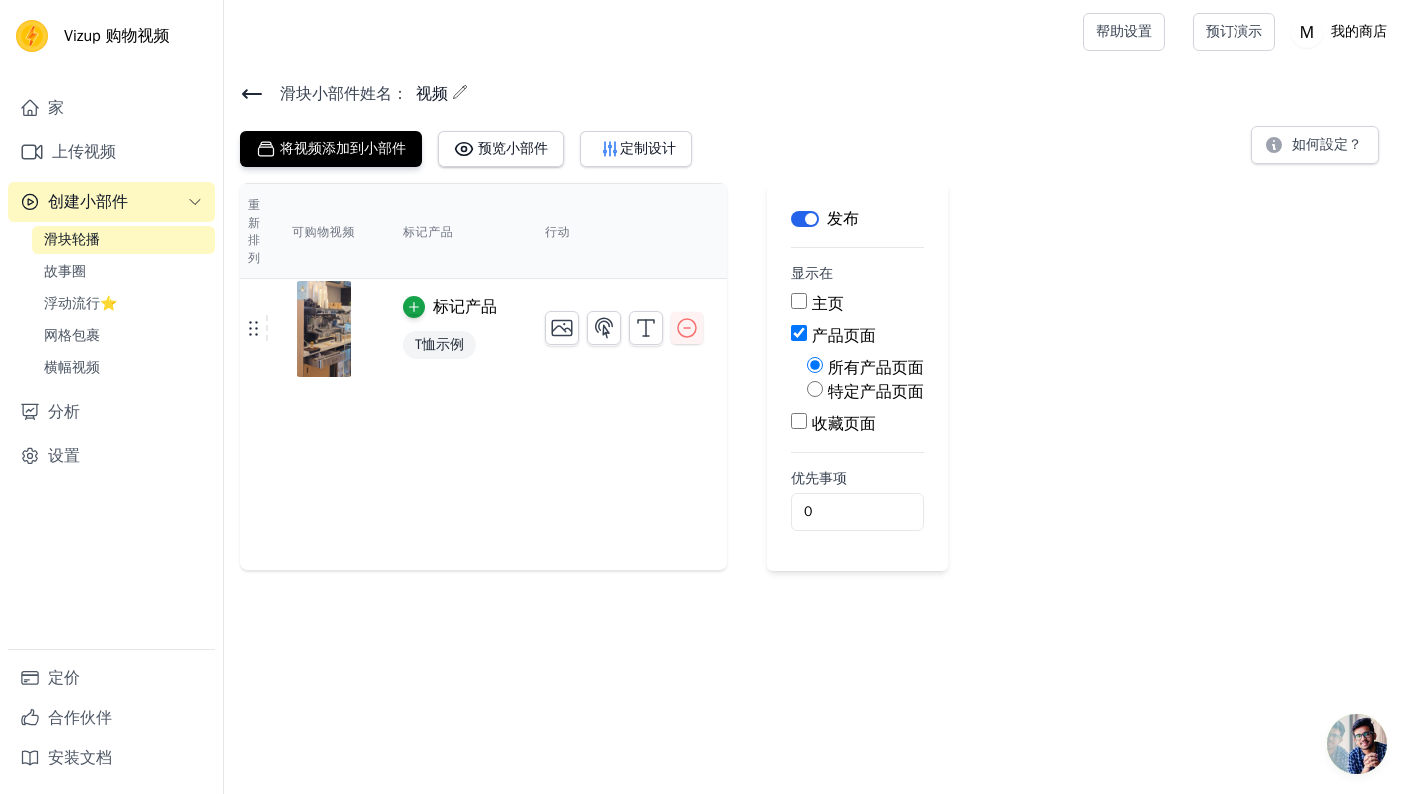 click on "重新排列   可购物视频   标记产品   行动             标记产品   T恤示例                       按新顺序保存视频   节省   解雇     标签     发布     显示在     主页     产品页面     所有产品页面     特定产品页面       收藏页面       优先事项   0" at bounding box center [817, 377] 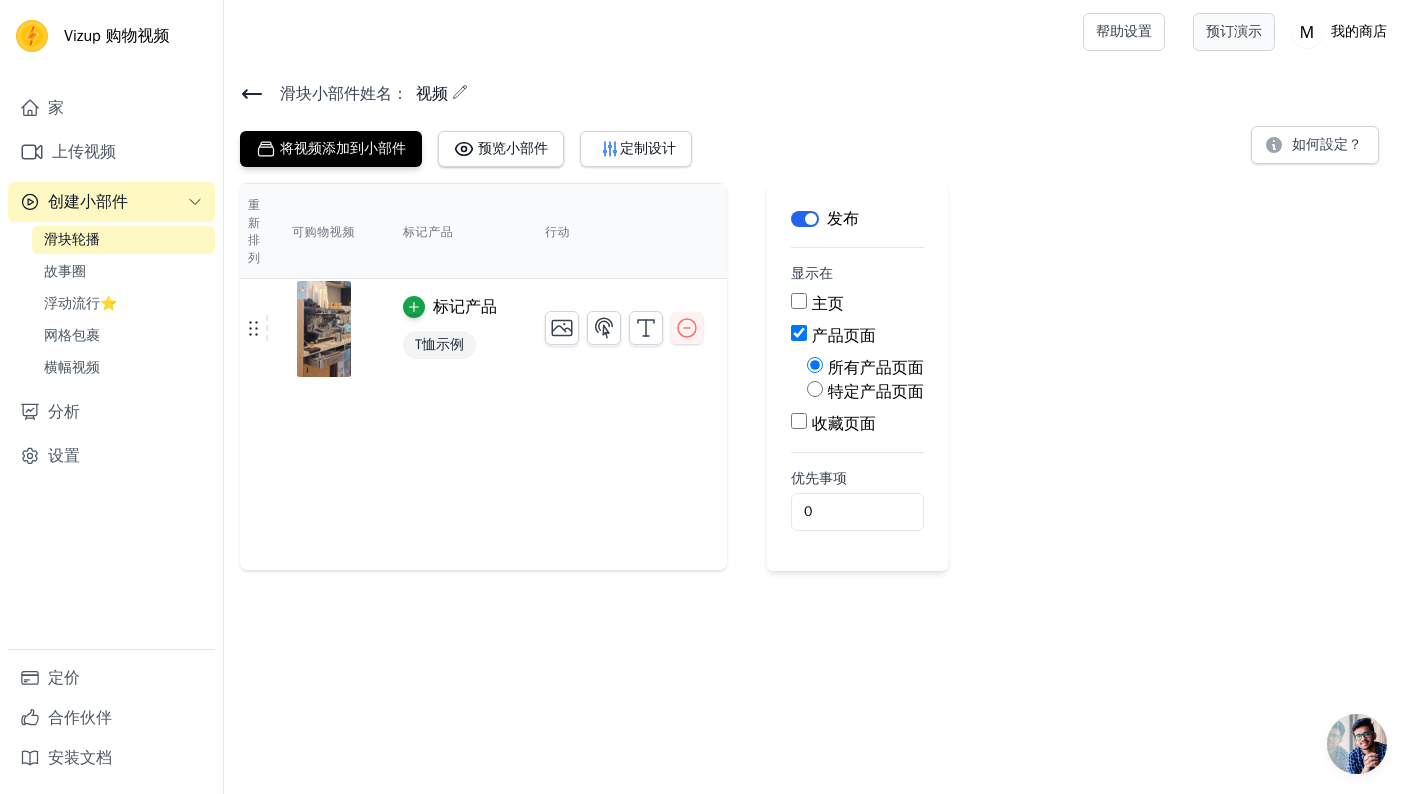 click on "预订演示" at bounding box center [1234, 31] 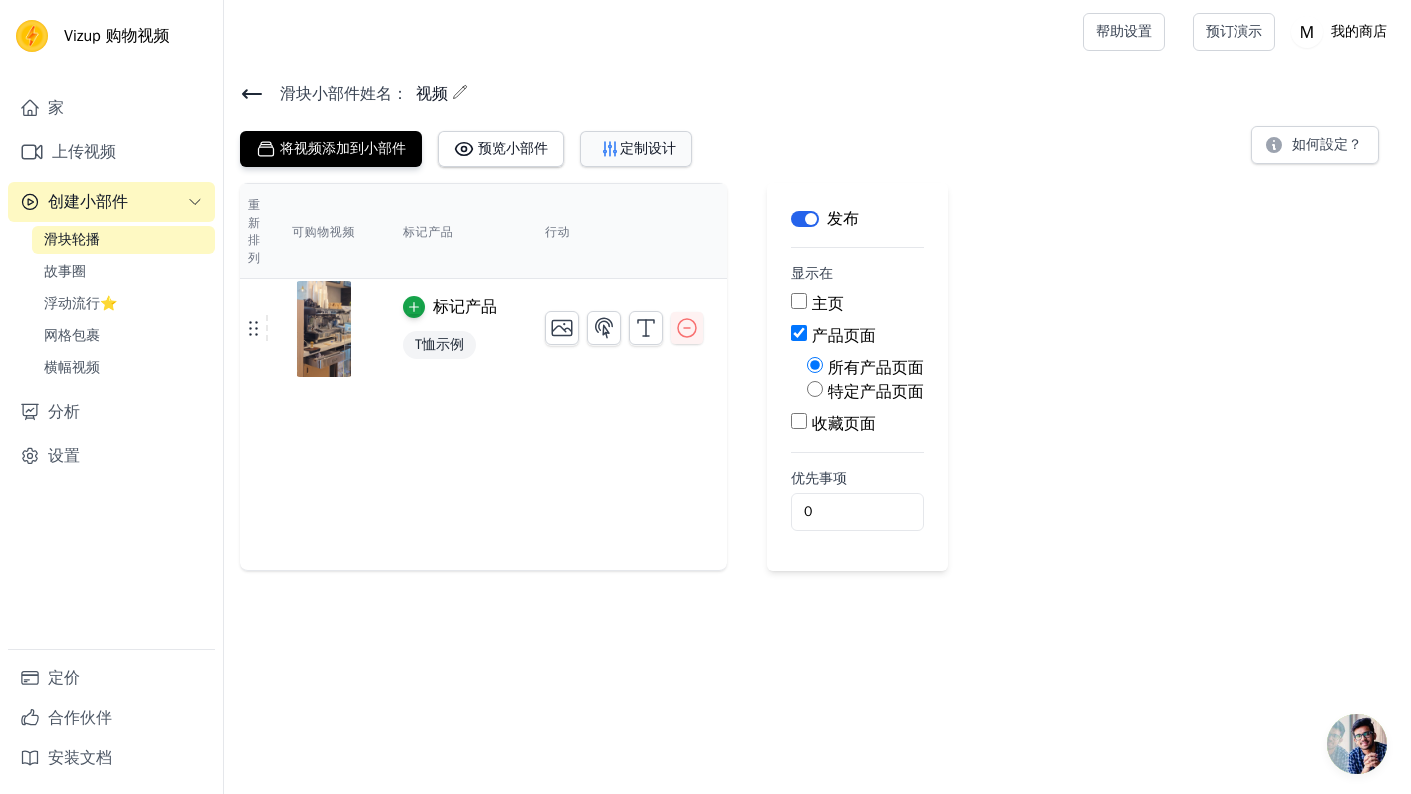 click on "定制设计" at bounding box center [648, 148] 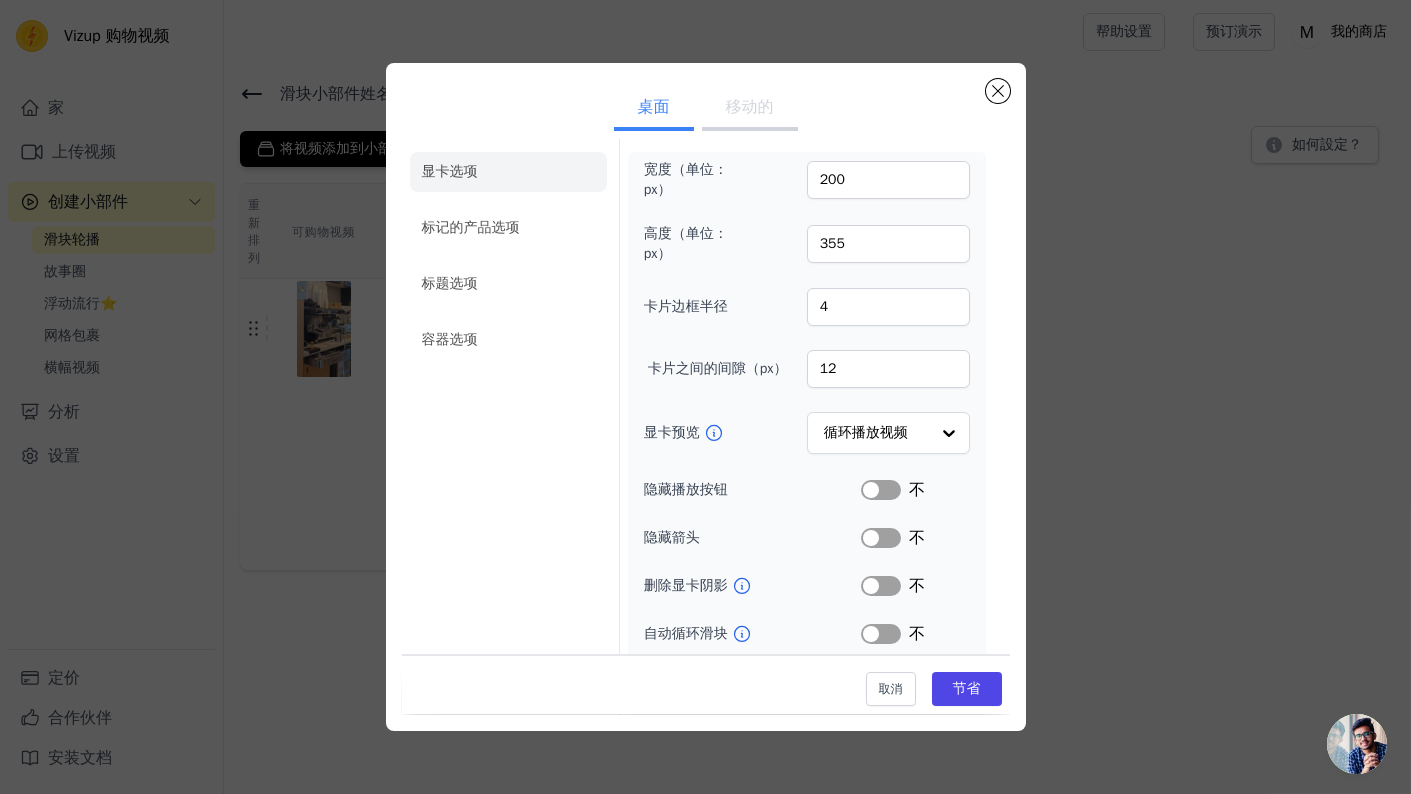 scroll, scrollTop: 0, scrollLeft: 0, axis: both 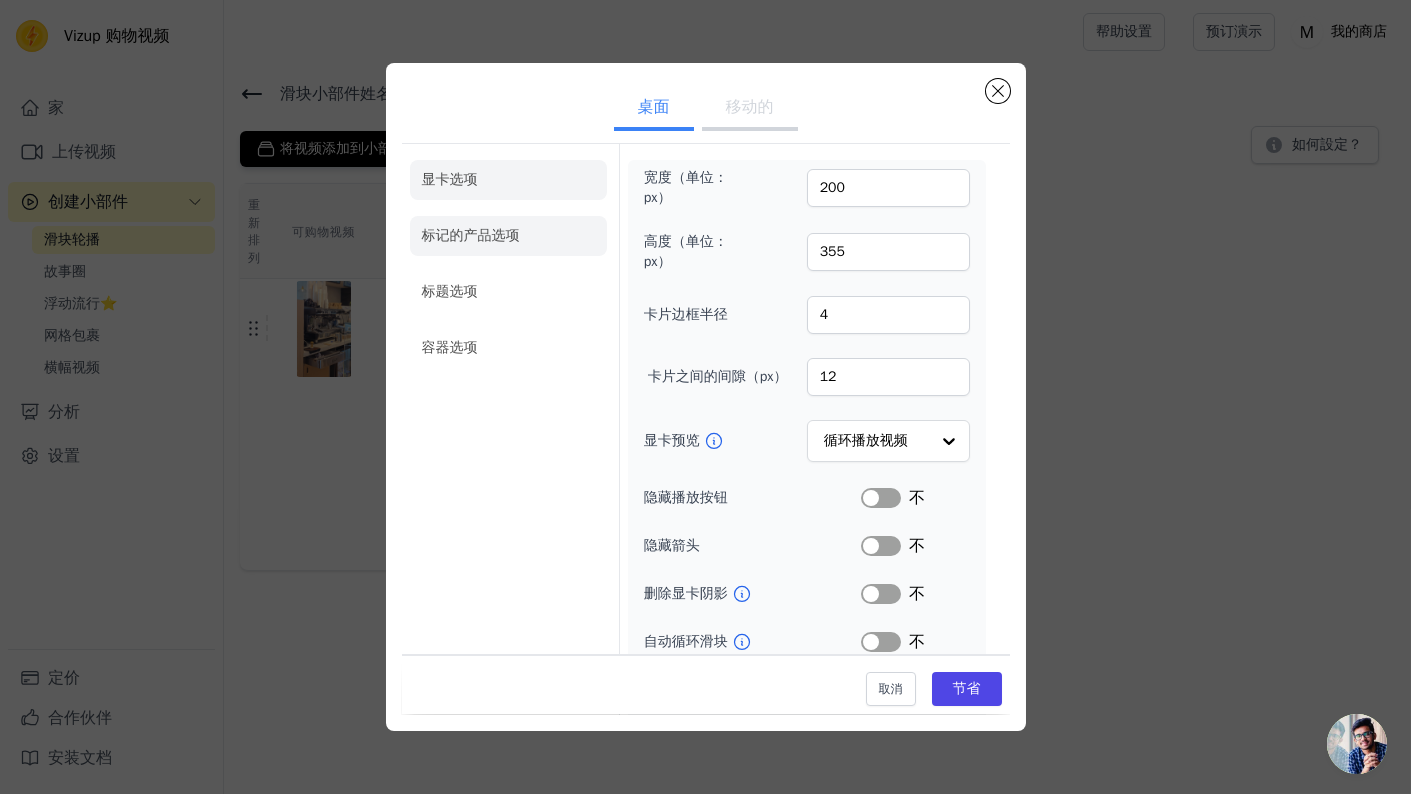click on "标记的产品选项" 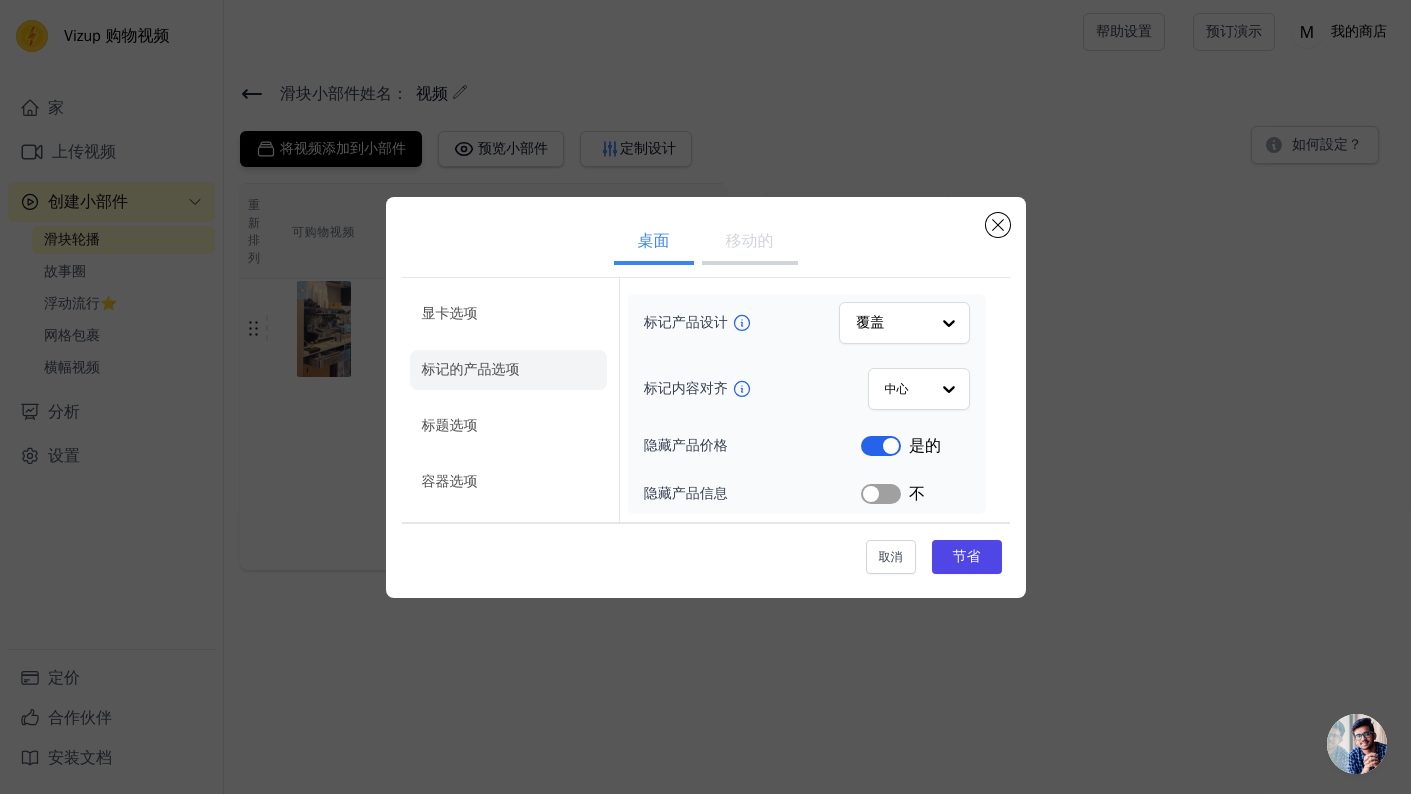 click on "移动的" at bounding box center (750, 243) 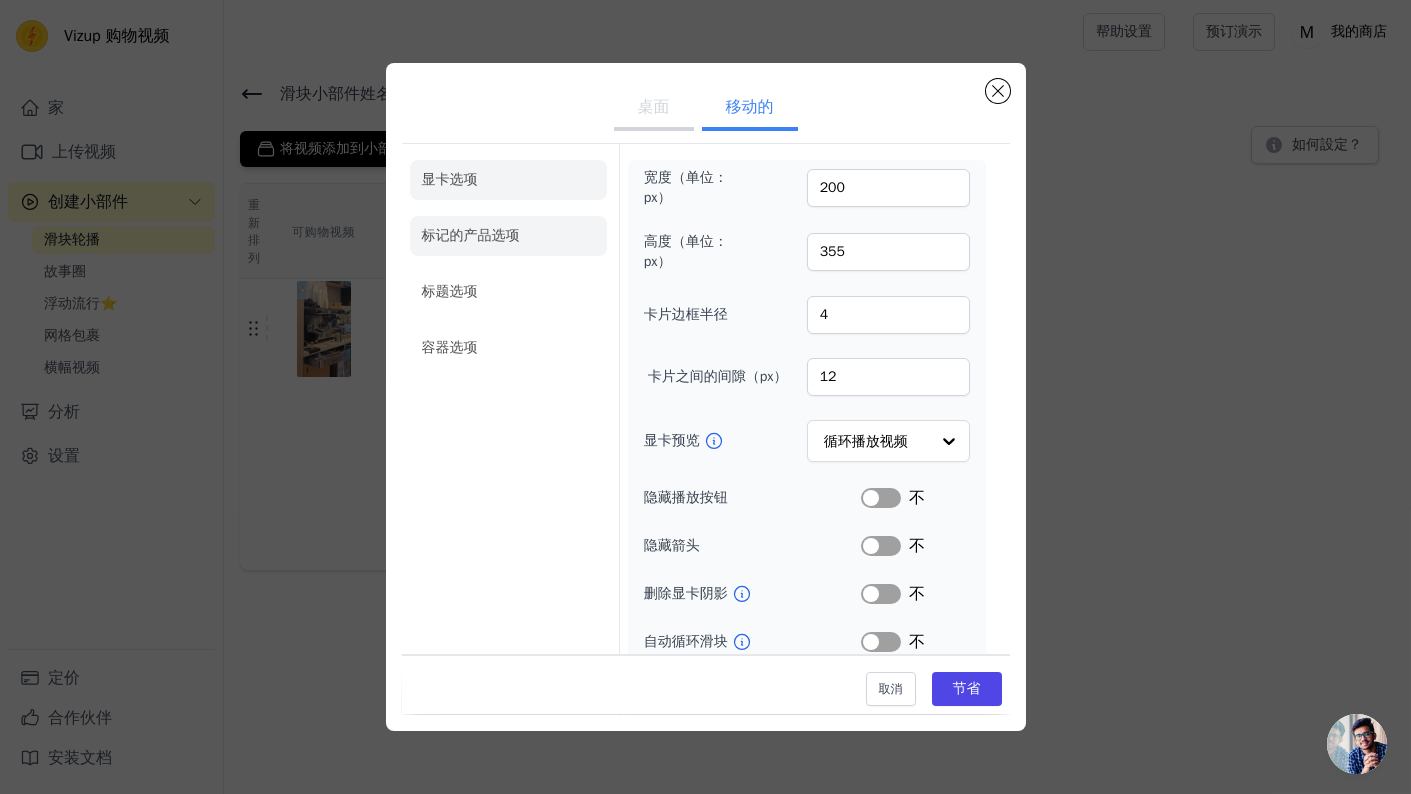 click on "标记的产品选项" 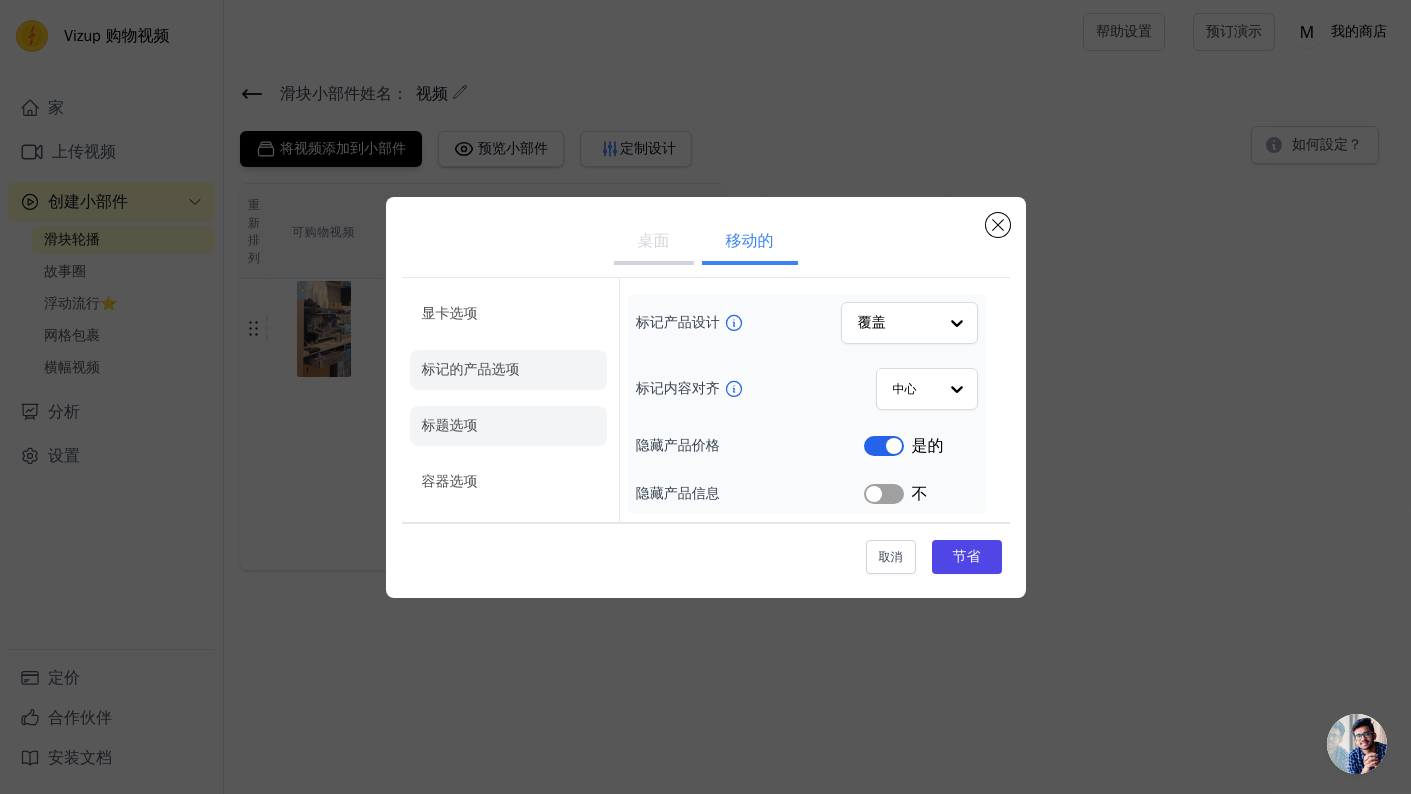 click on "标题选项" 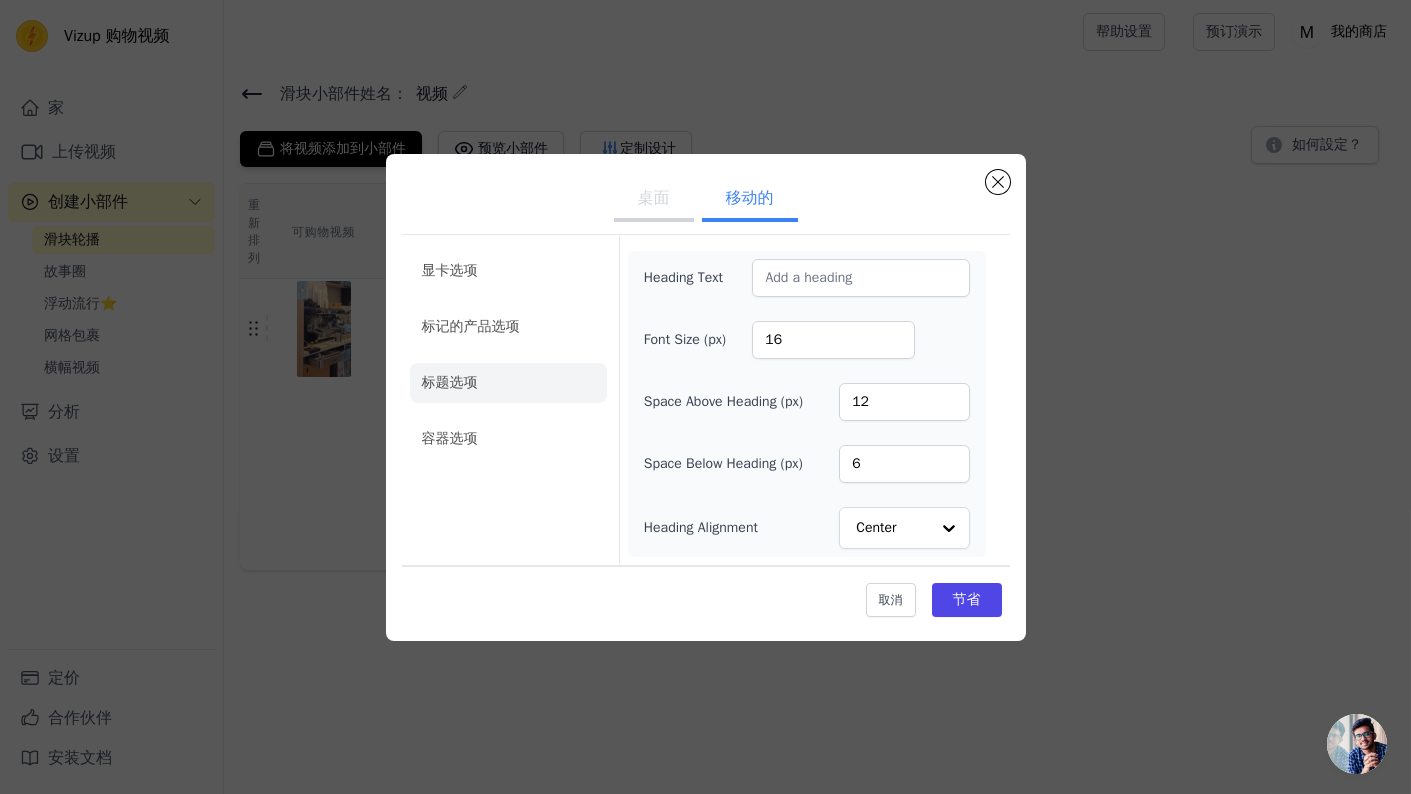 click on "容器选项" 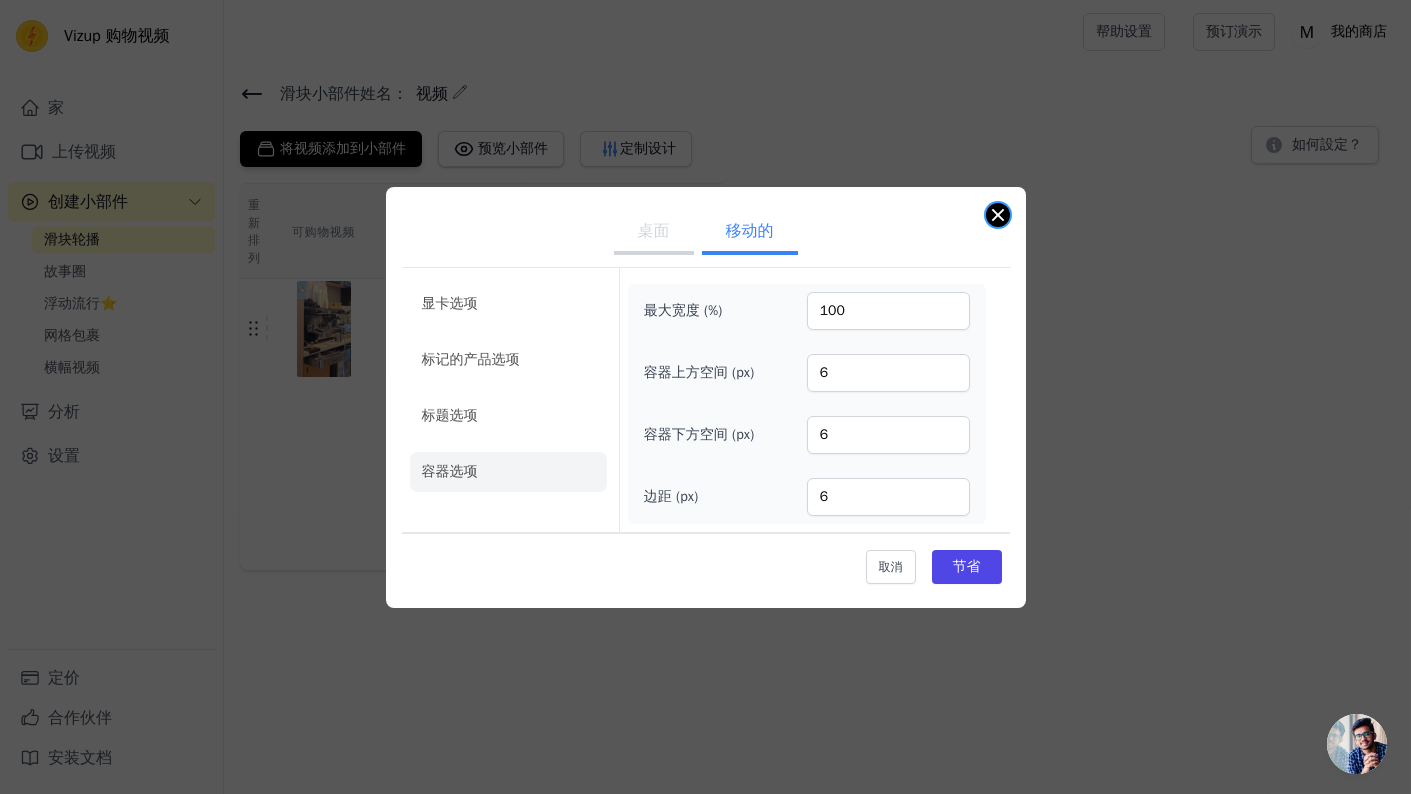 click at bounding box center [998, 215] 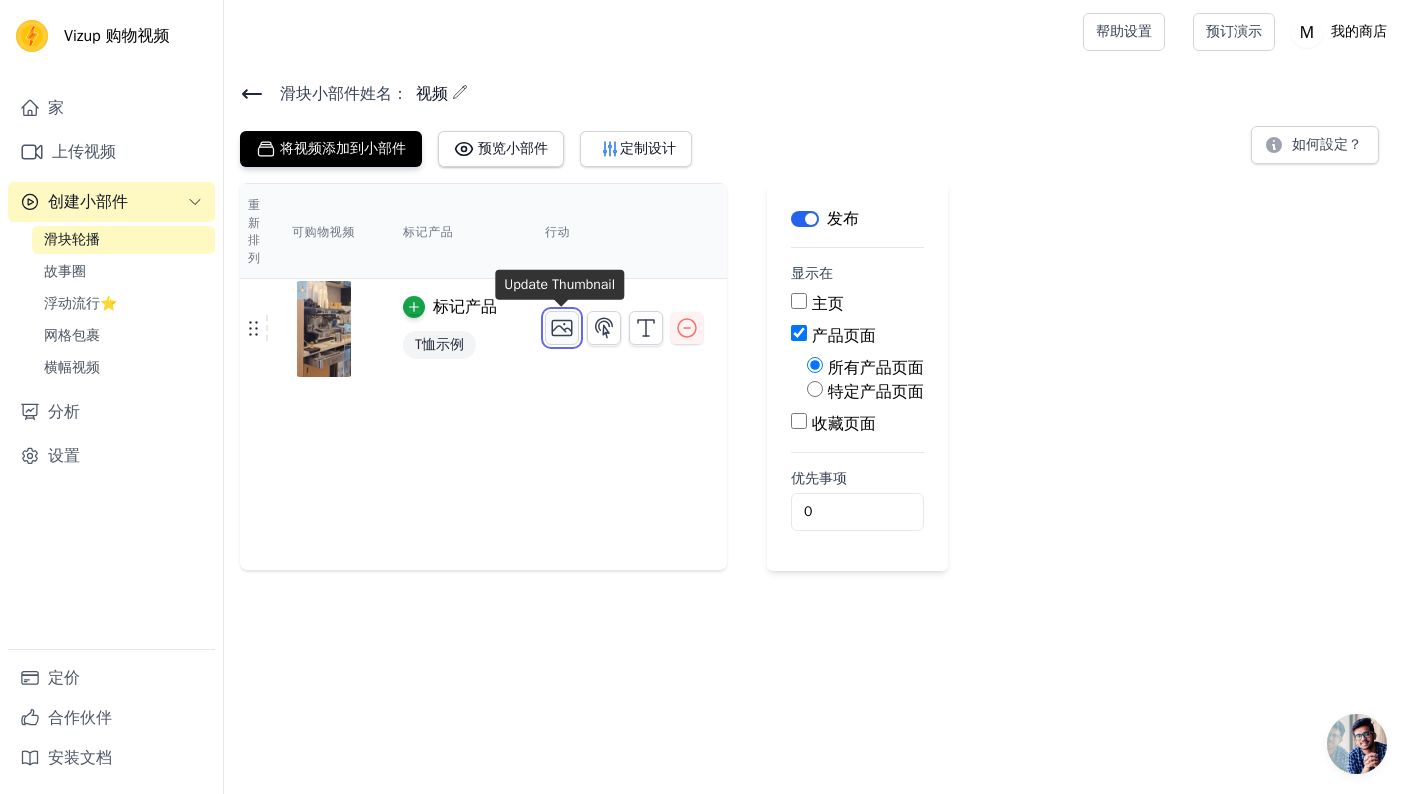 click 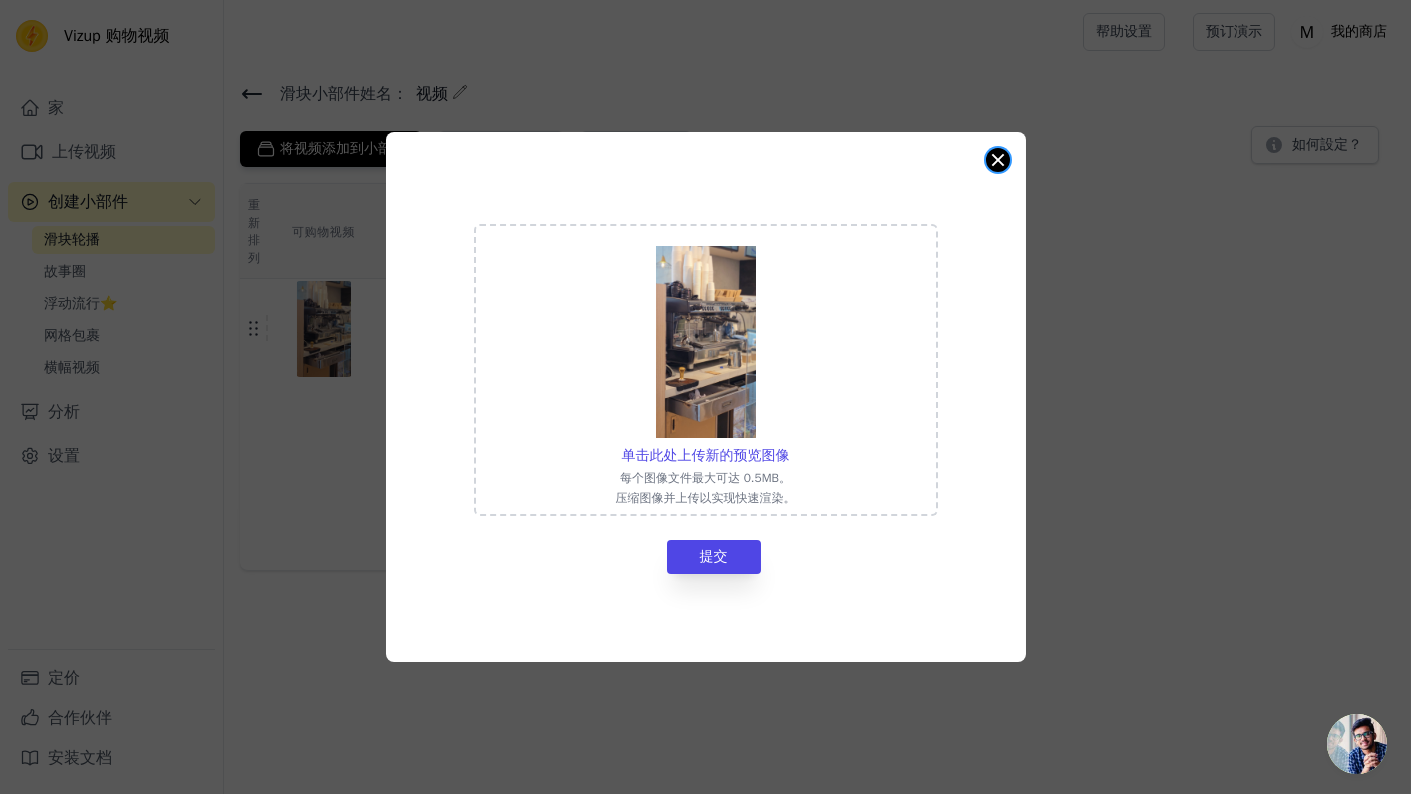 click at bounding box center [998, 160] 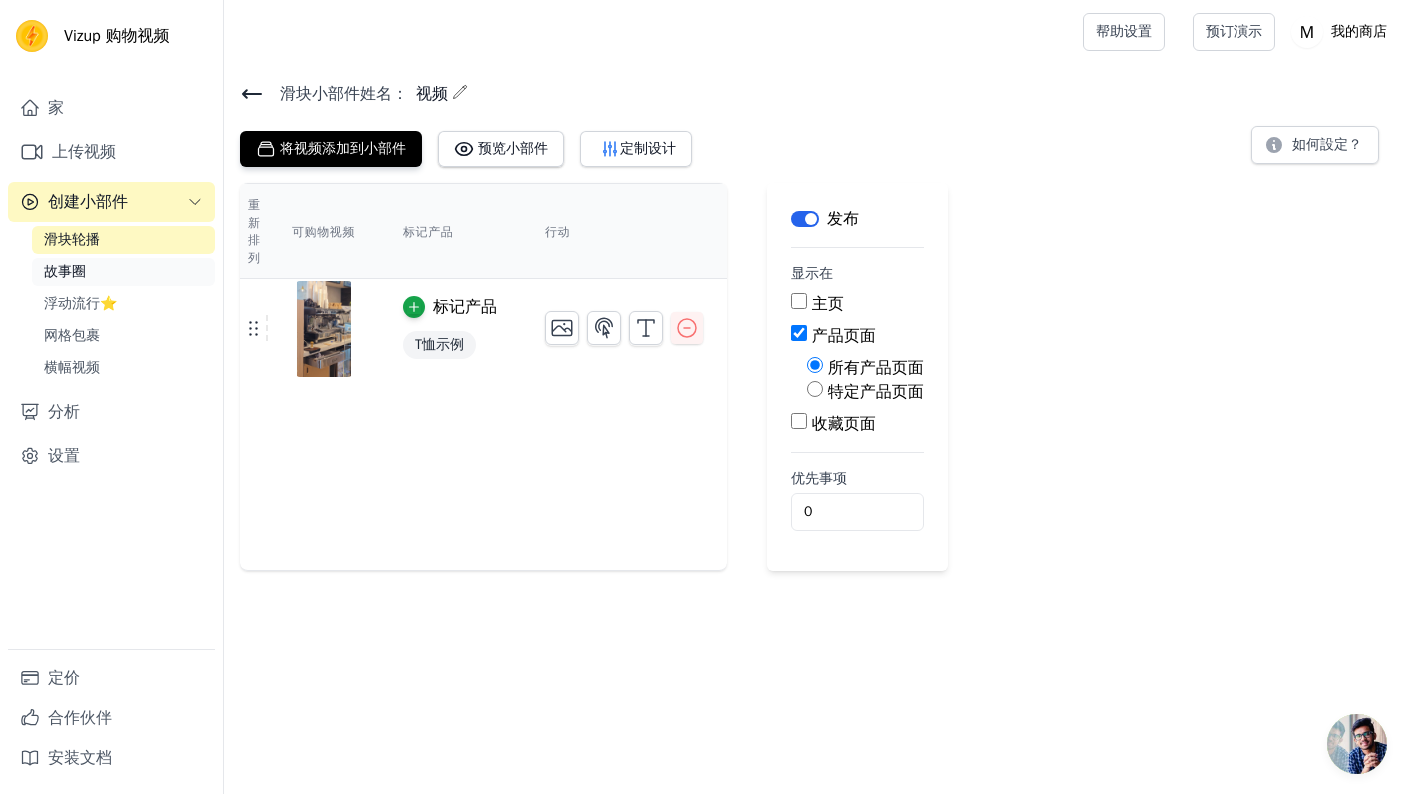 click on "故事圈" at bounding box center [65, 271] 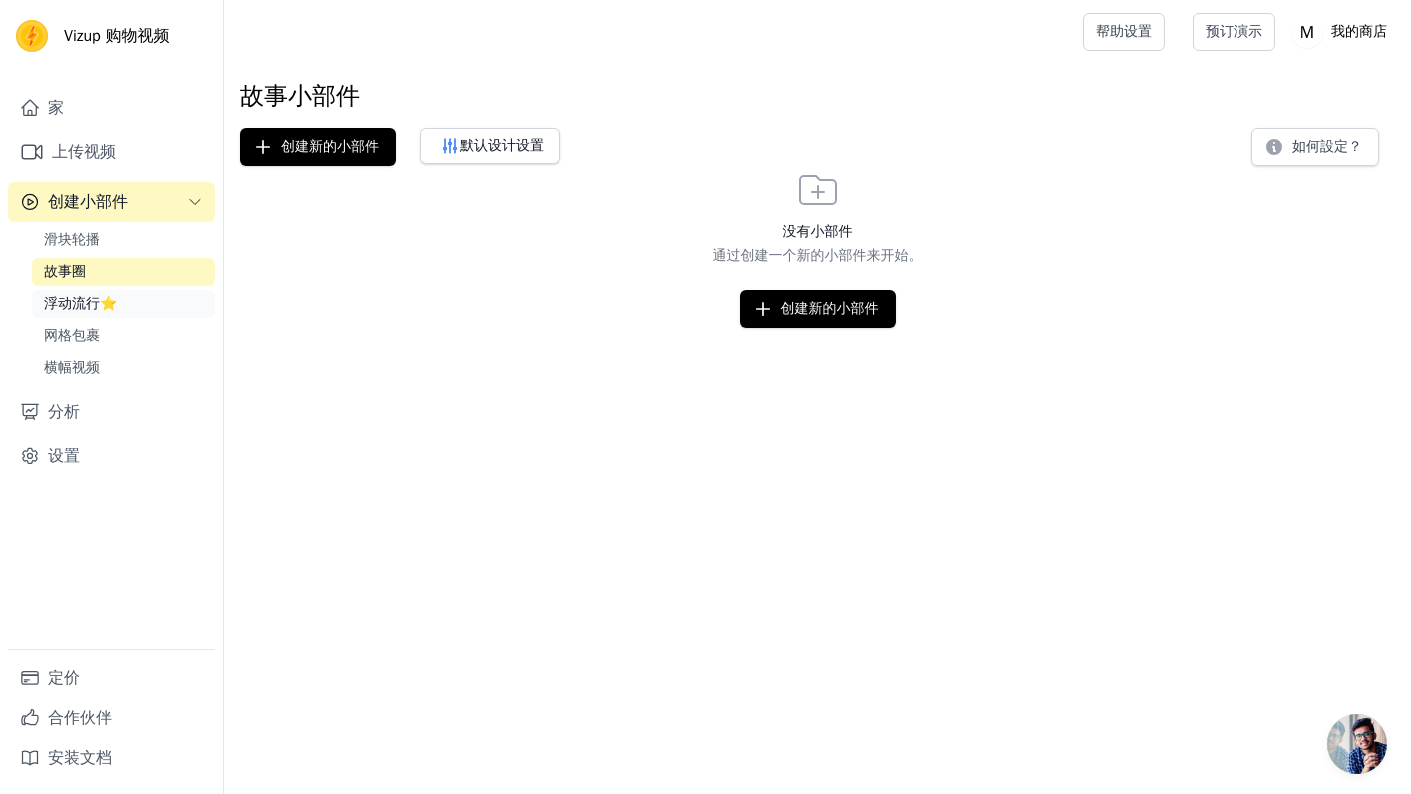 click on "浮动流行⭐" at bounding box center (80, 303) 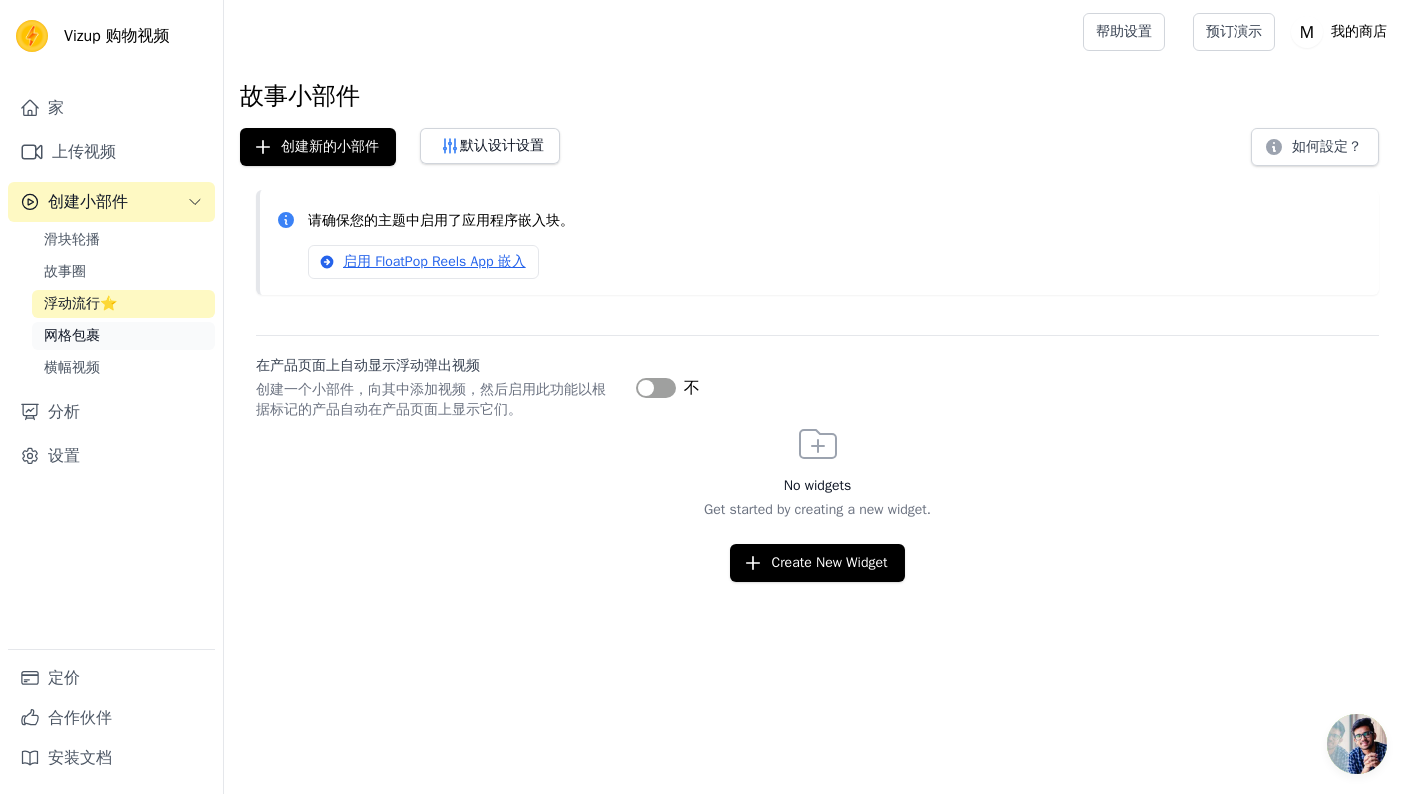 click on "网格包裹" at bounding box center [72, 335] 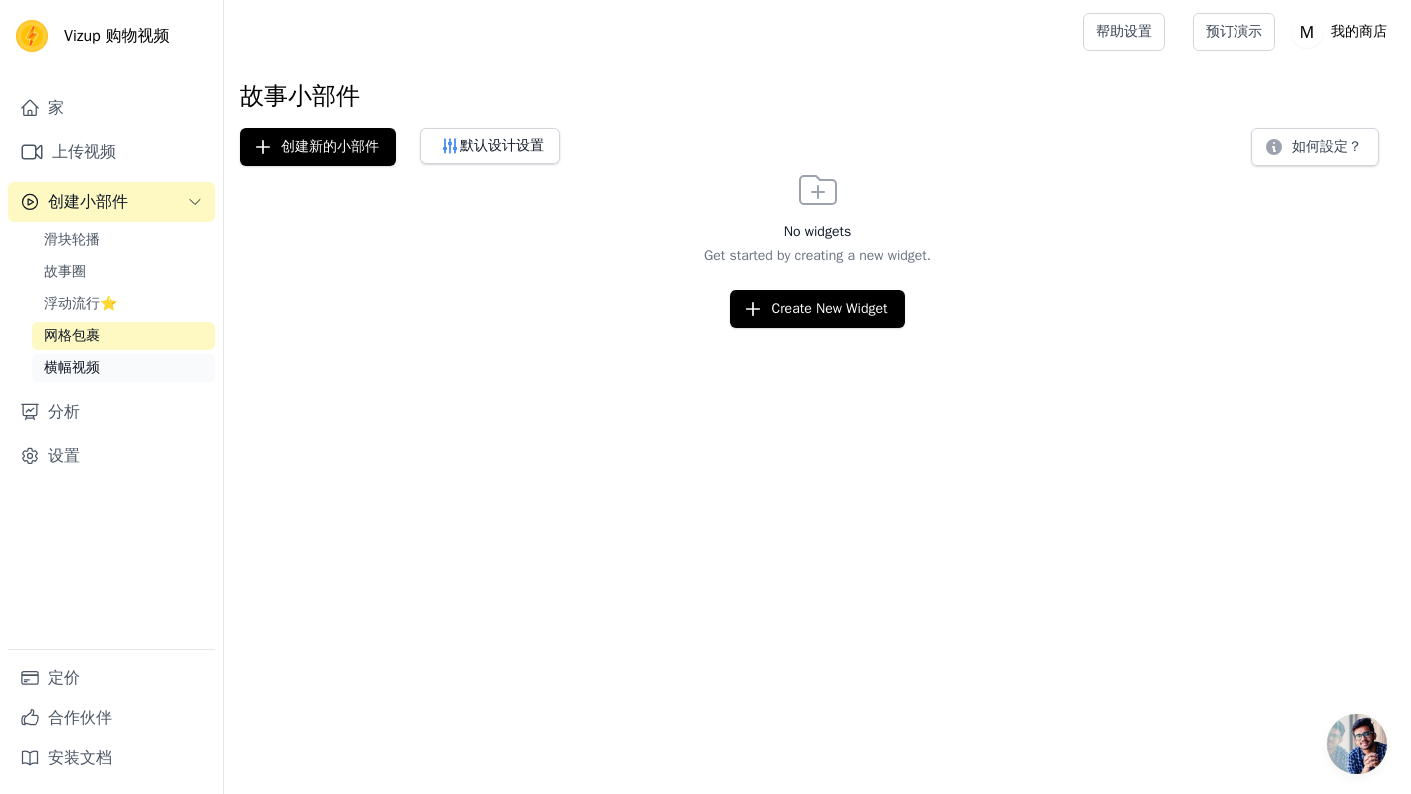 click on "横幅视频" at bounding box center [72, 367] 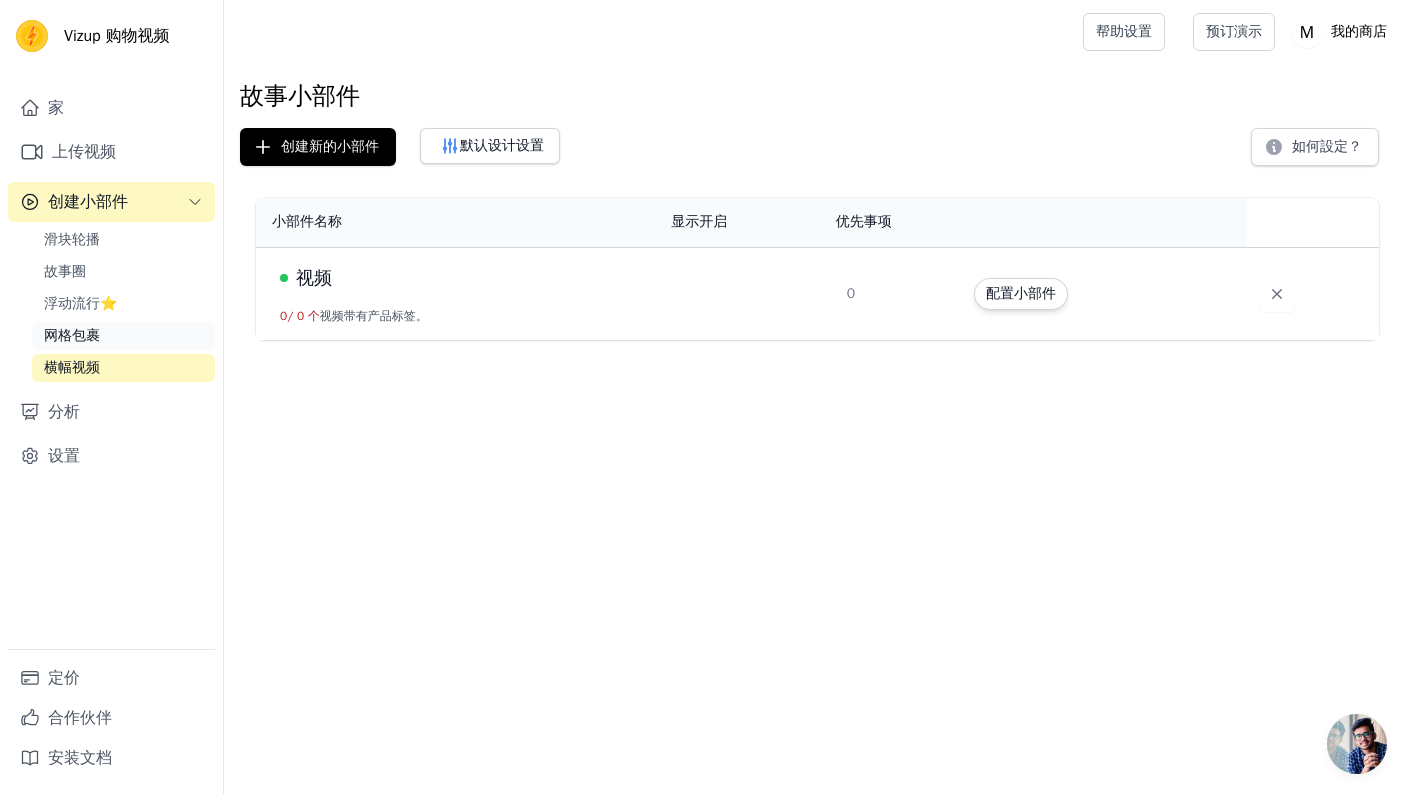 click on "网格包裹" at bounding box center [123, 336] 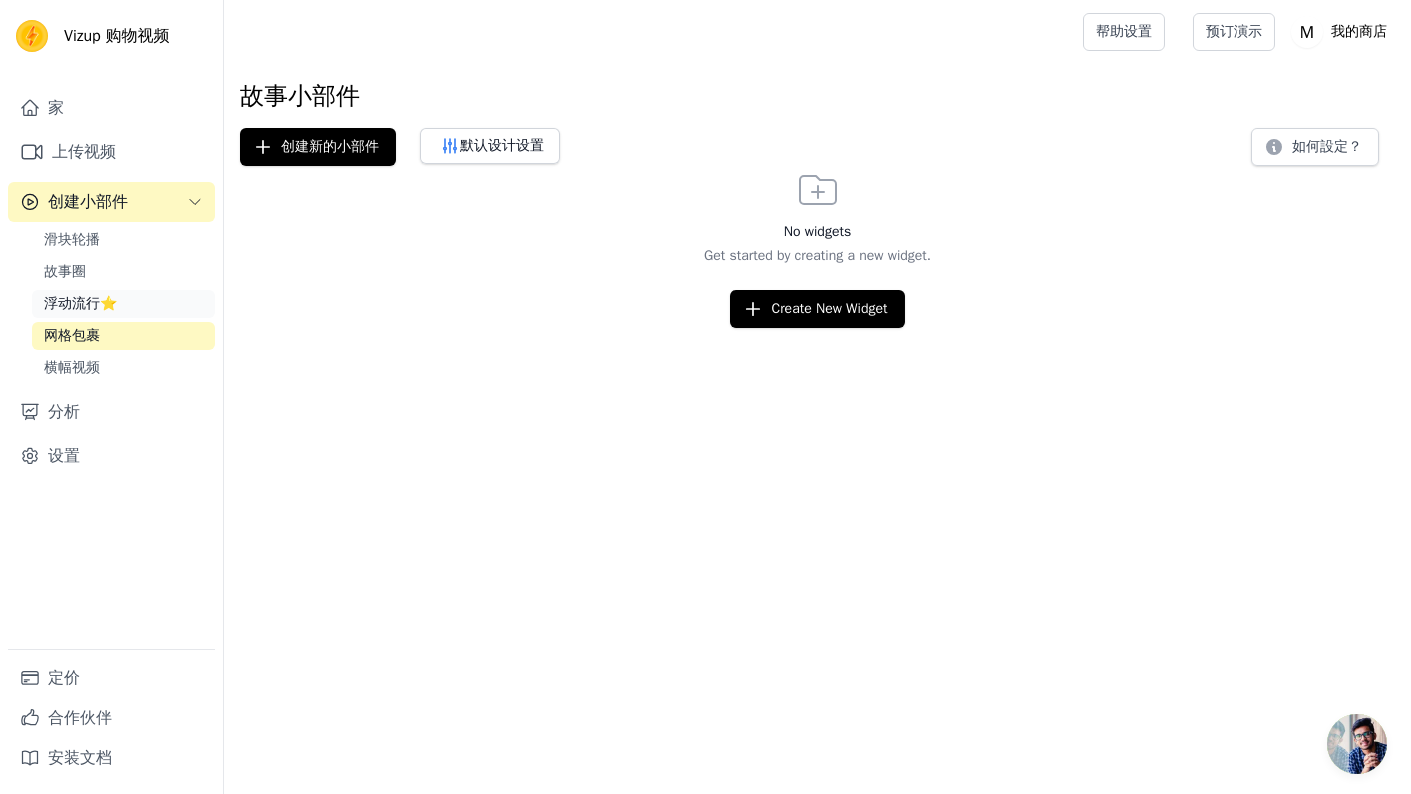 click on "浮动流行⭐" at bounding box center (123, 304) 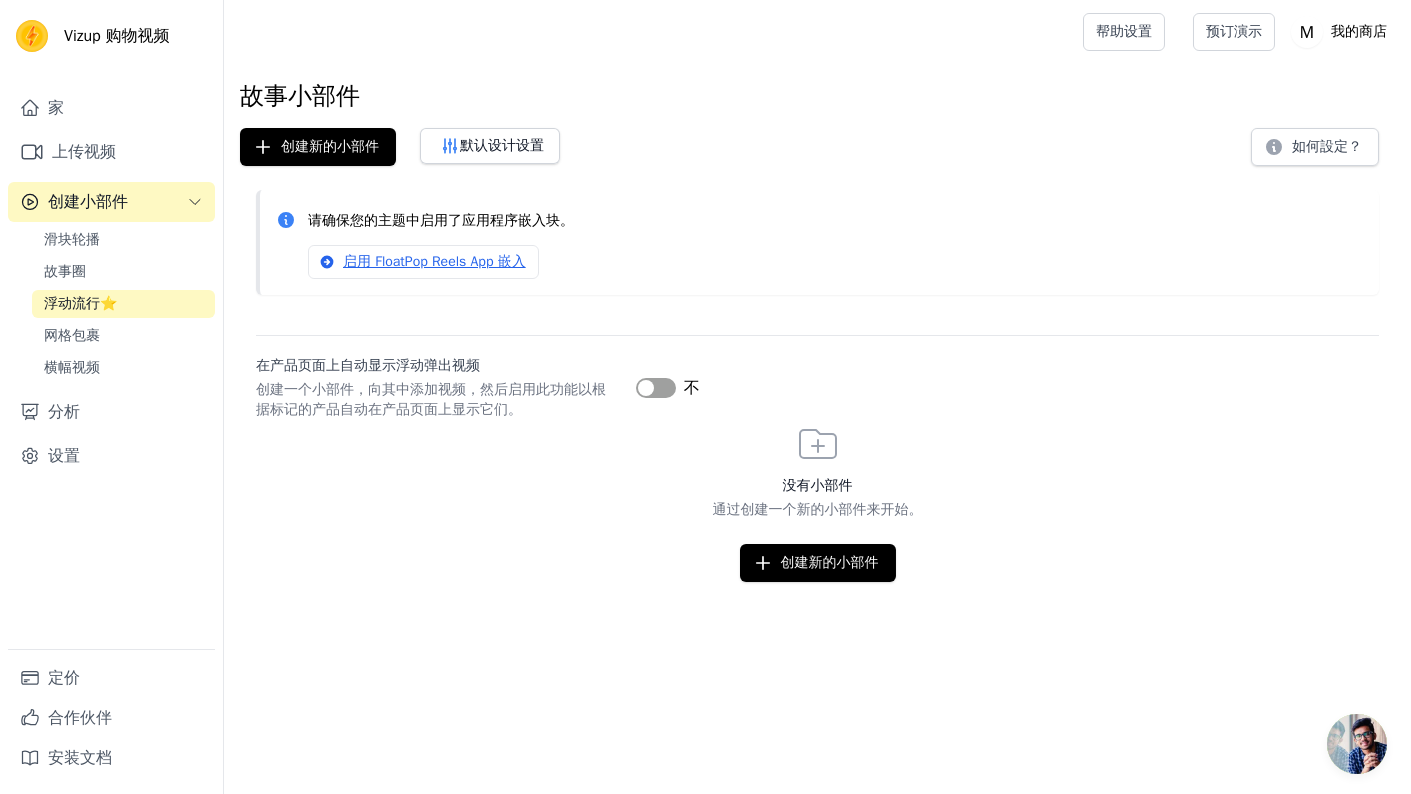 click on "滑块轮播   故事圈   浮动流行⭐   网格包裹   横幅视频" at bounding box center [123, 304] 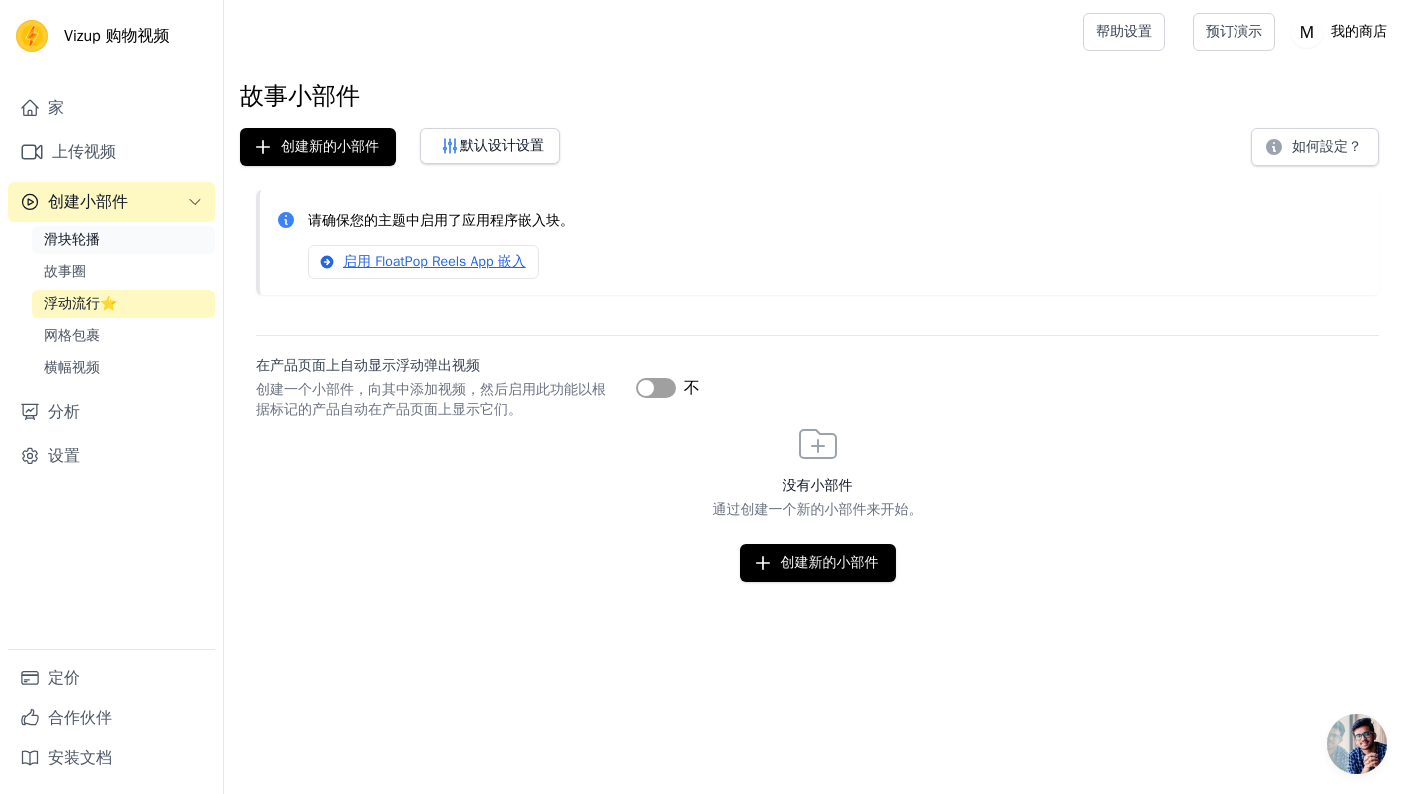 click on "滑块轮播" at bounding box center (123, 240) 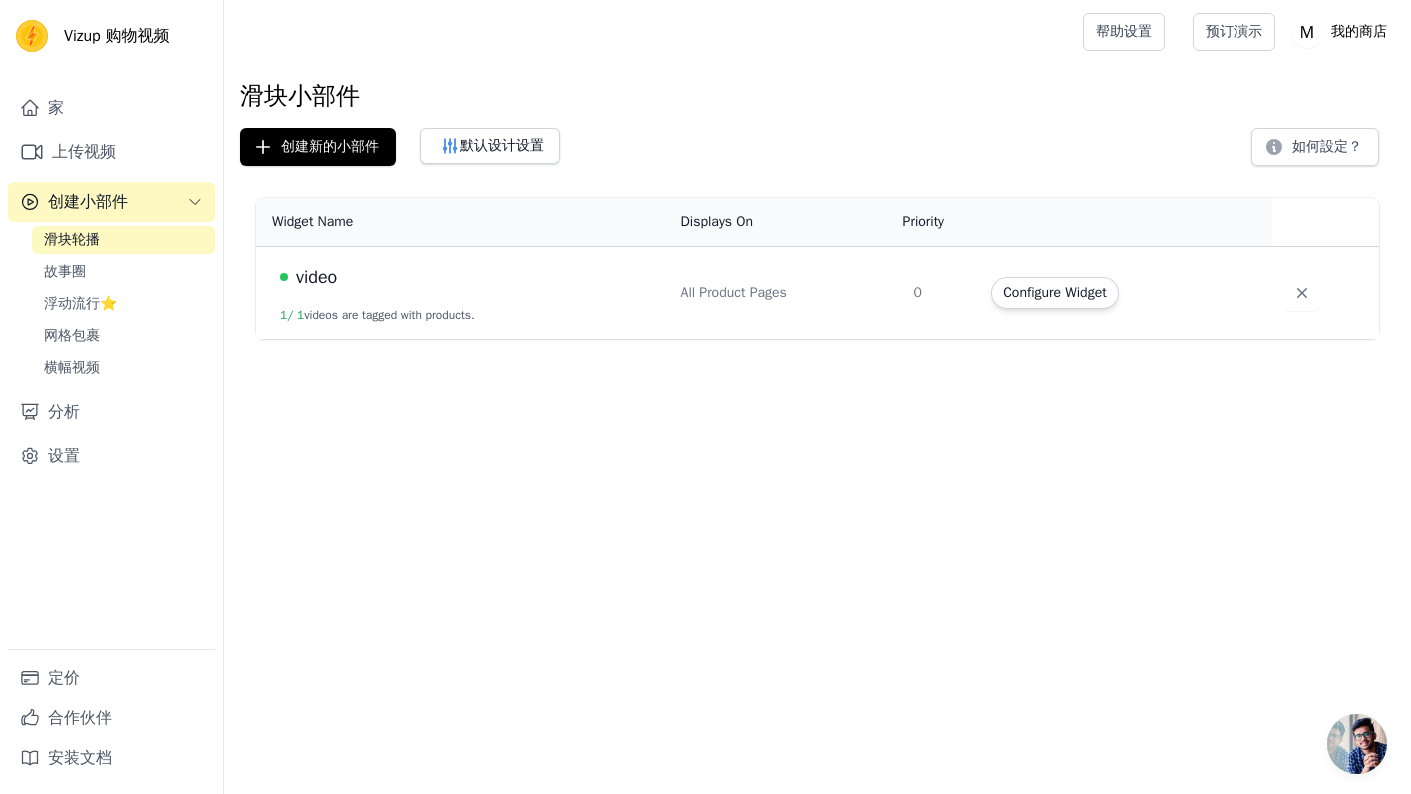 click on "滑块轮播   故事圈   浮动流行⭐   网格包裹   横幅视频" at bounding box center [123, 304] 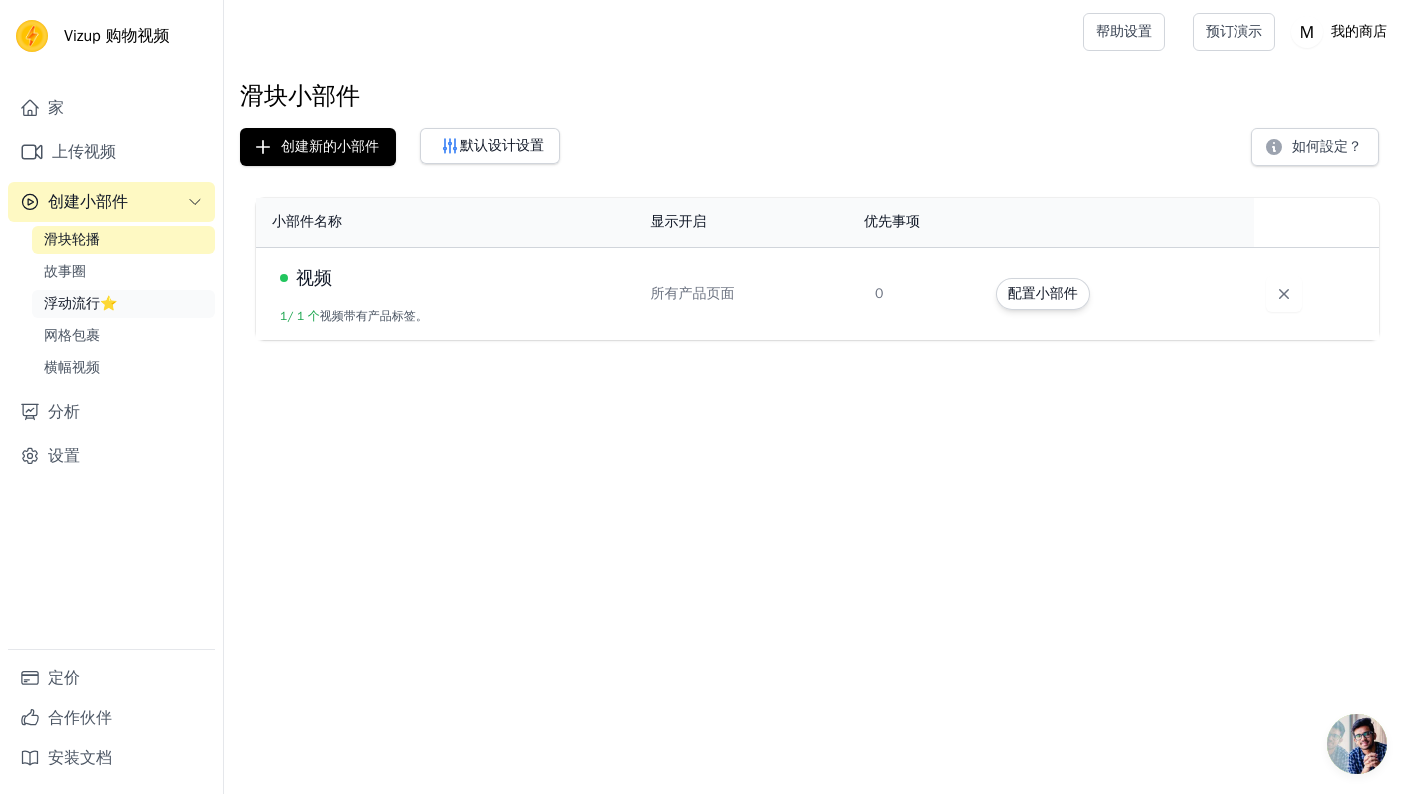 click on "浮动流行⭐" at bounding box center (123, 304) 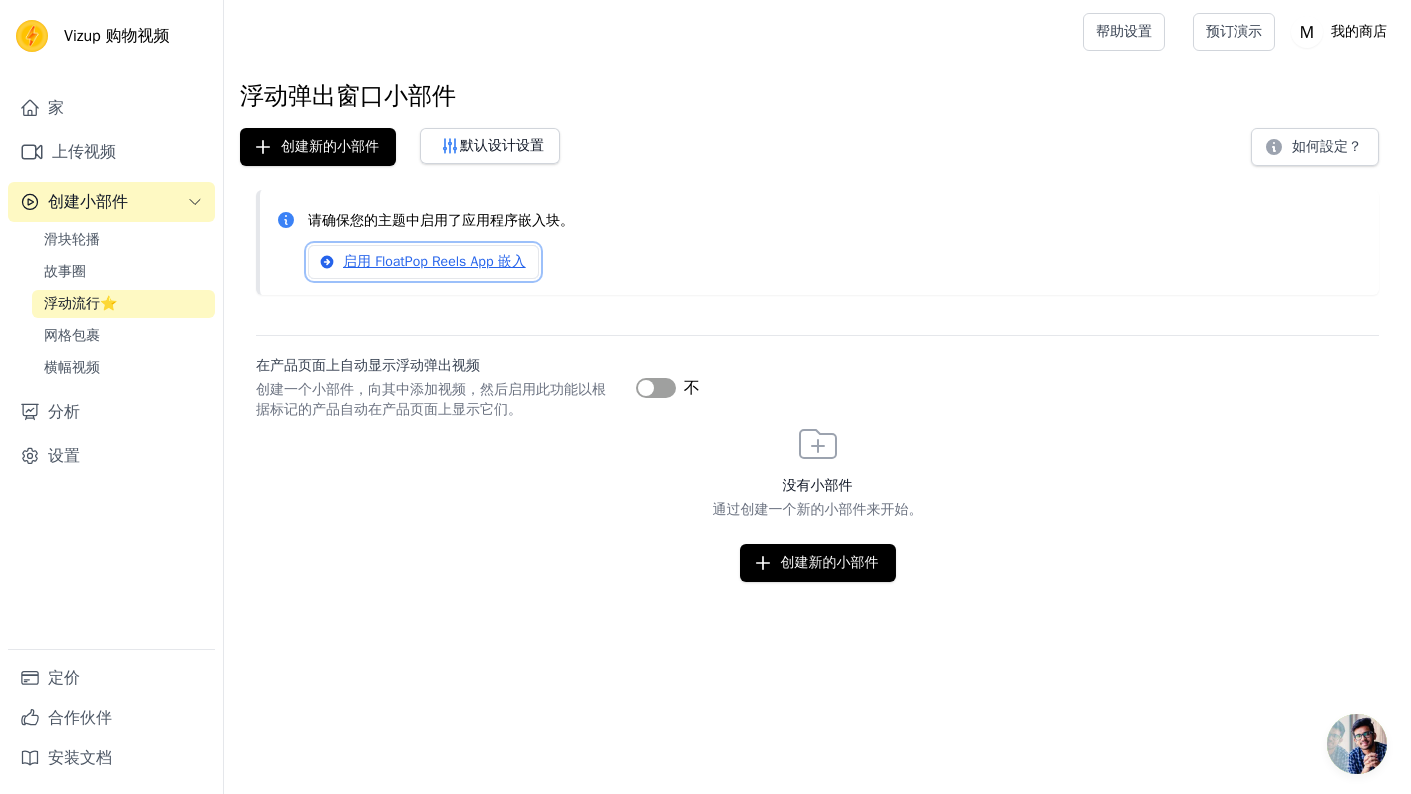 click on "启用 FloatPop Reels App 嵌入" at bounding box center (434, 261) 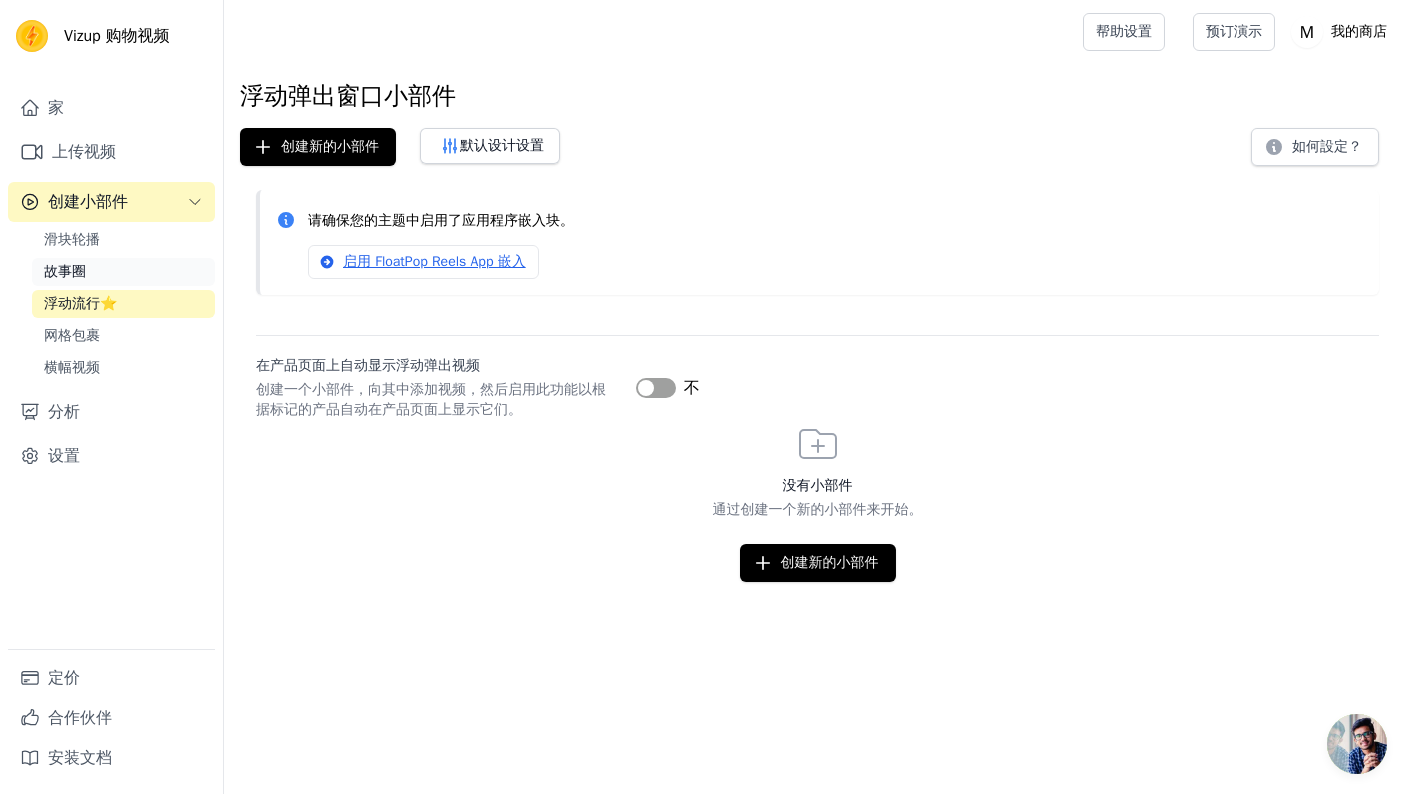 click on "故事圈" at bounding box center [123, 272] 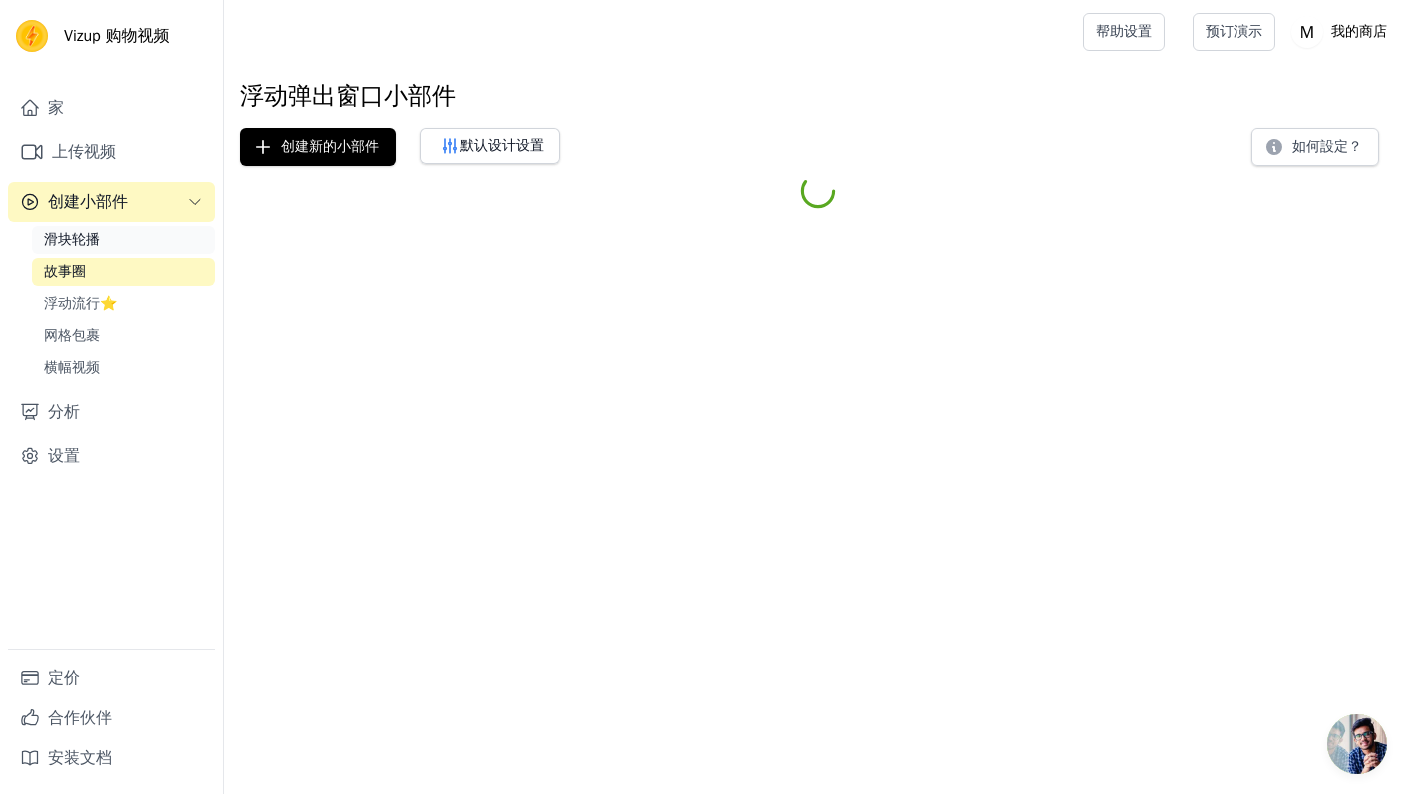 click on "滑块轮播" at bounding box center [72, 239] 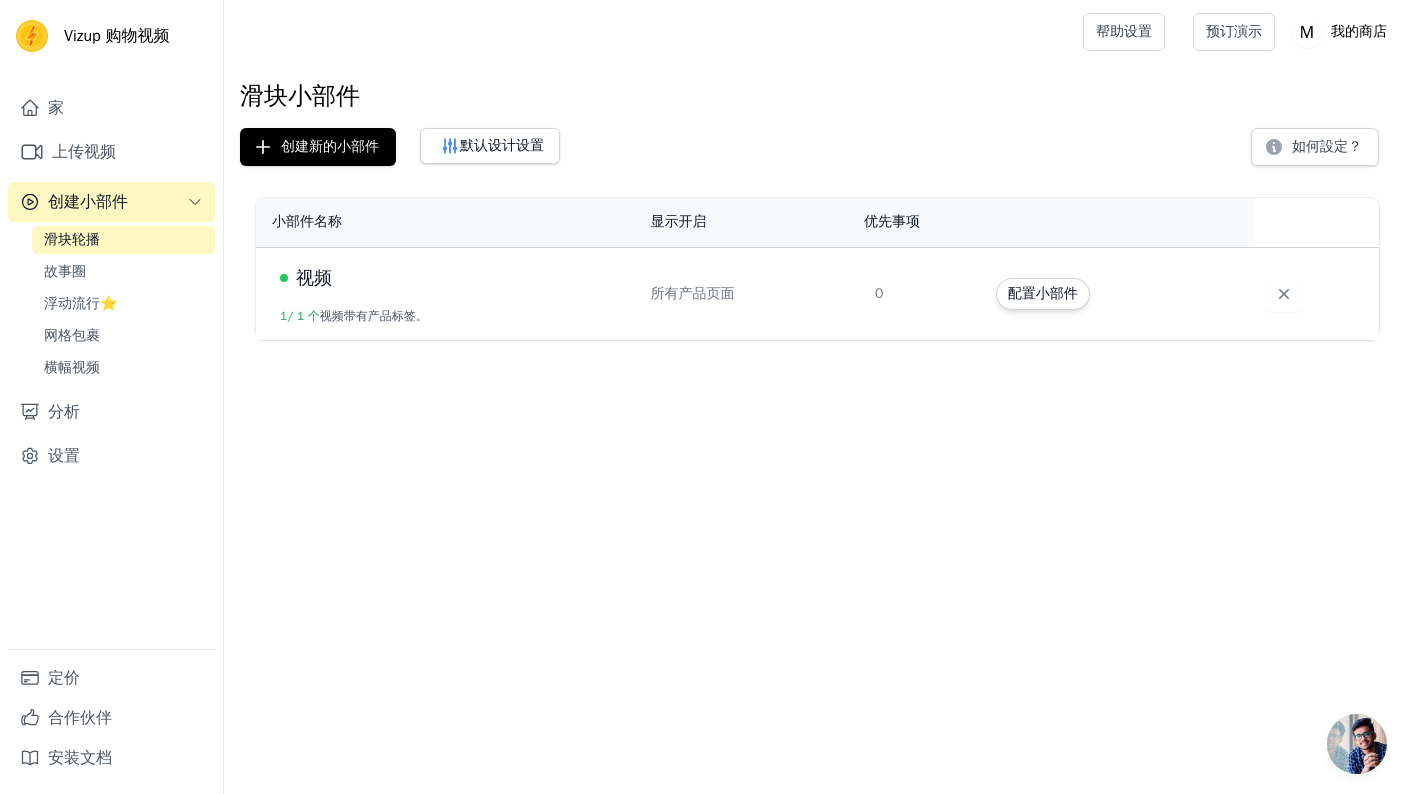 click on "所有产品页面" at bounding box center (750, 294) 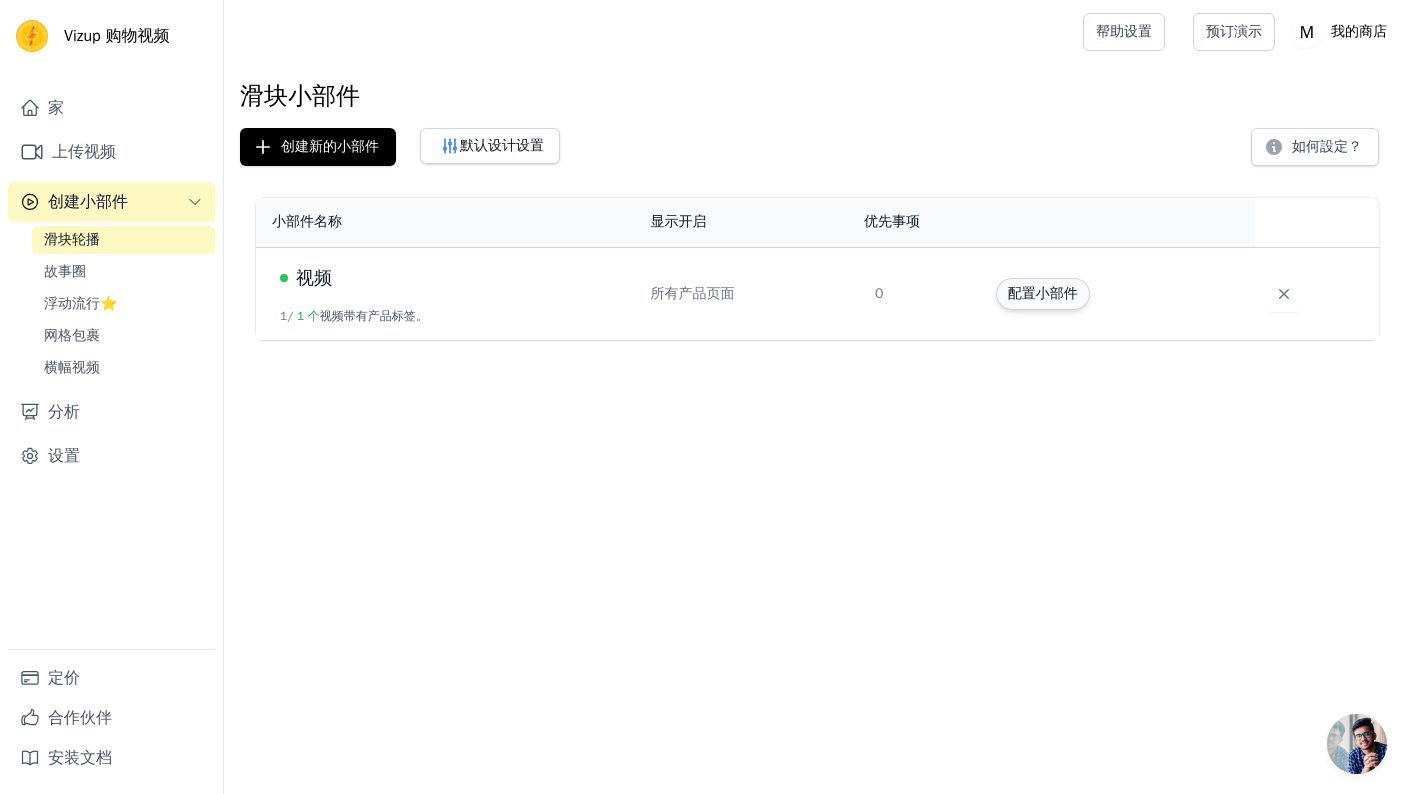 click on "配置小部件" at bounding box center [1043, 293] 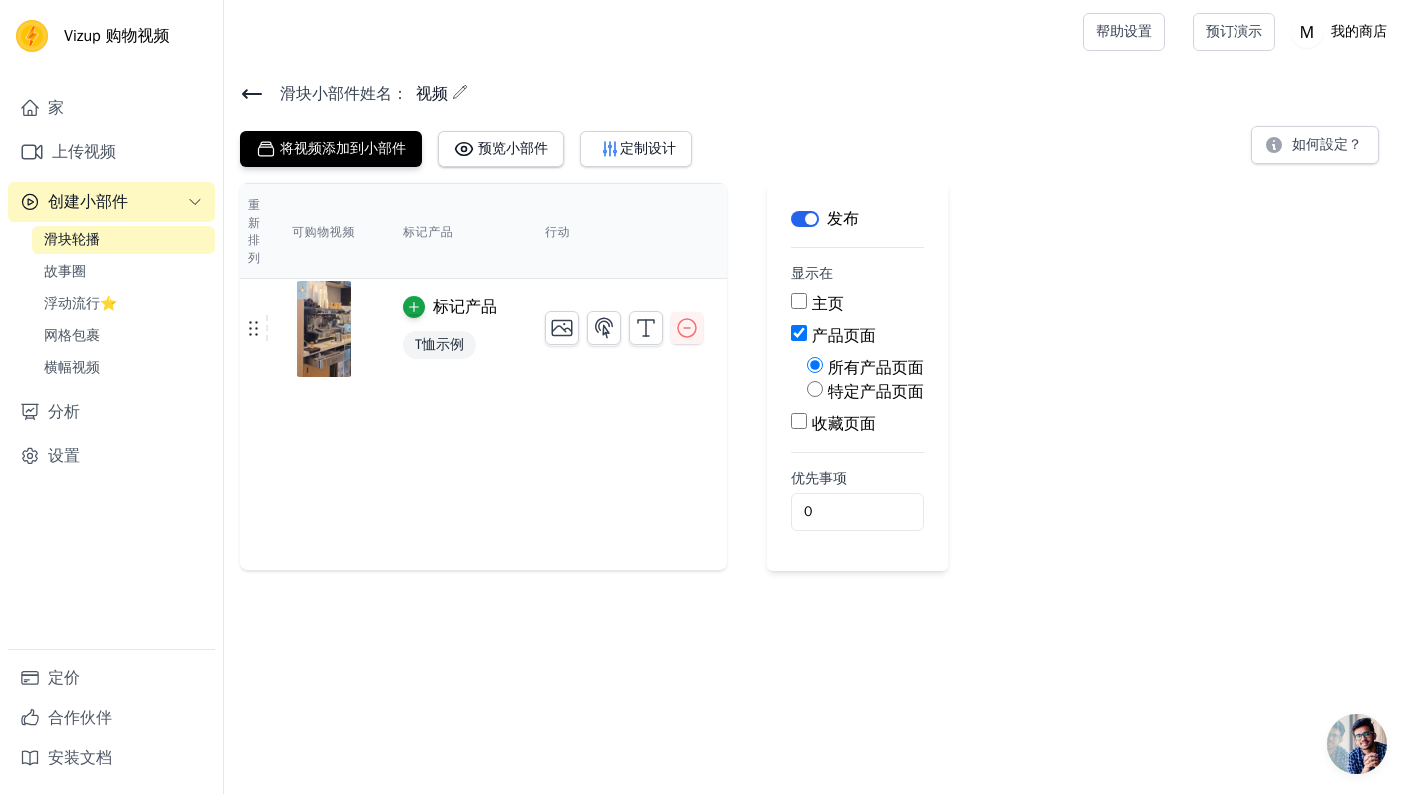 click on "主页" at bounding box center [799, 301] 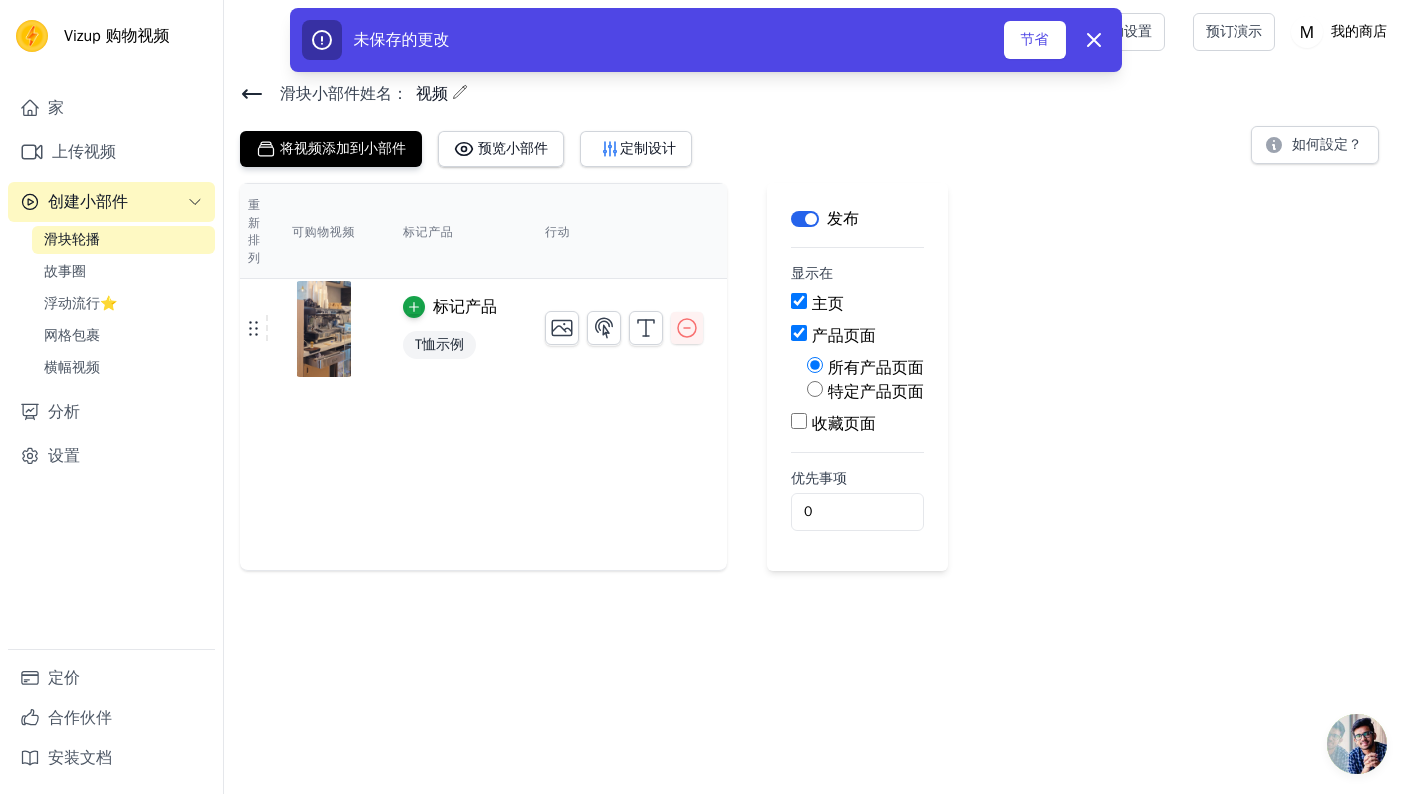 click on "收藏页面" at bounding box center (799, 421) 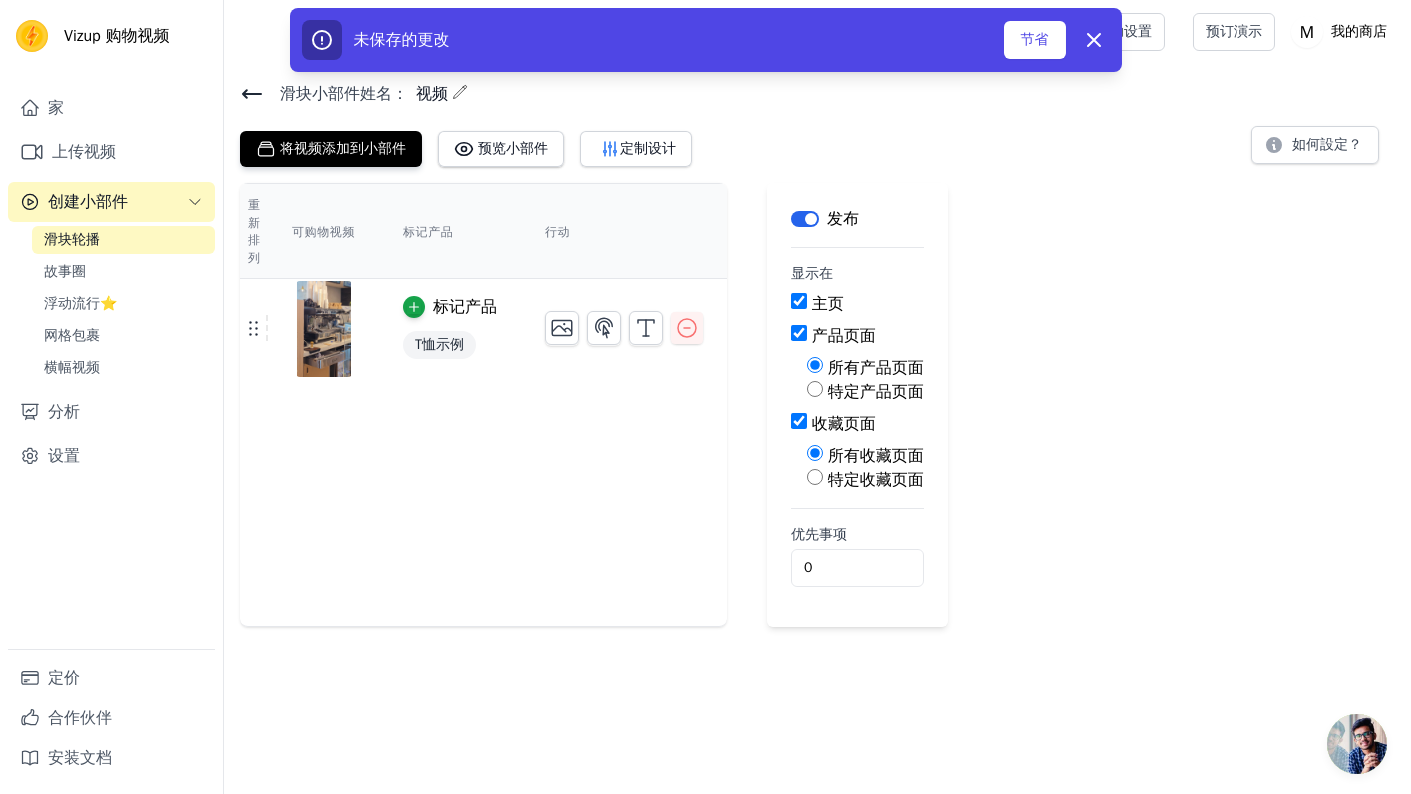 drag, startPoint x: 796, startPoint y: 417, endPoint x: 833, endPoint y: 395, distance: 43.046486 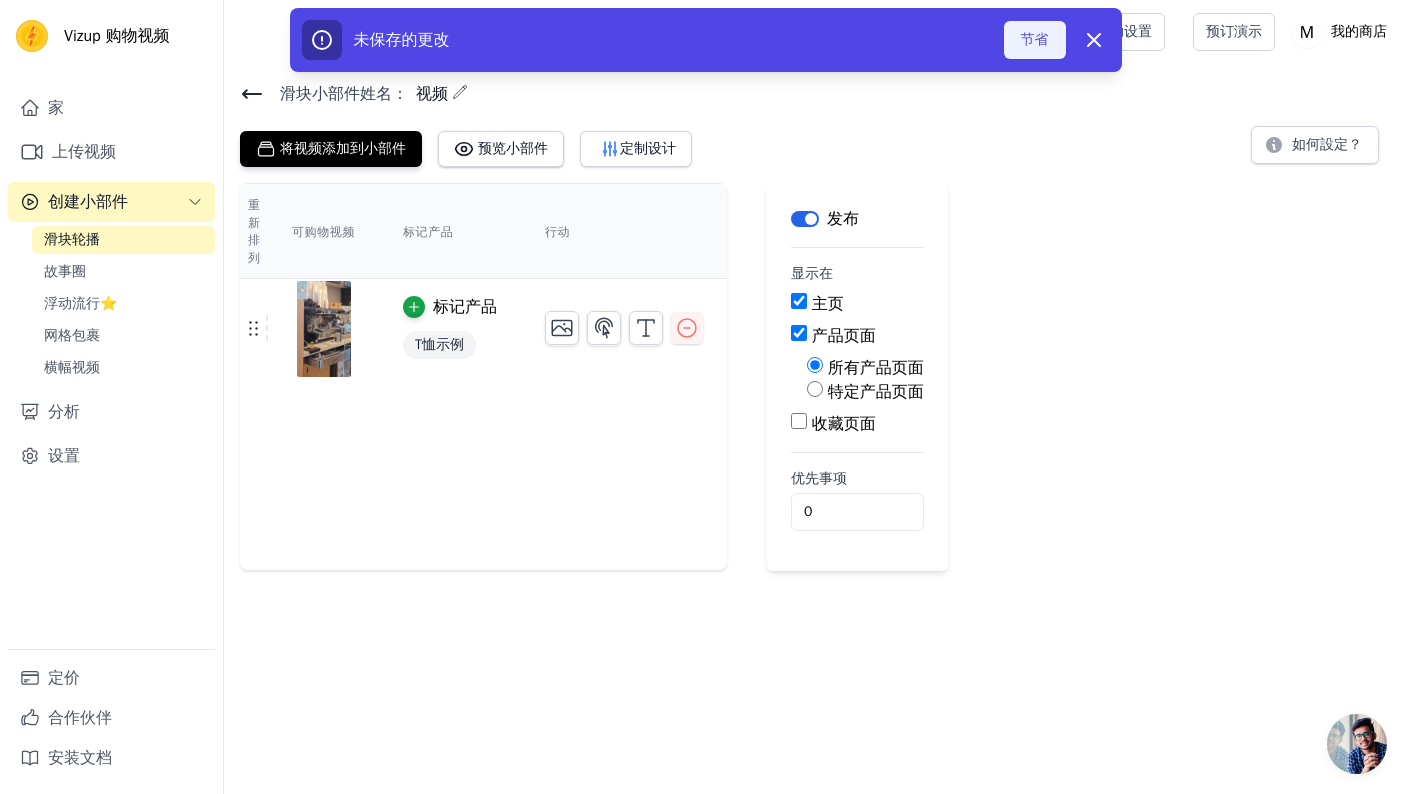 click on "节省" at bounding box center [1035, 40] 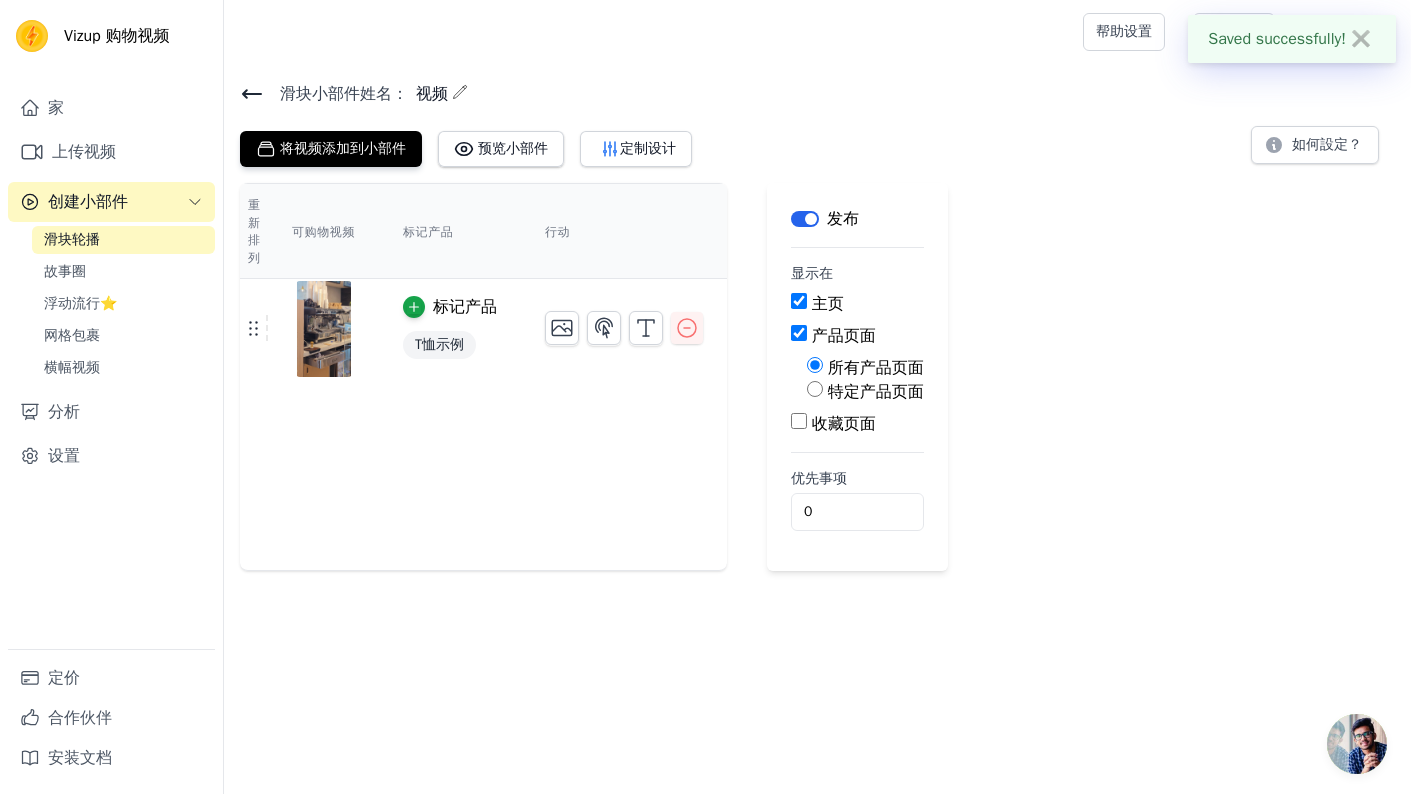 click at bounding box center [649, 32] 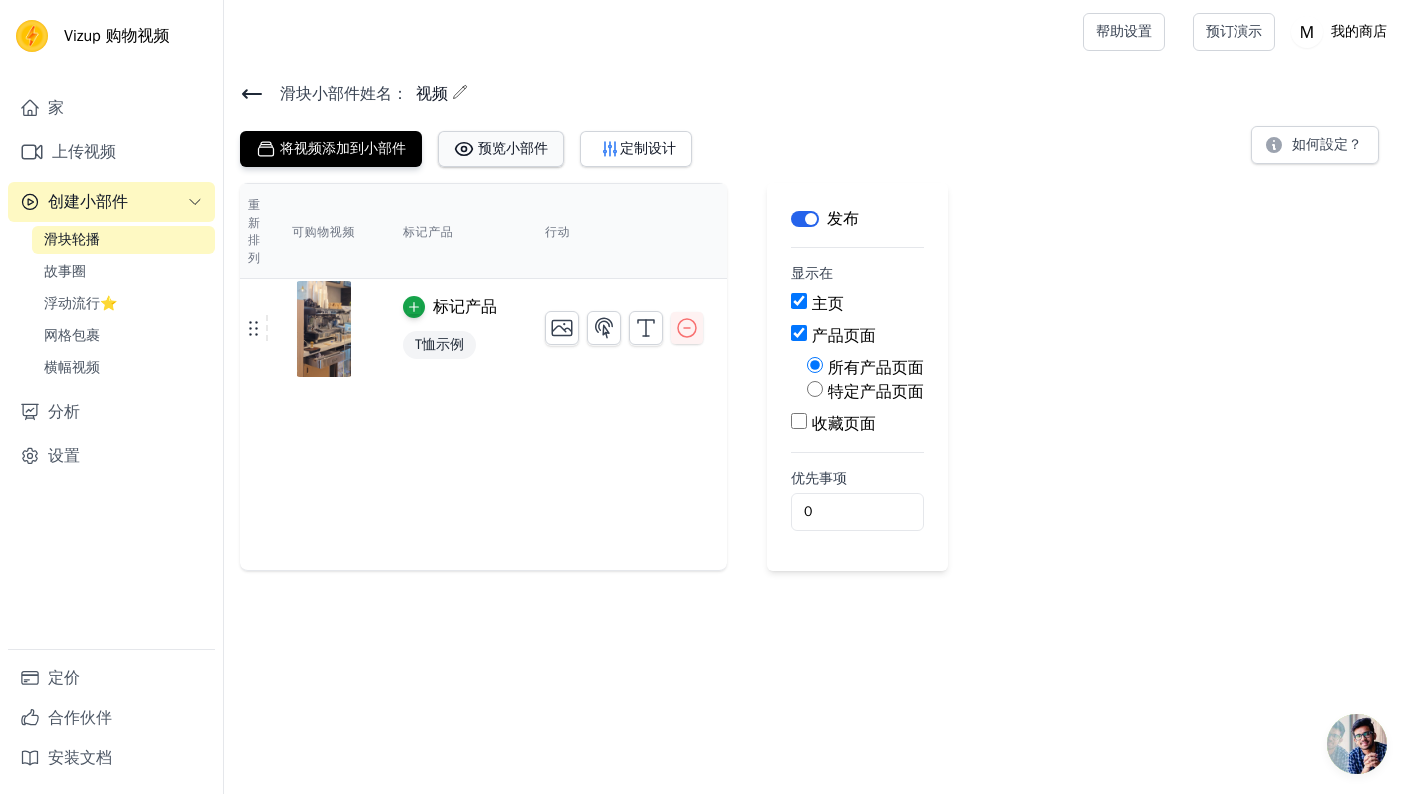 click on "预览小部件" at bounding box center (513, 148) 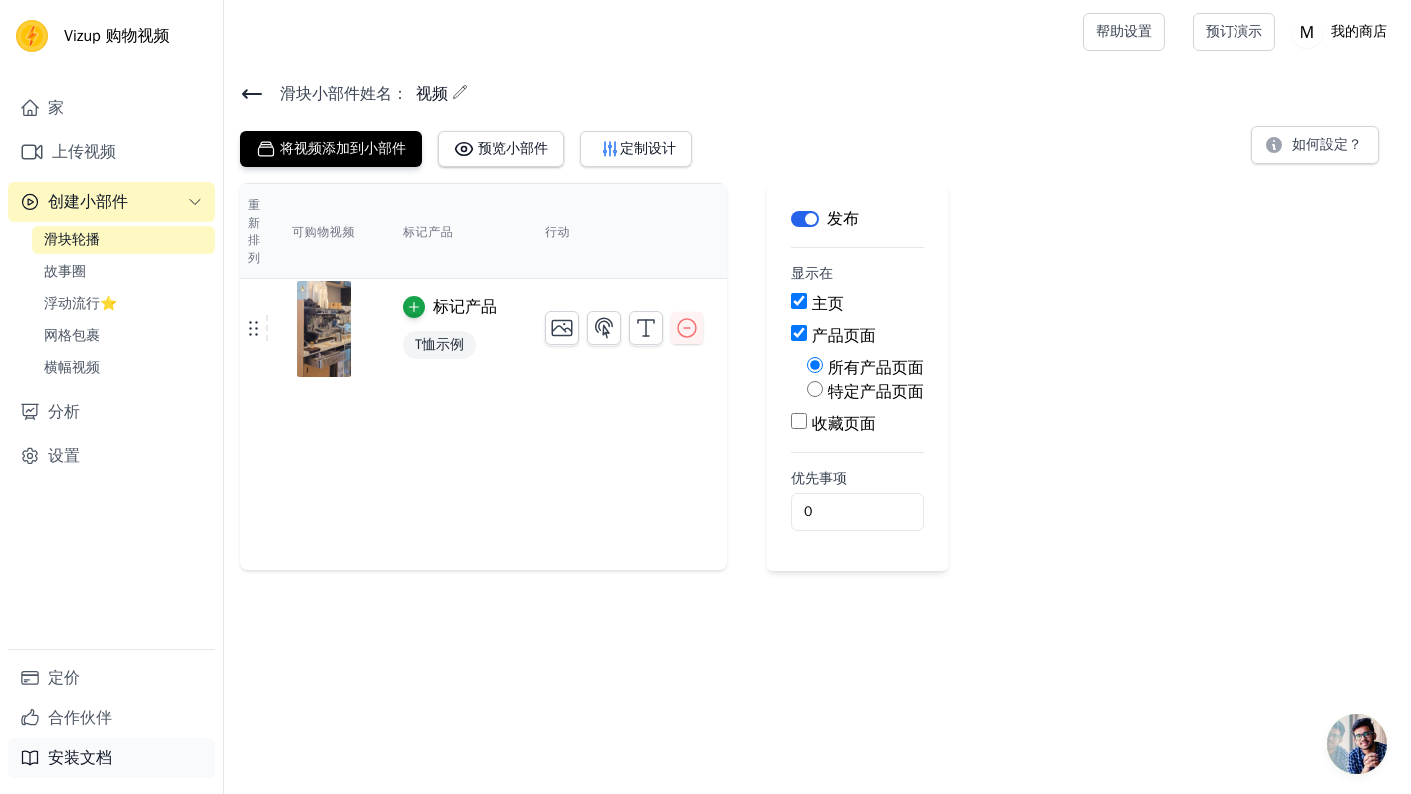 click on "安装文档" at bounding box center (111, 758) 